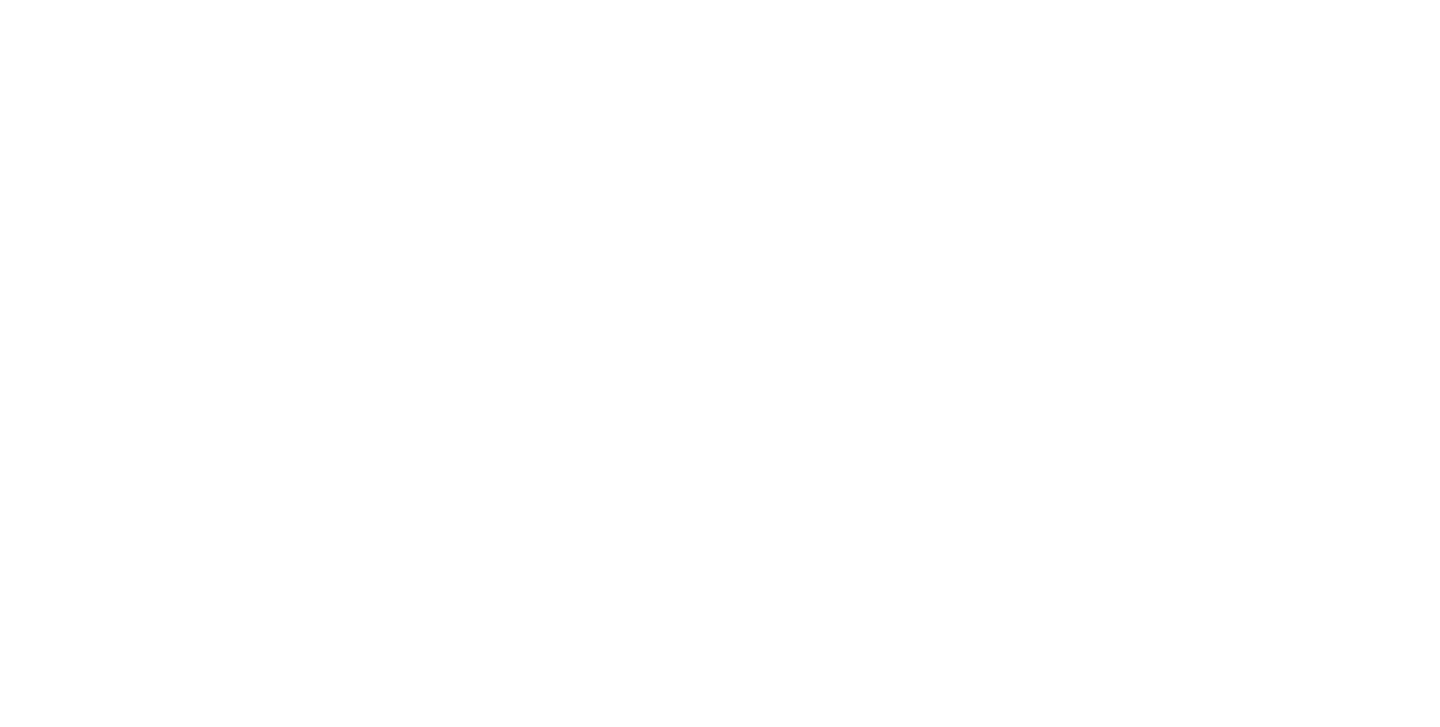 scroll, scrollTop: 0, scrollLeft: 0, axis: both 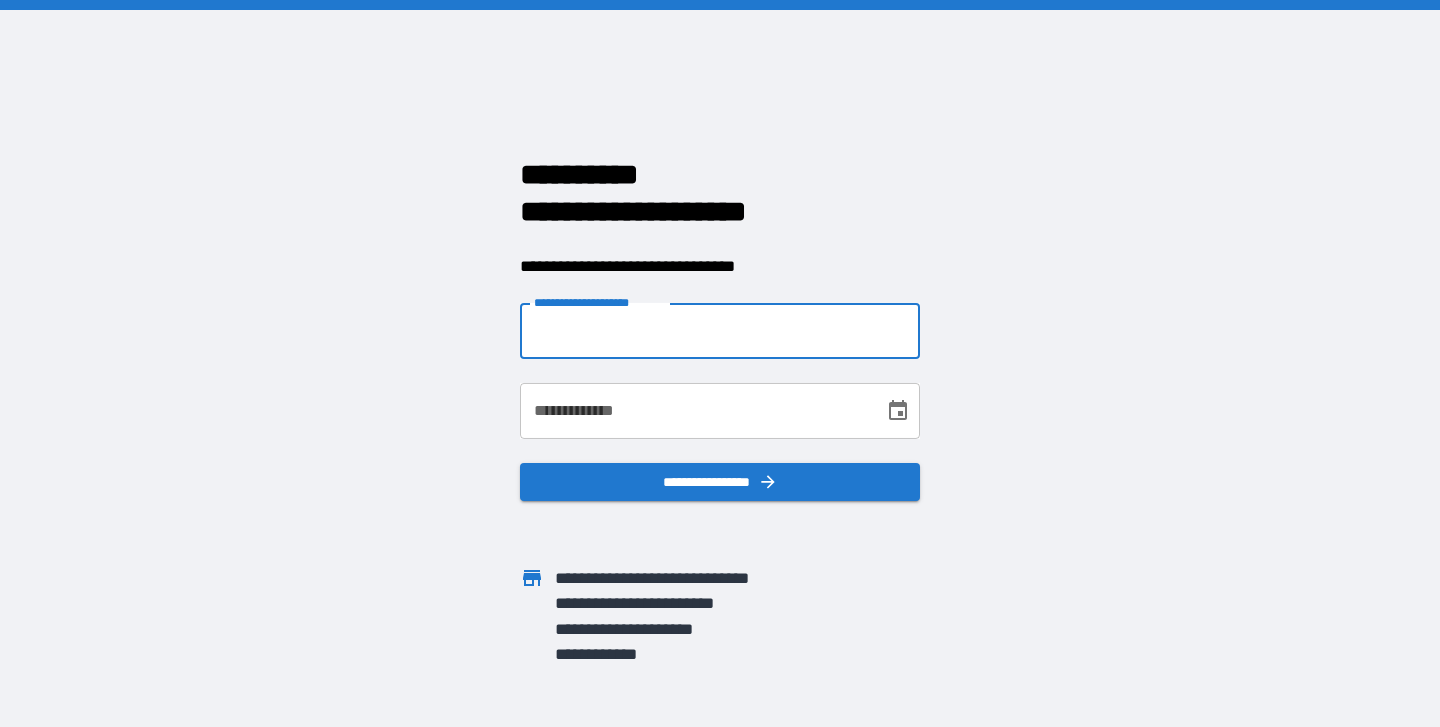 click on "**********" at bounding box center [720, 331] 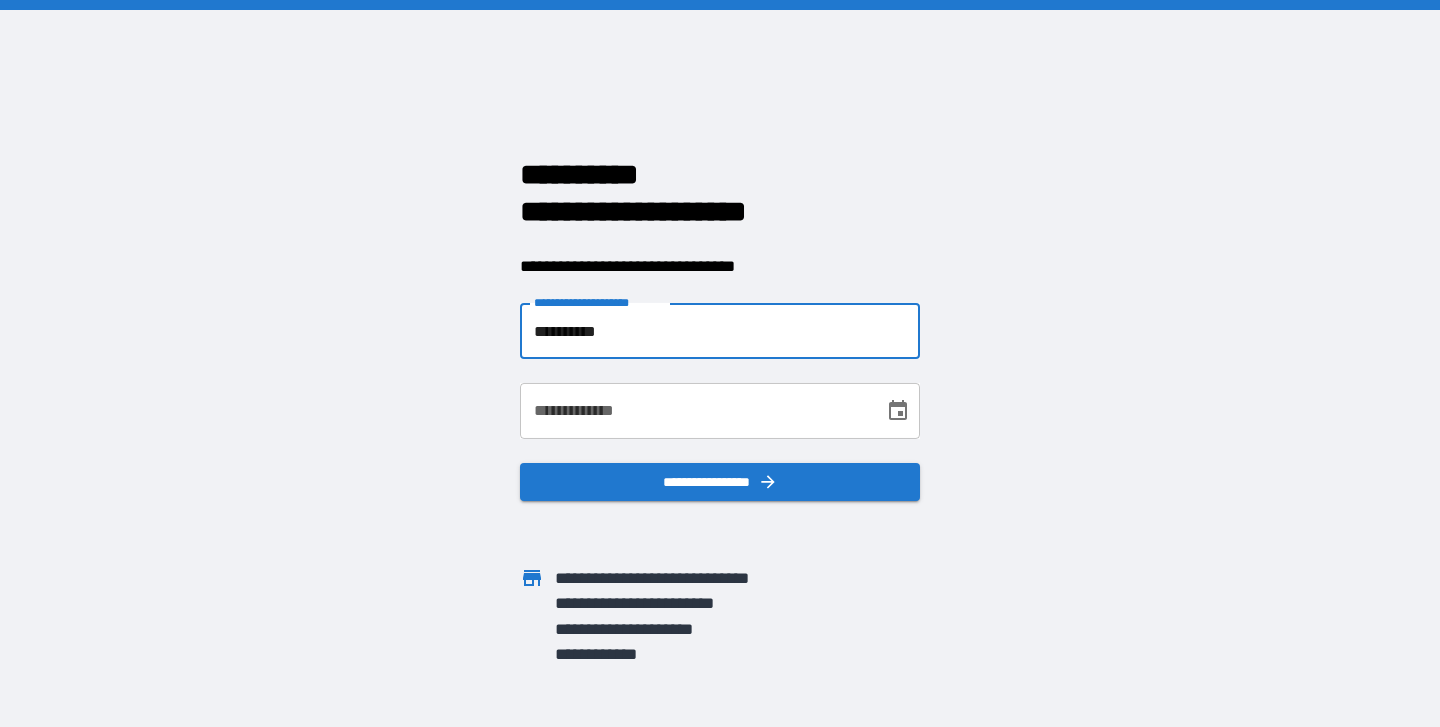 type on "**********" 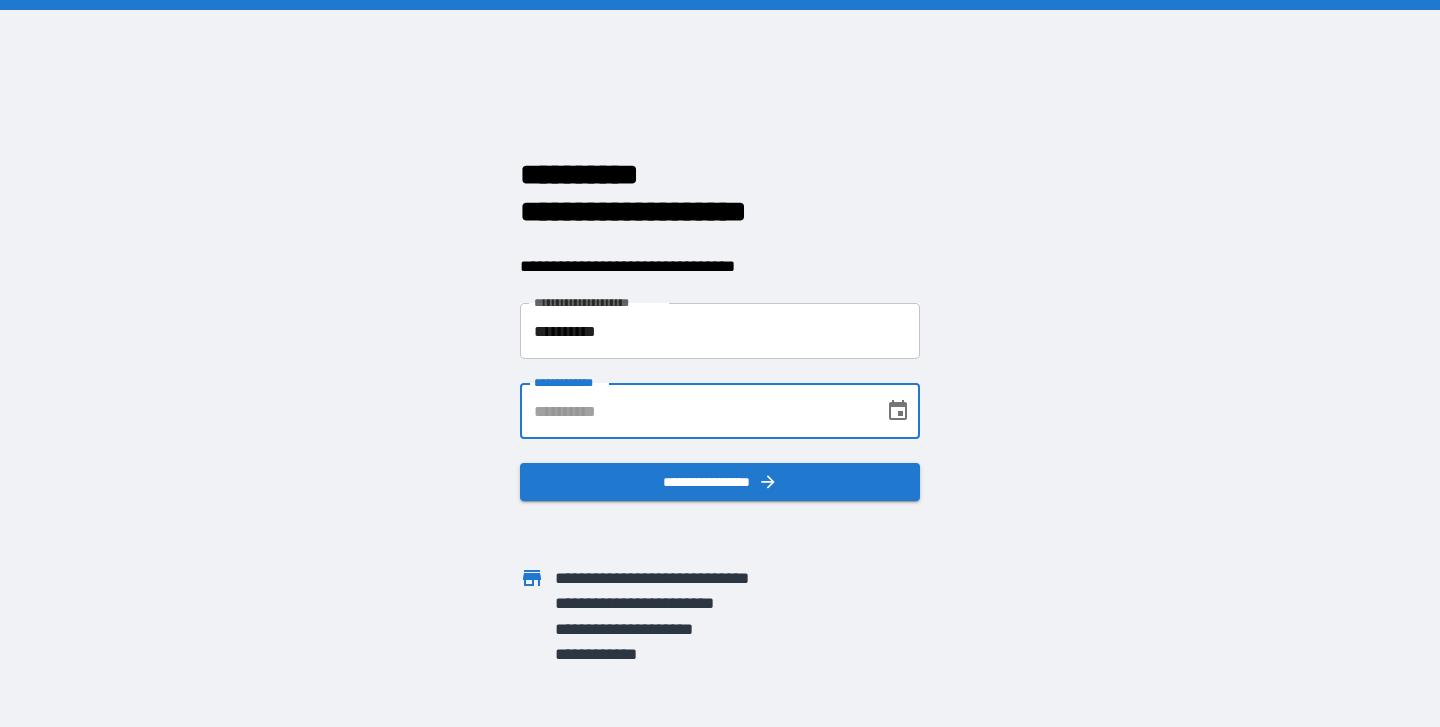 type on "**********" 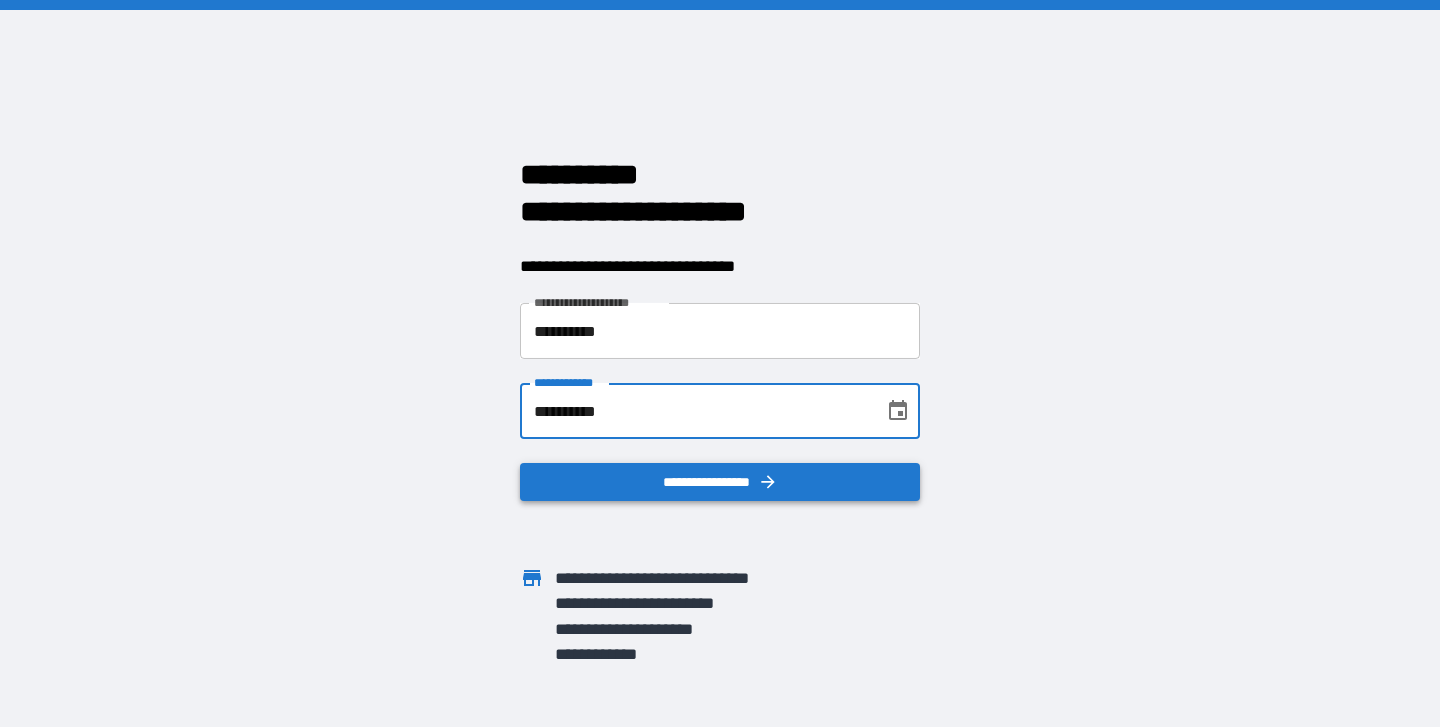 click on "**********" at bounding box center (720, 482) 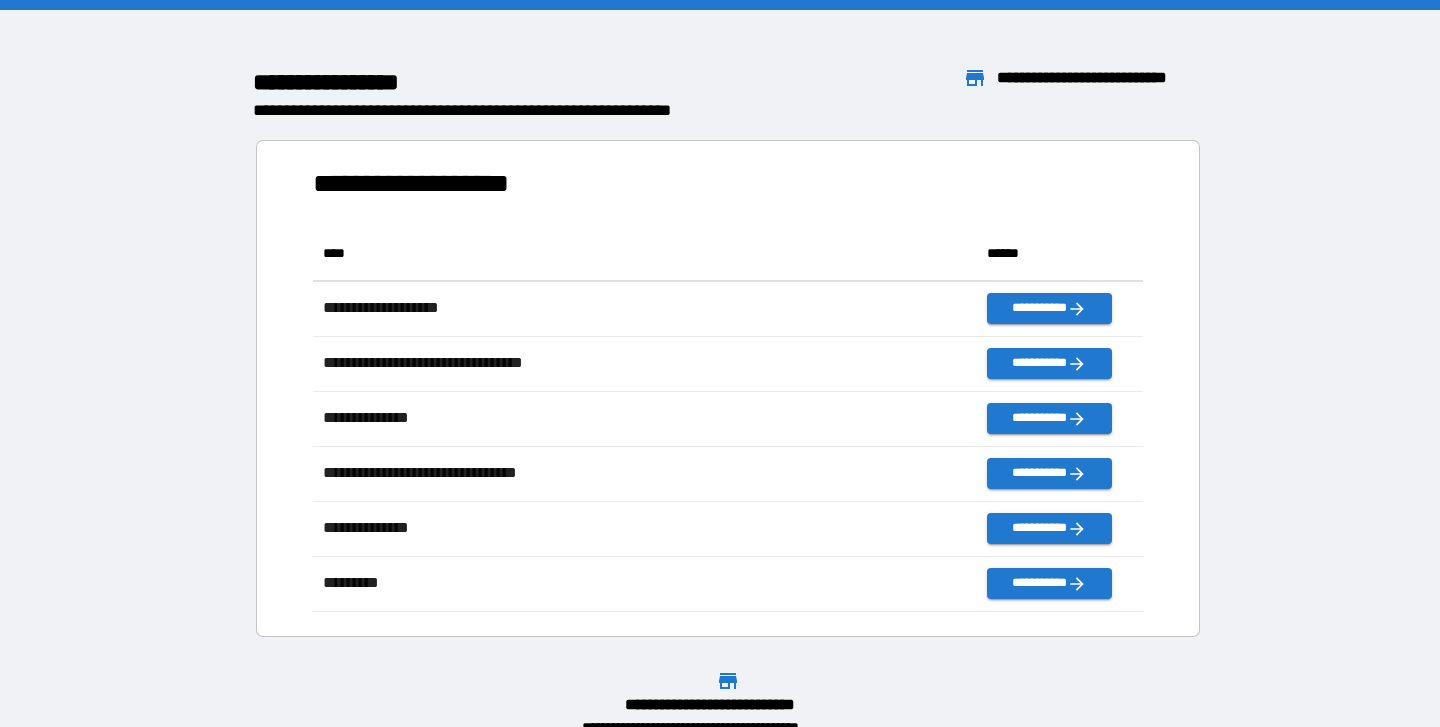 scroll, scrollTop: 1, scrollLeft: 1, axis: both 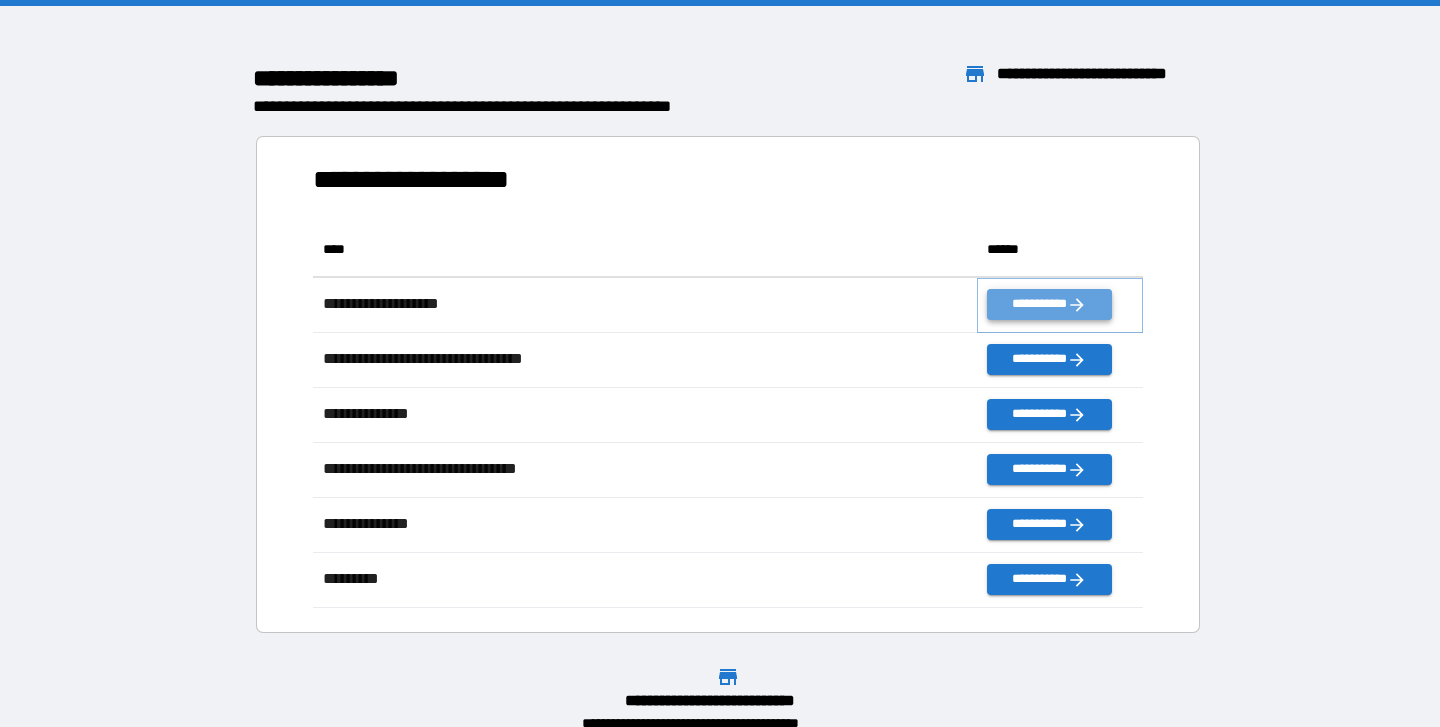 click on "**********" at bounding box center (1049, 304) 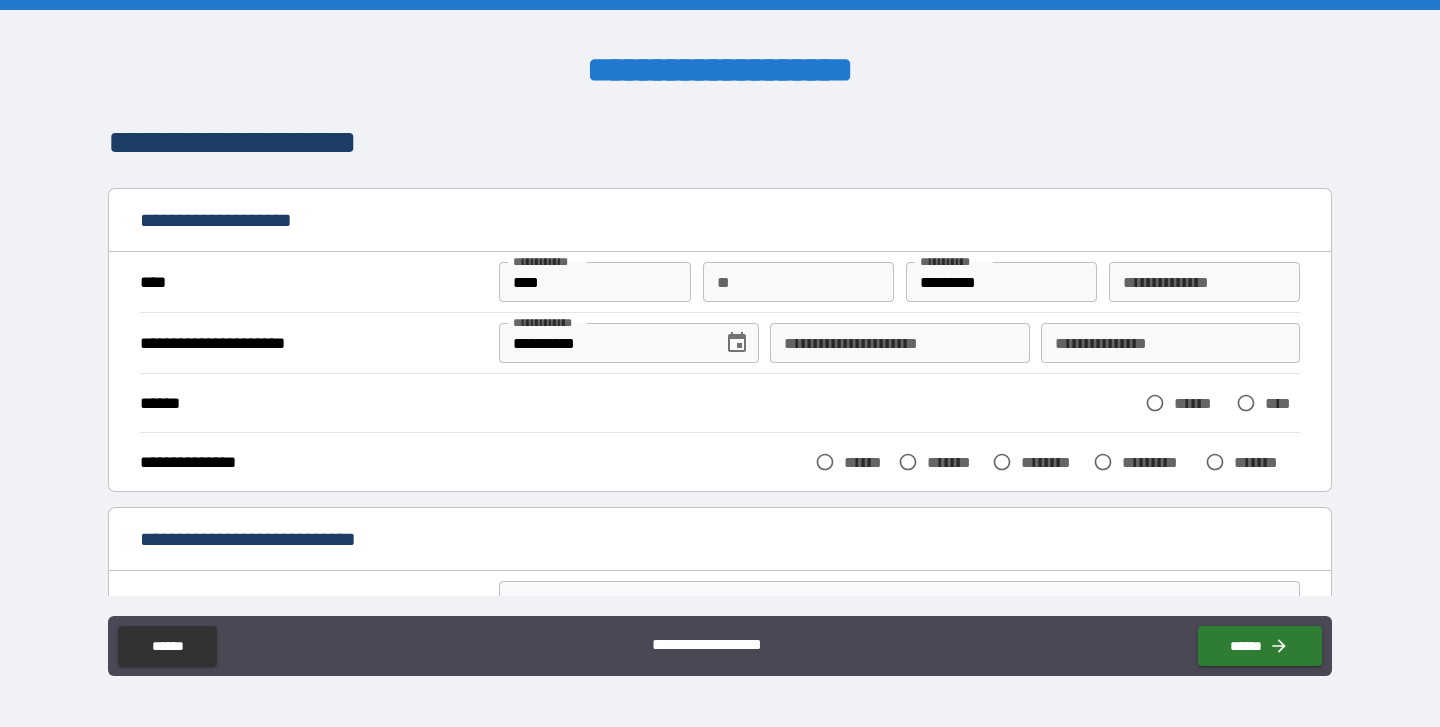 click on "**" at bounding box center (799, 282) 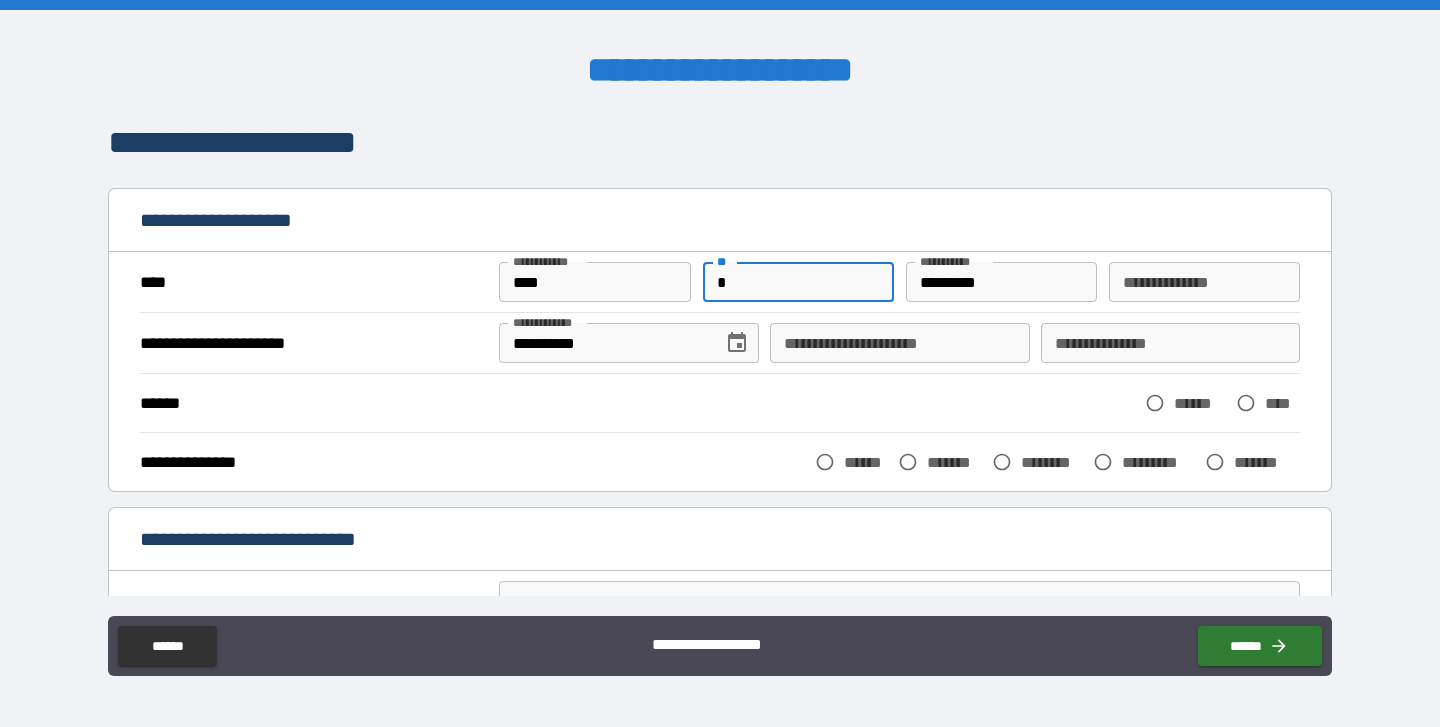 type on "*" 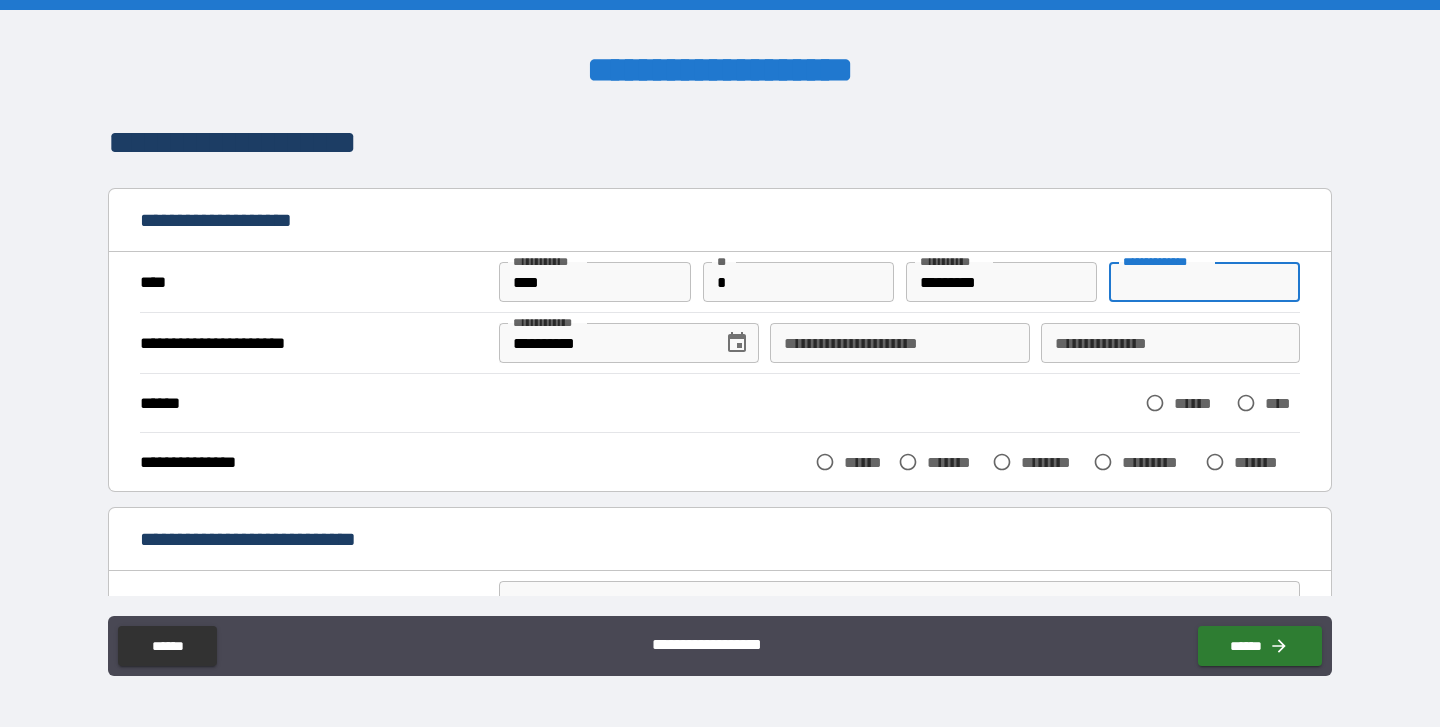 type on "****" 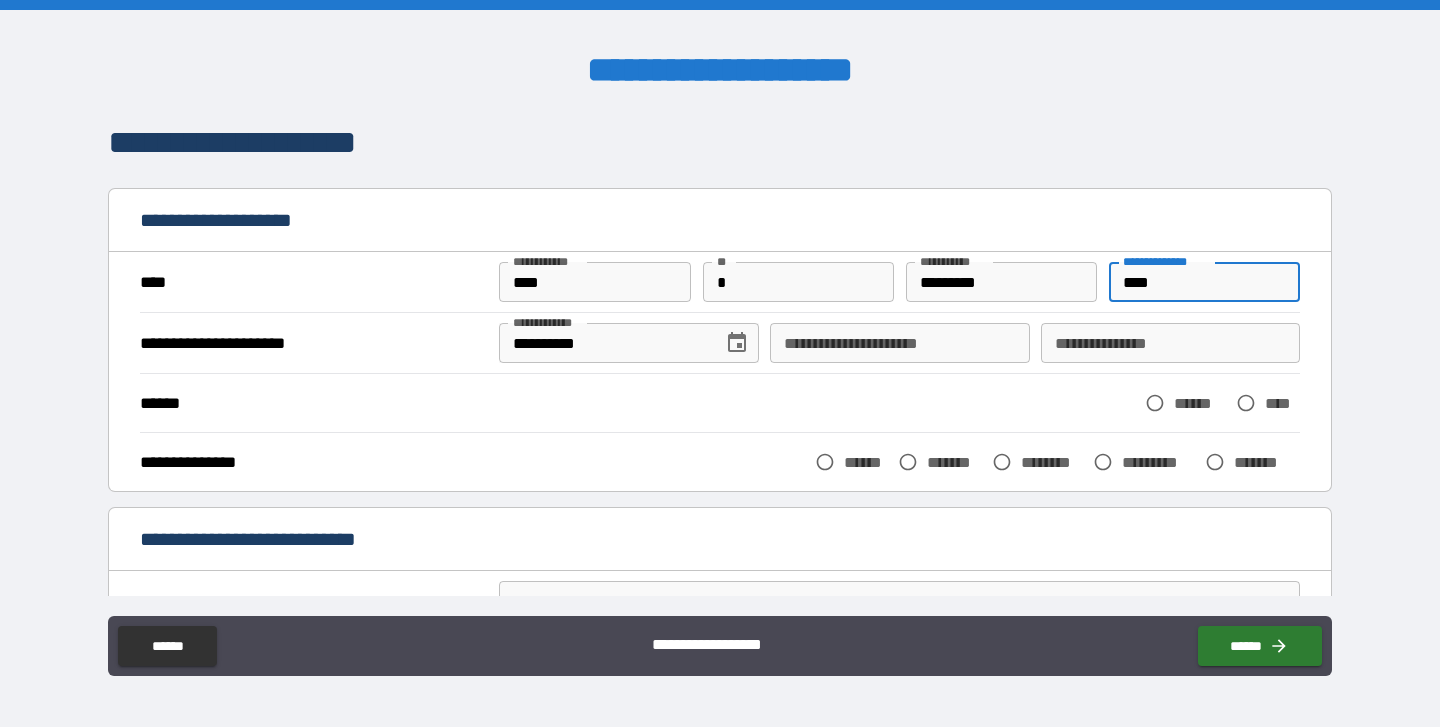 type on "**********" 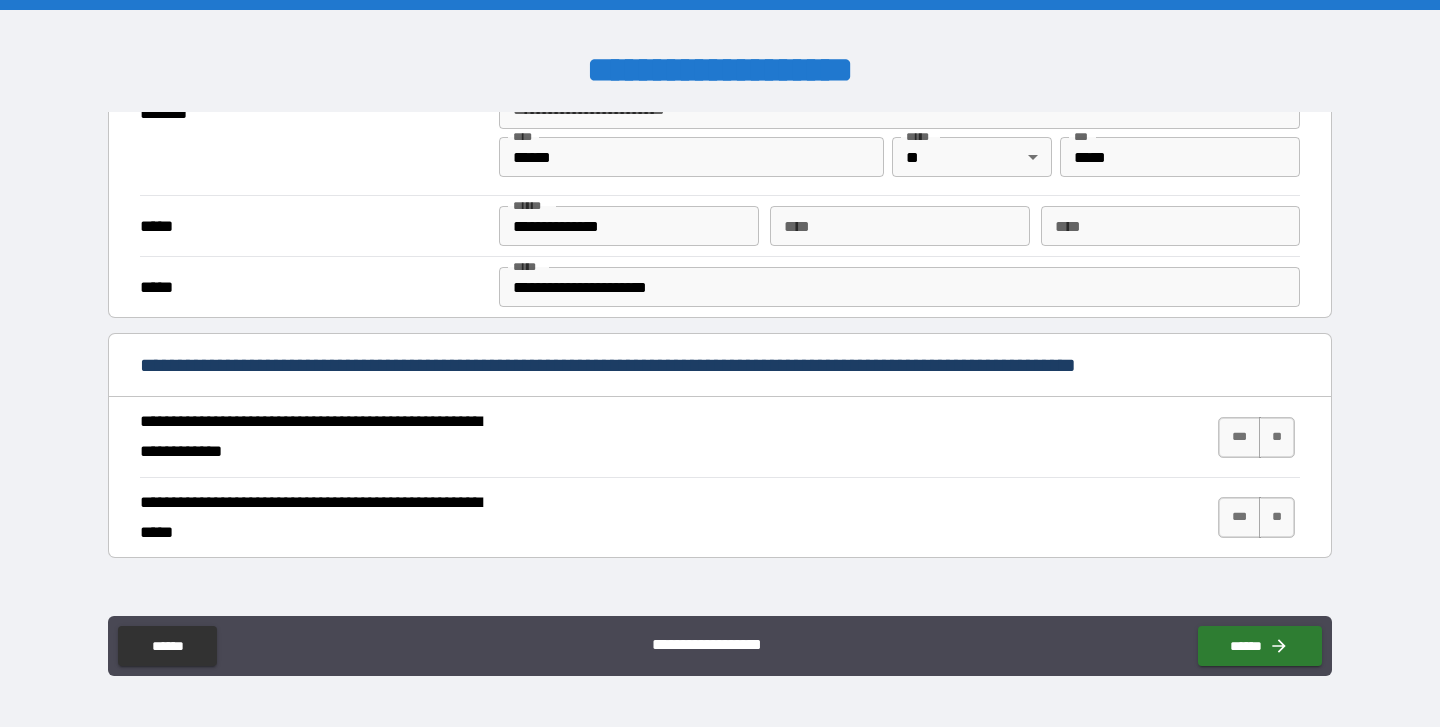 scroll, scrollTop: 539, scrollLeft: 0, axis: vertical 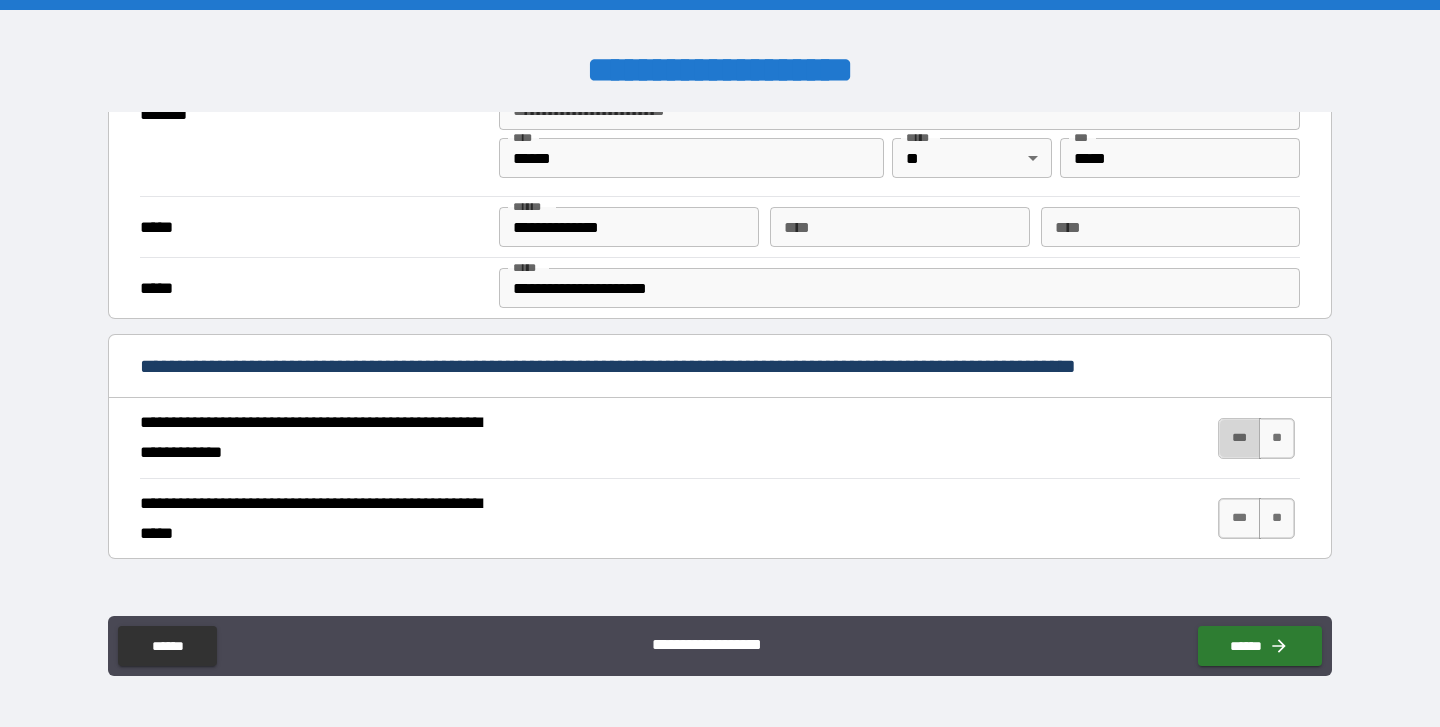 click on "***" at bounding box center (1239, 438) 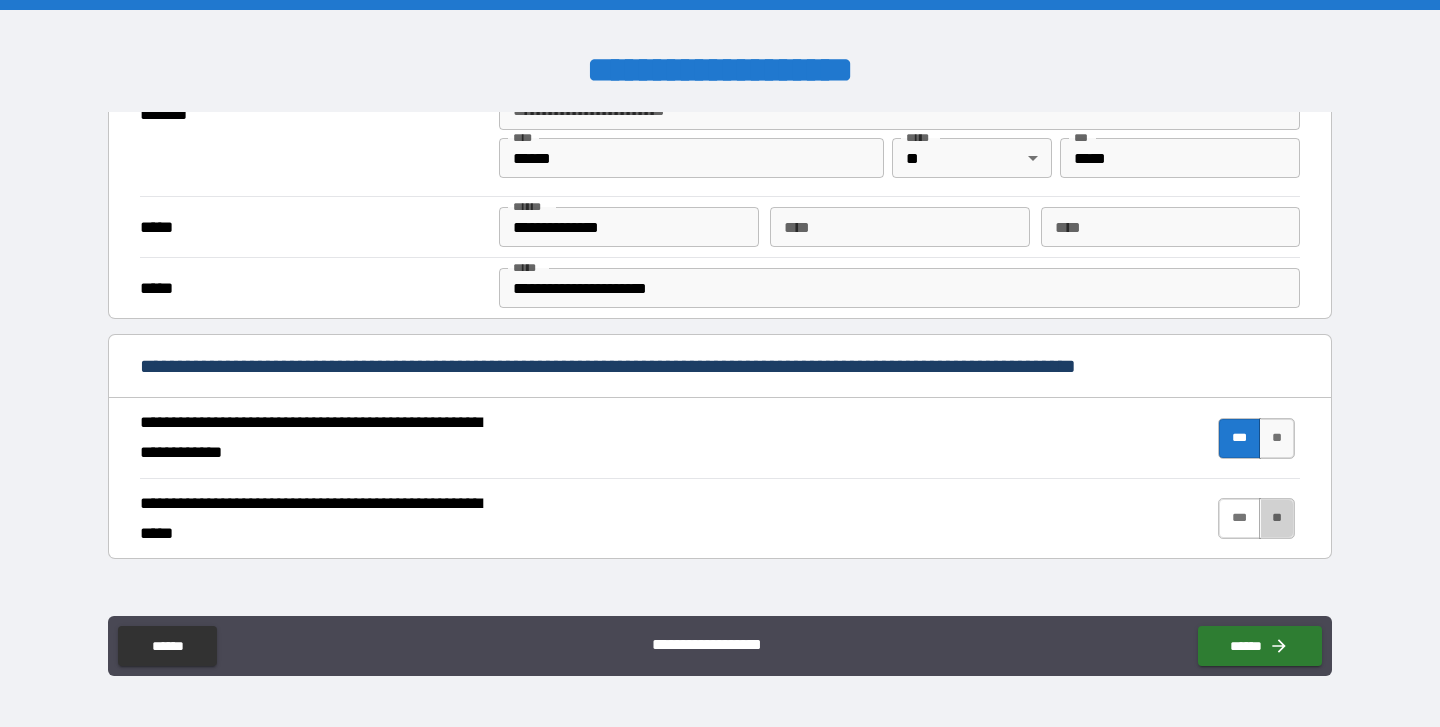 click on "**" at bounding box center [1277, 518] 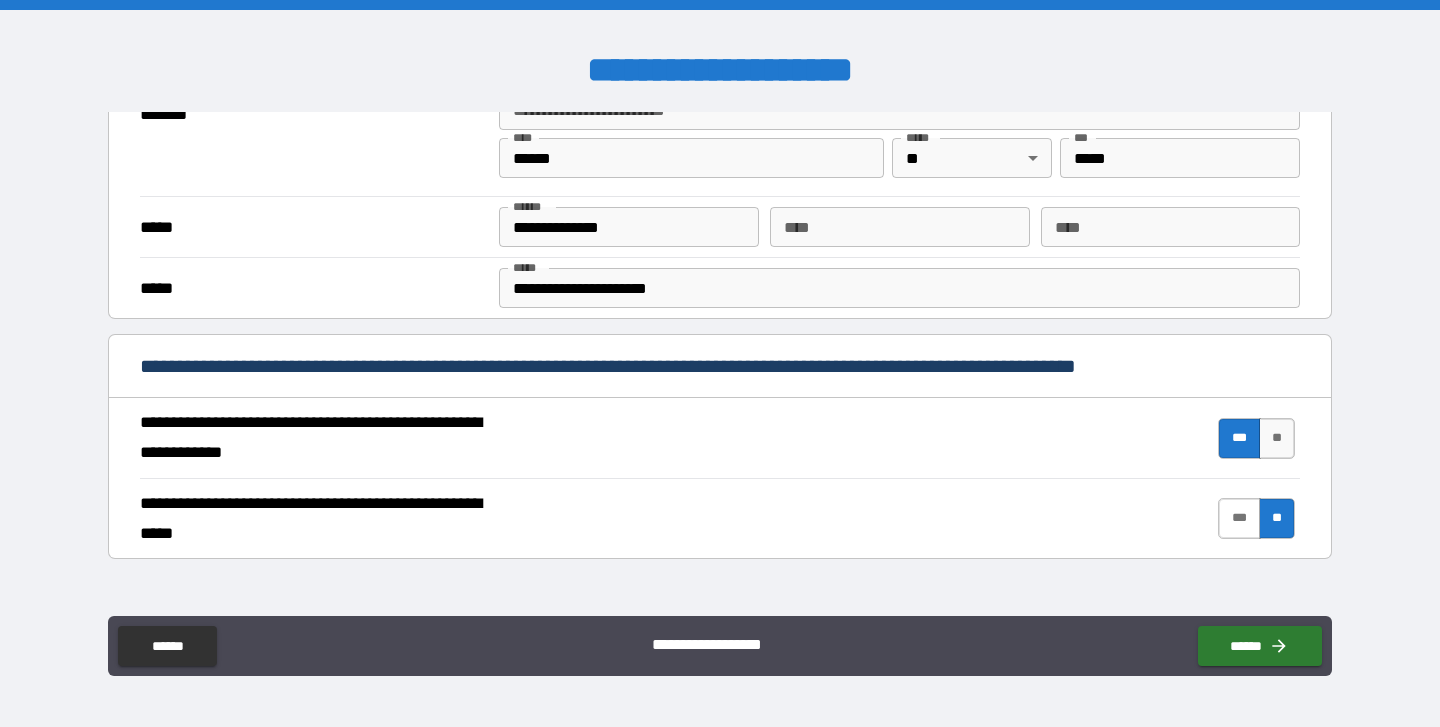 click on "***" at bounding box center [1239, 518] 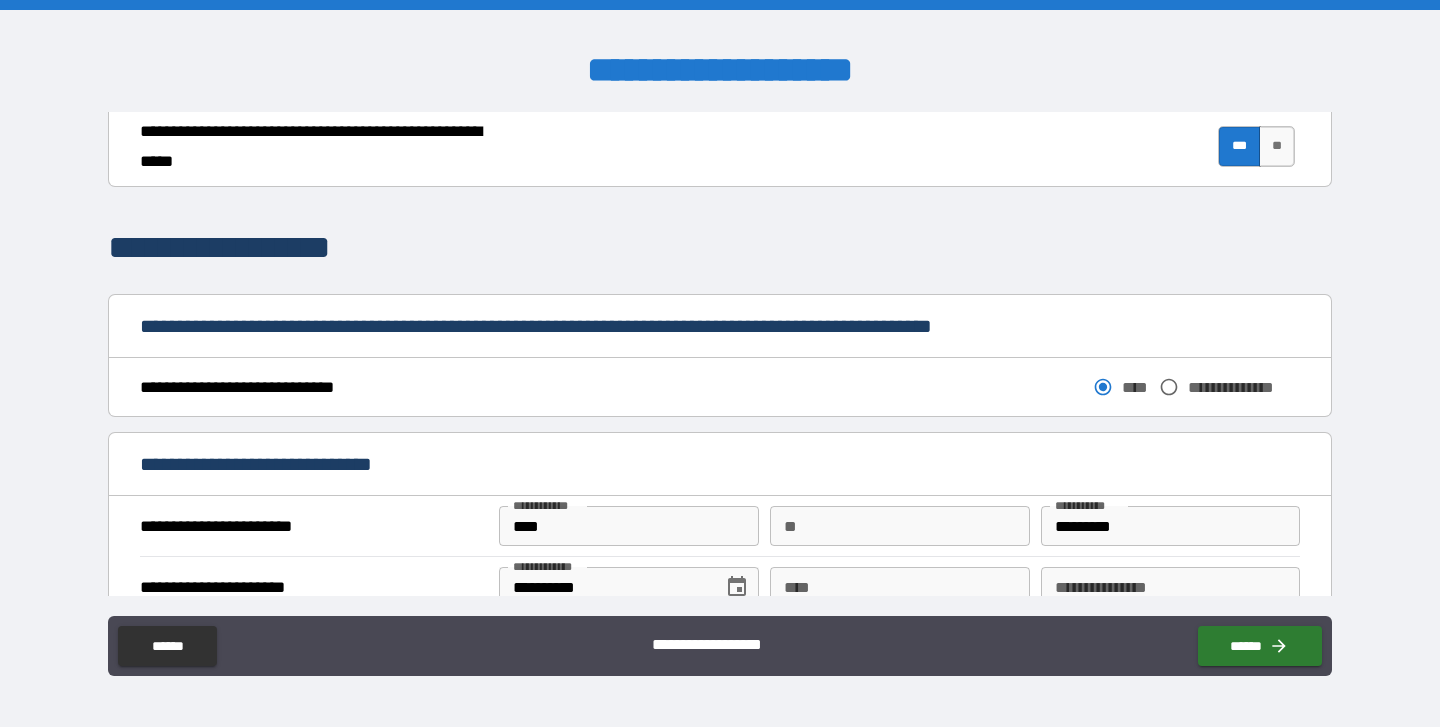 scroll, scrollTop: 912, scrollLeft: 0, axis: vertical 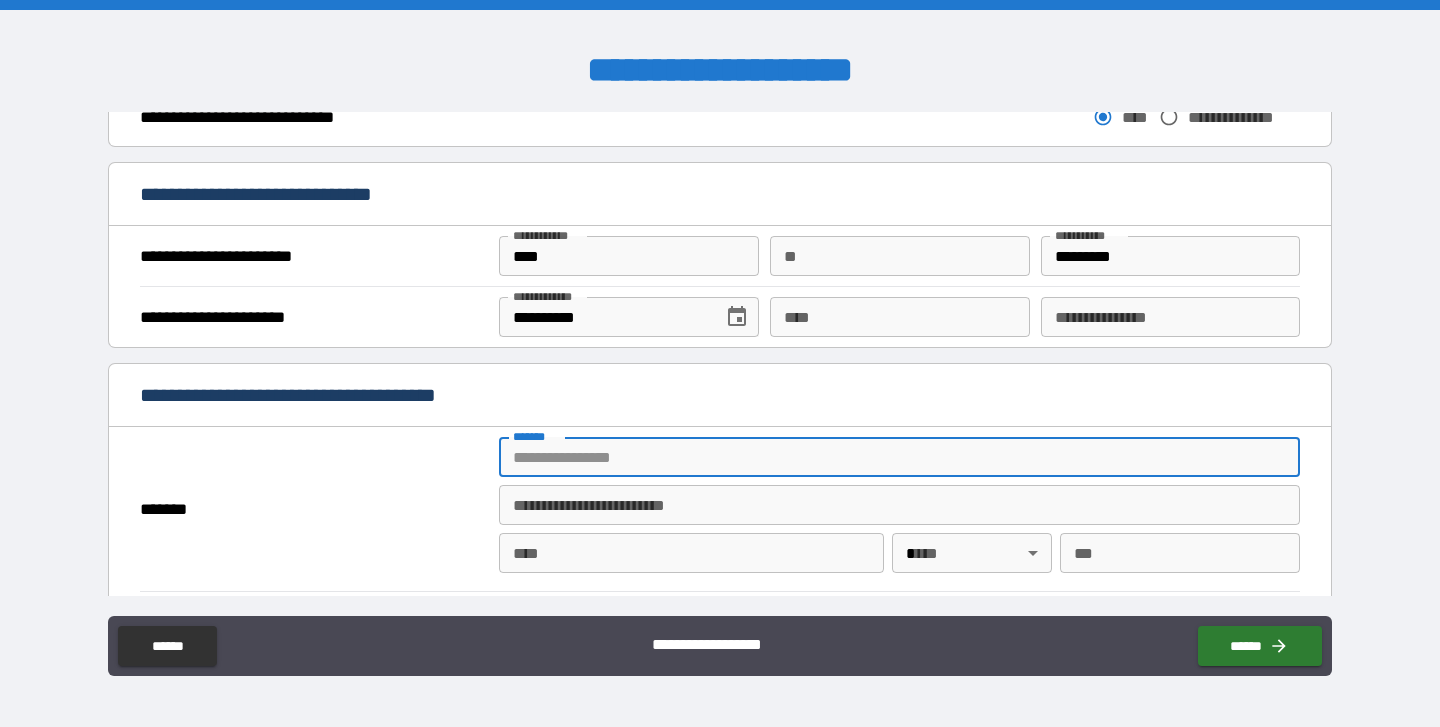 click on "*******" at bounding box center [899, 457] 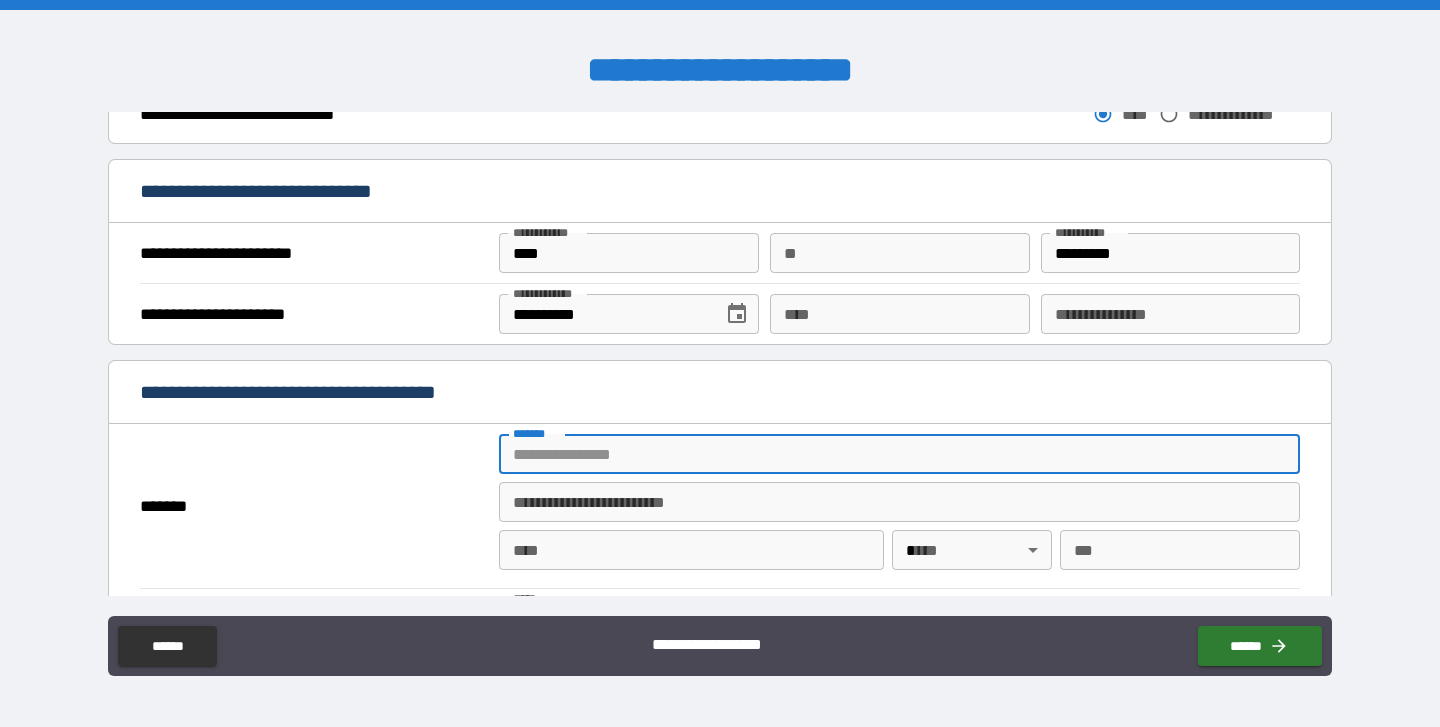 type on "**********" 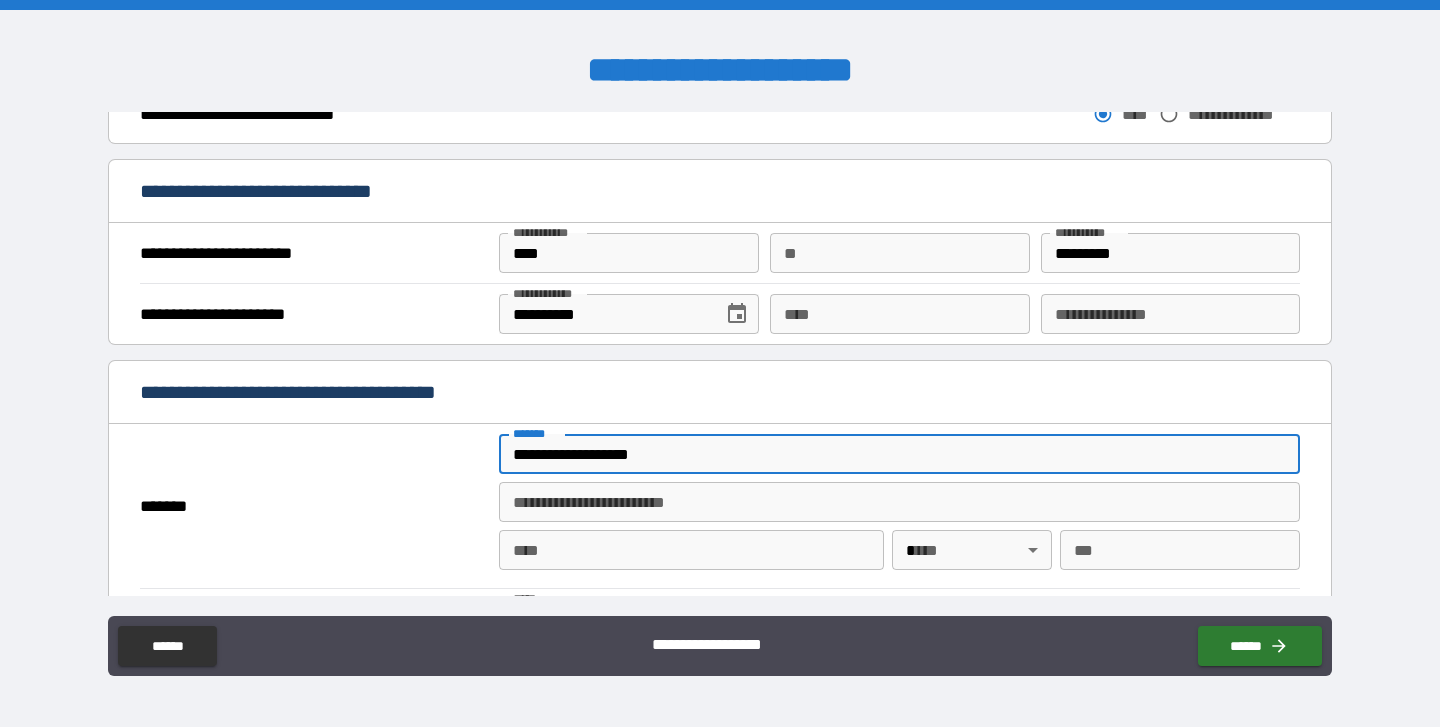 type on "**********" 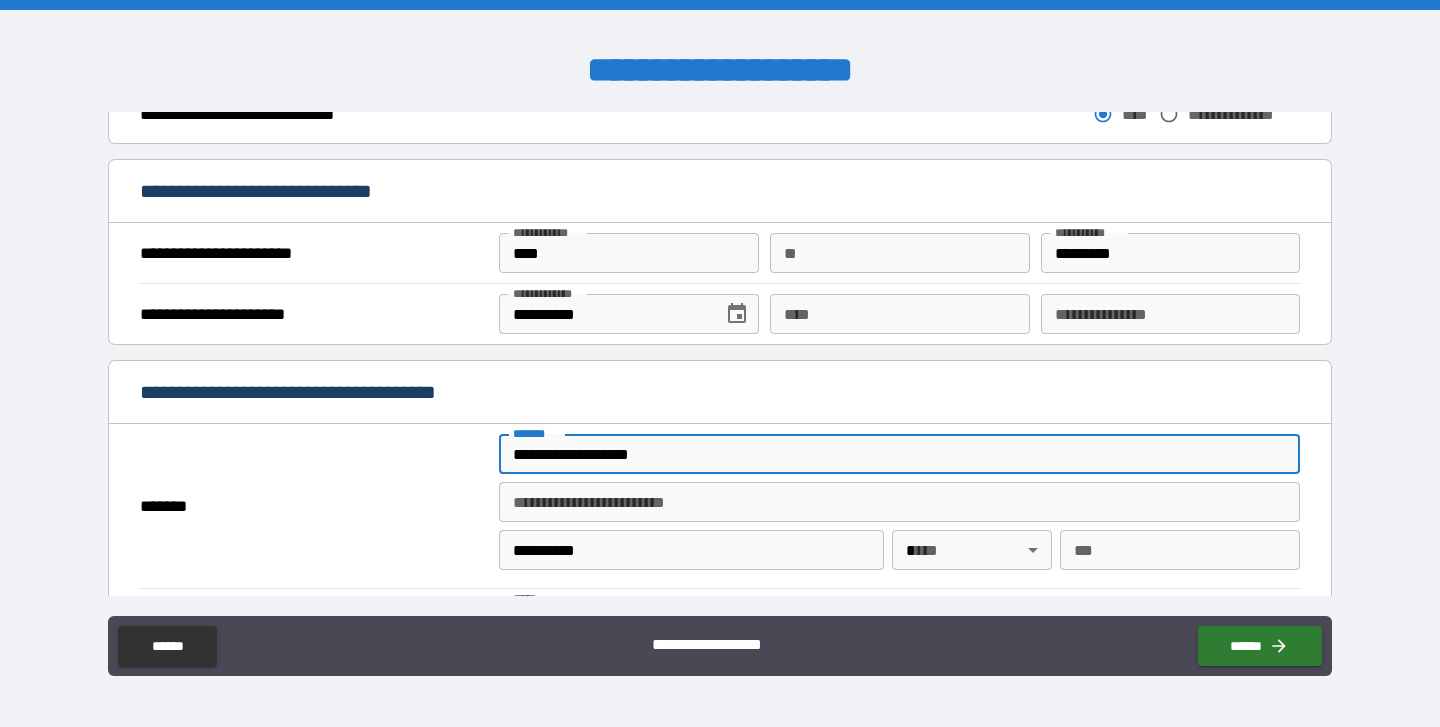 type 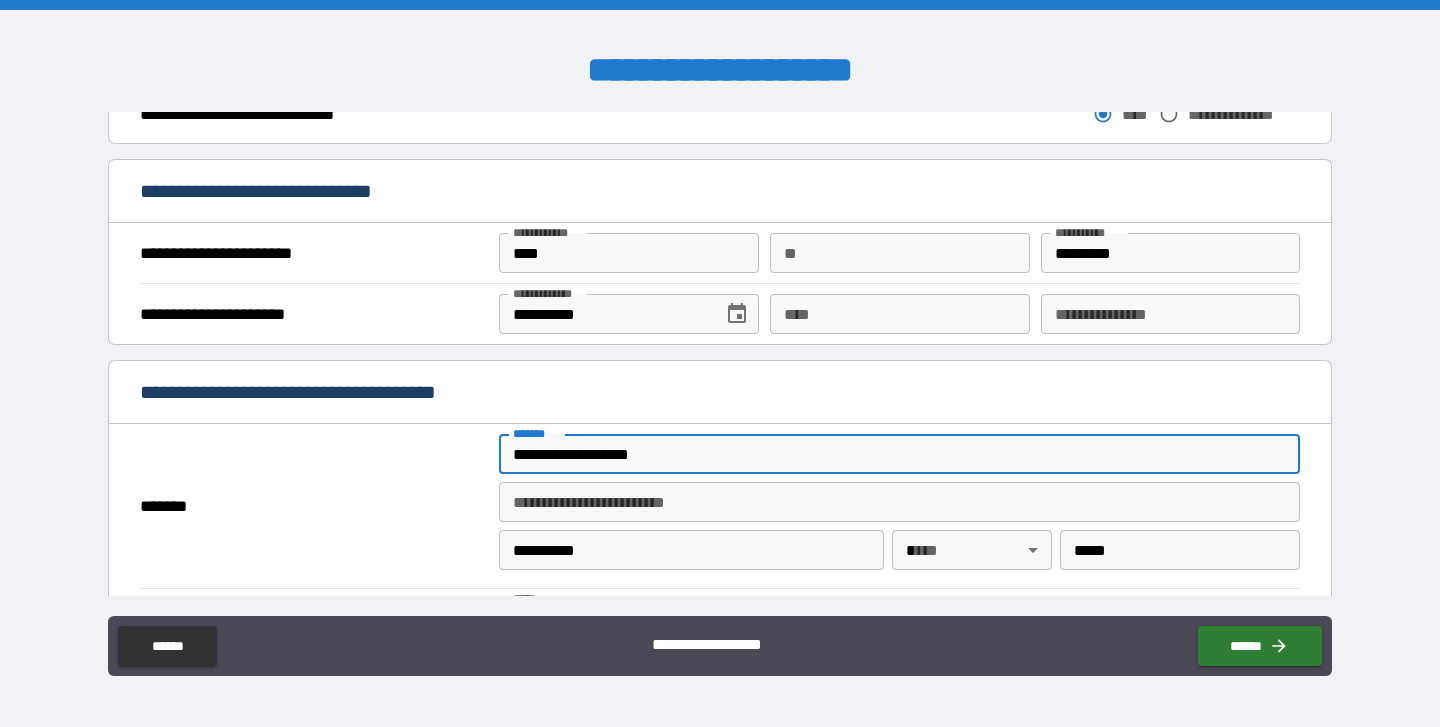 type on "**********" 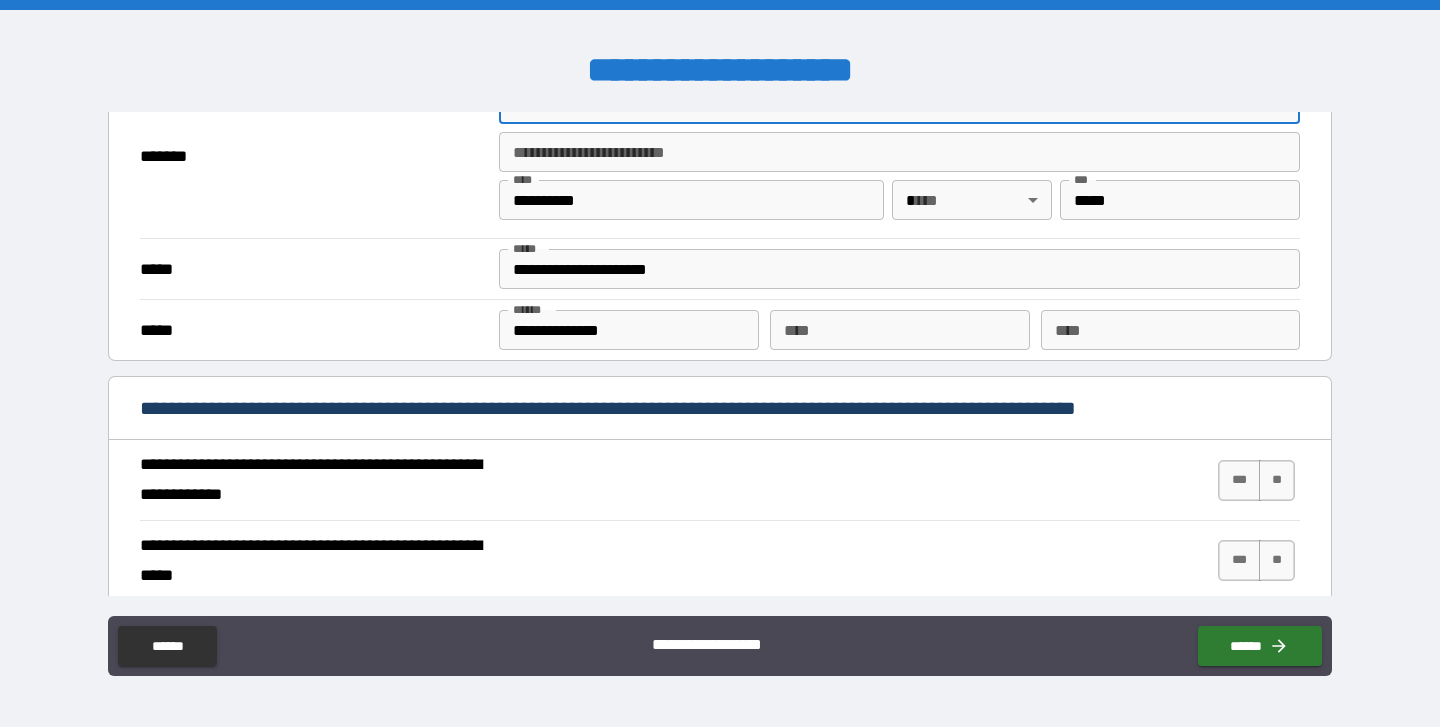 scroll, scrollTop: 1573, scrollLeft: 0, axis: vertical 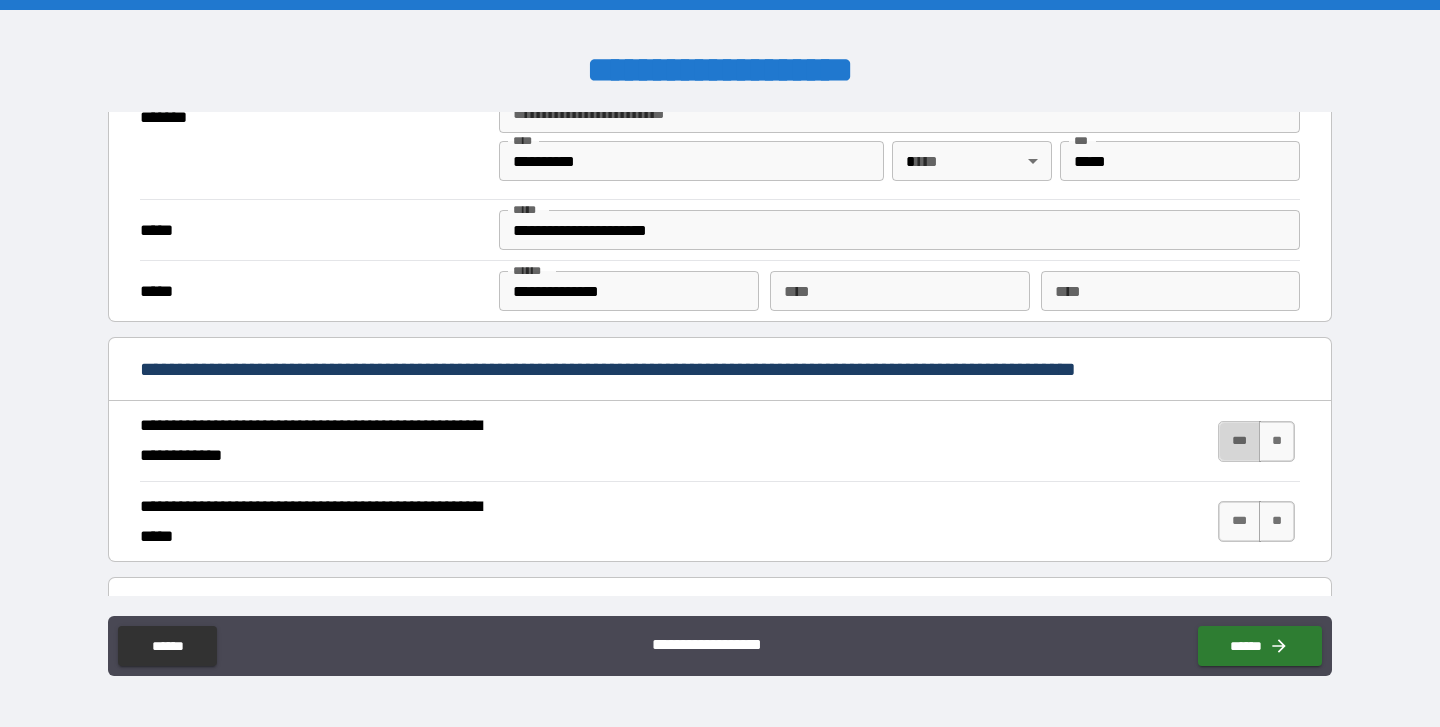 drag, startPoint x: 1217, startPoint y: 432, endPoint x: 1221, endPoint y: 445, distance: 13.601471 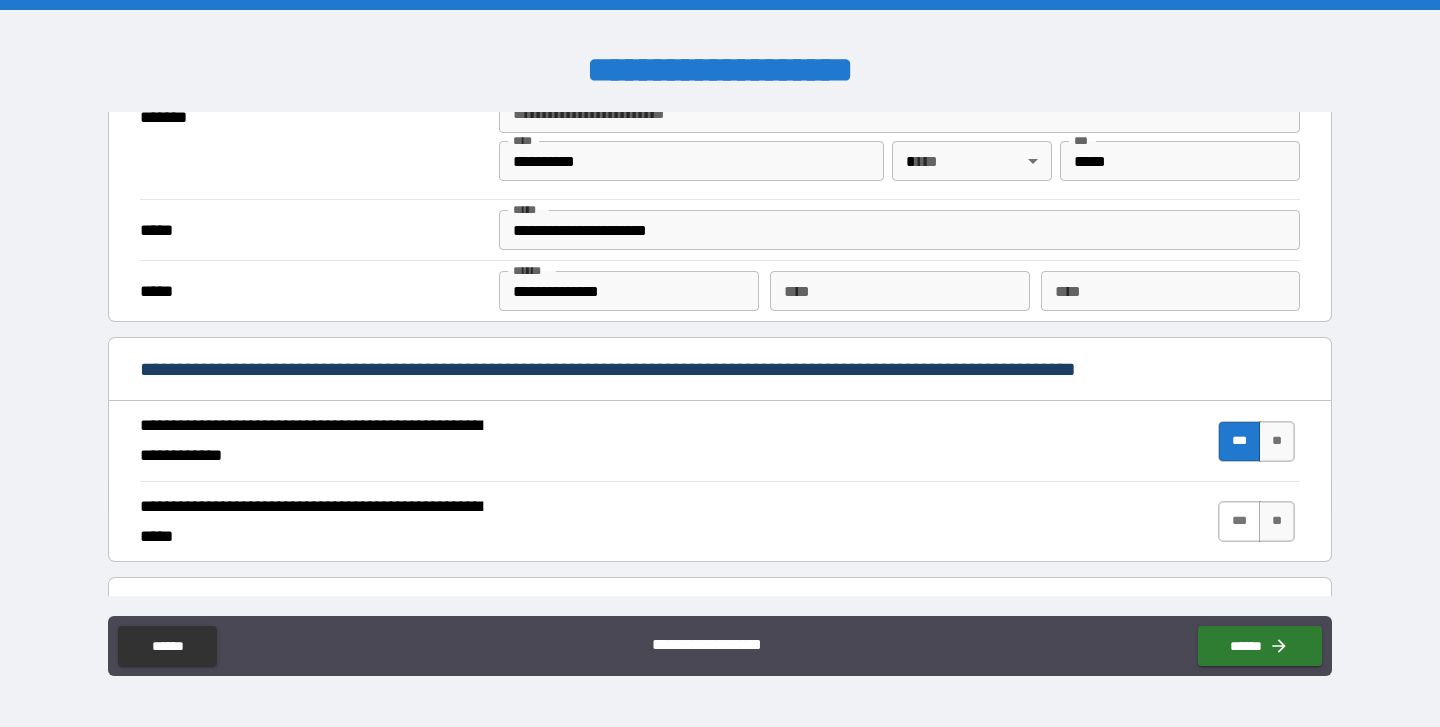 click on "***" at bounding box center (1239, 521) 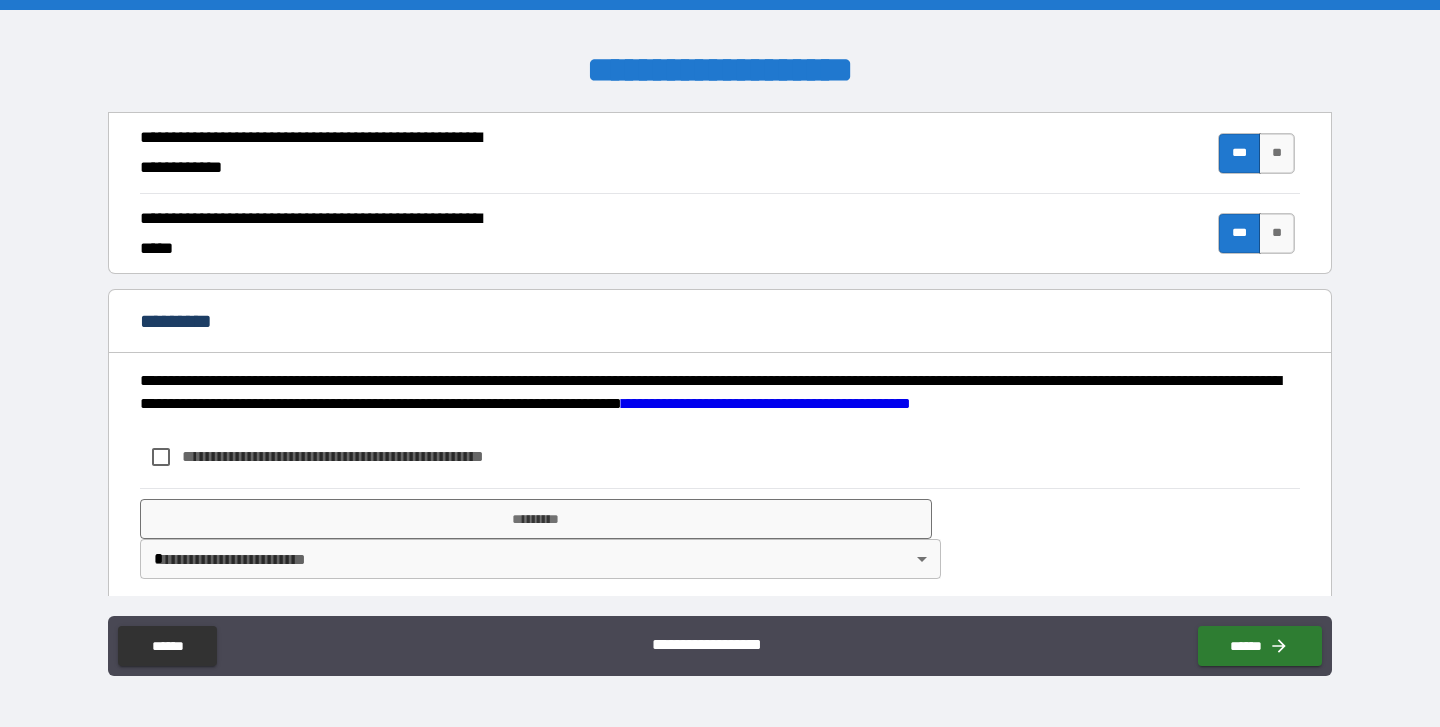 scroll, scrollTop: 1862, scrollLeft: 0, axis: vertical 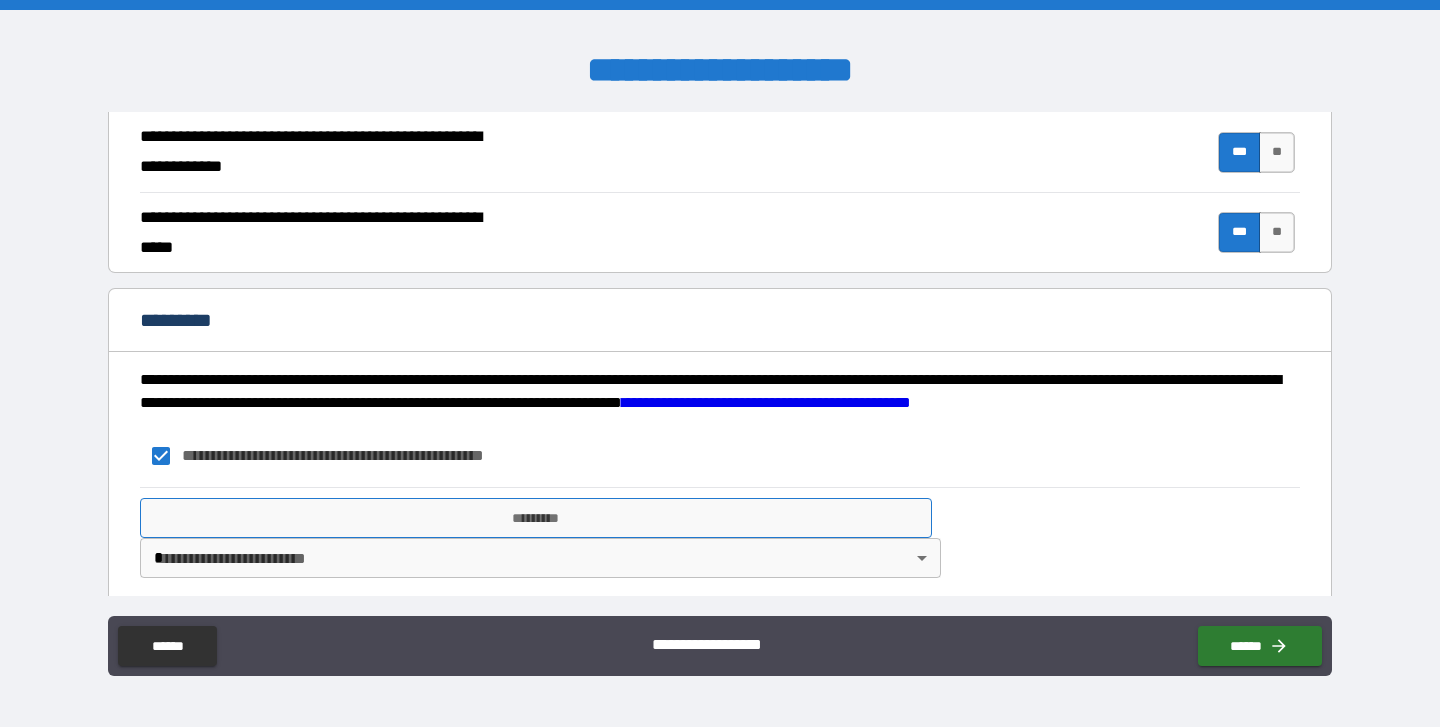 click on "*********" at bounding box center [536, 518] 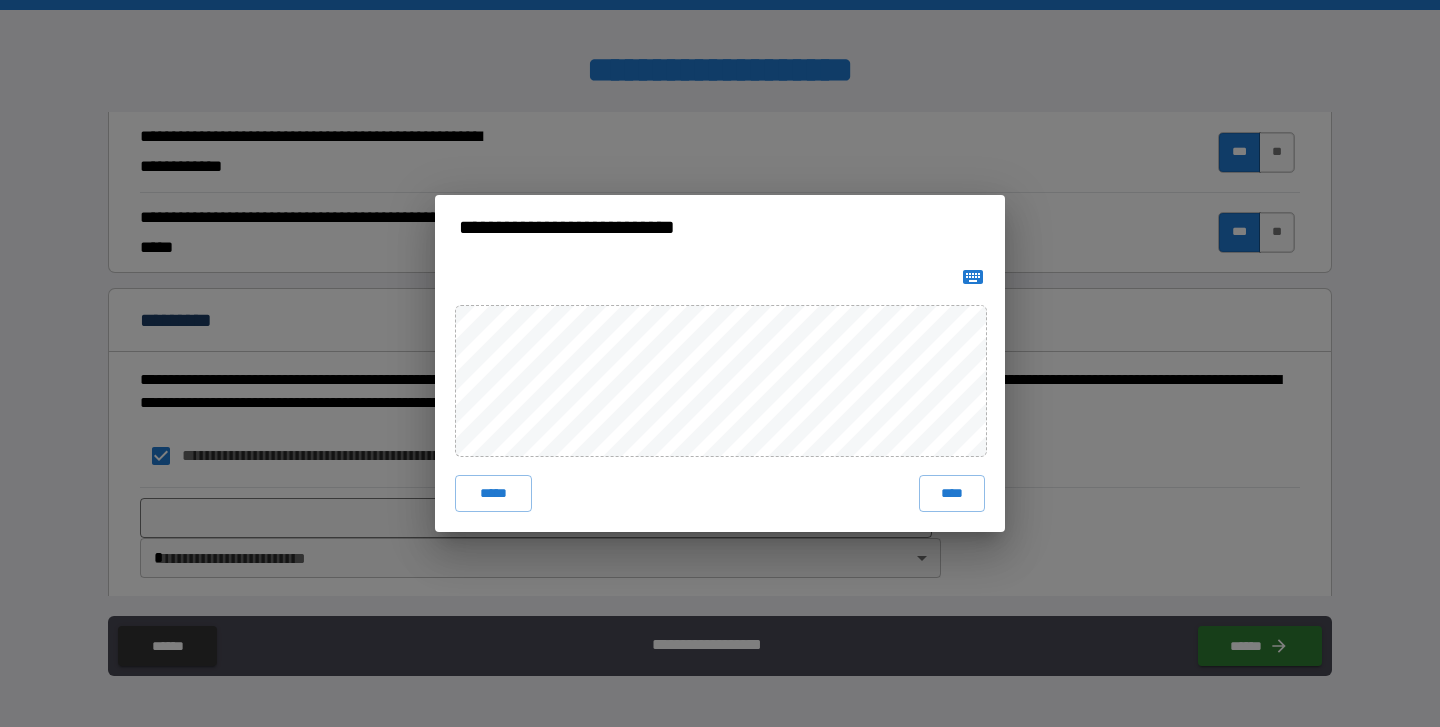 click on "****" at bounding box center [952, 493] 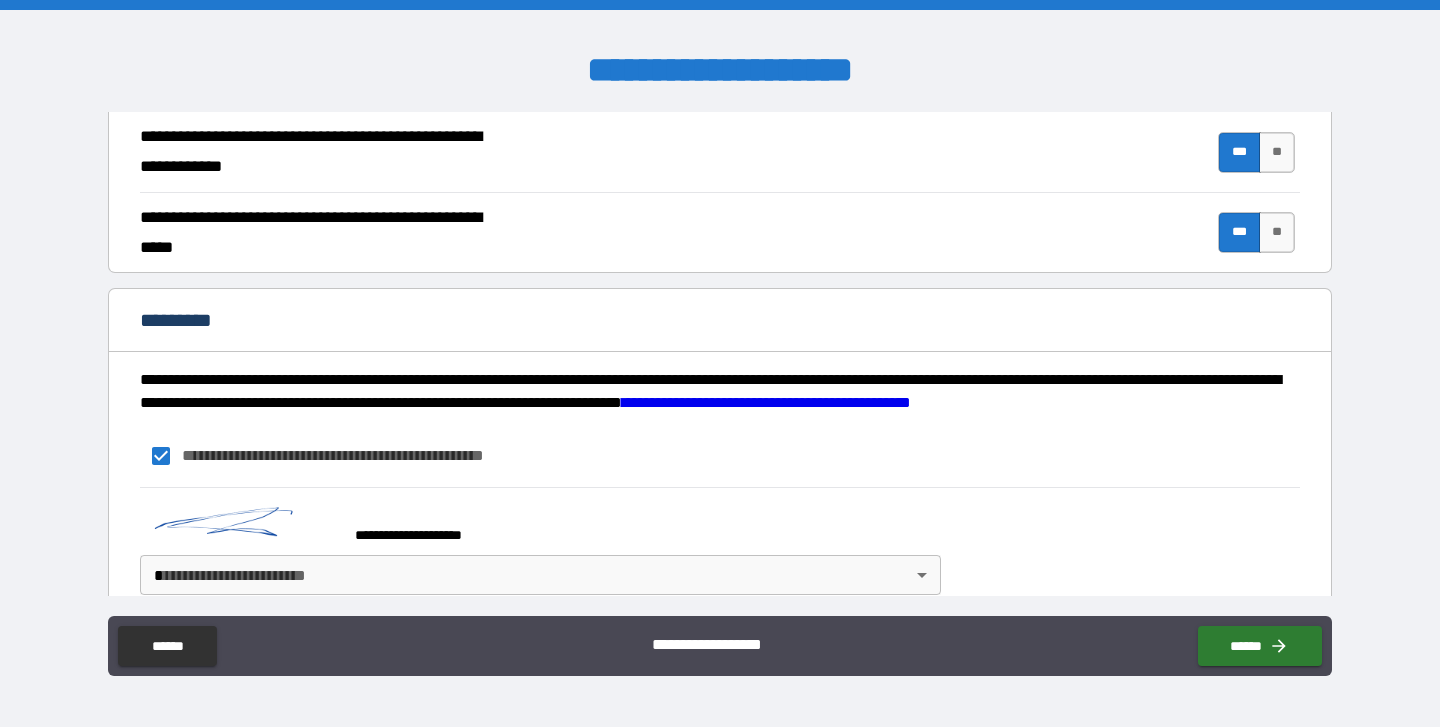 scroll, scrollTop: 1892, scrollLeft: 0, axis: vertical 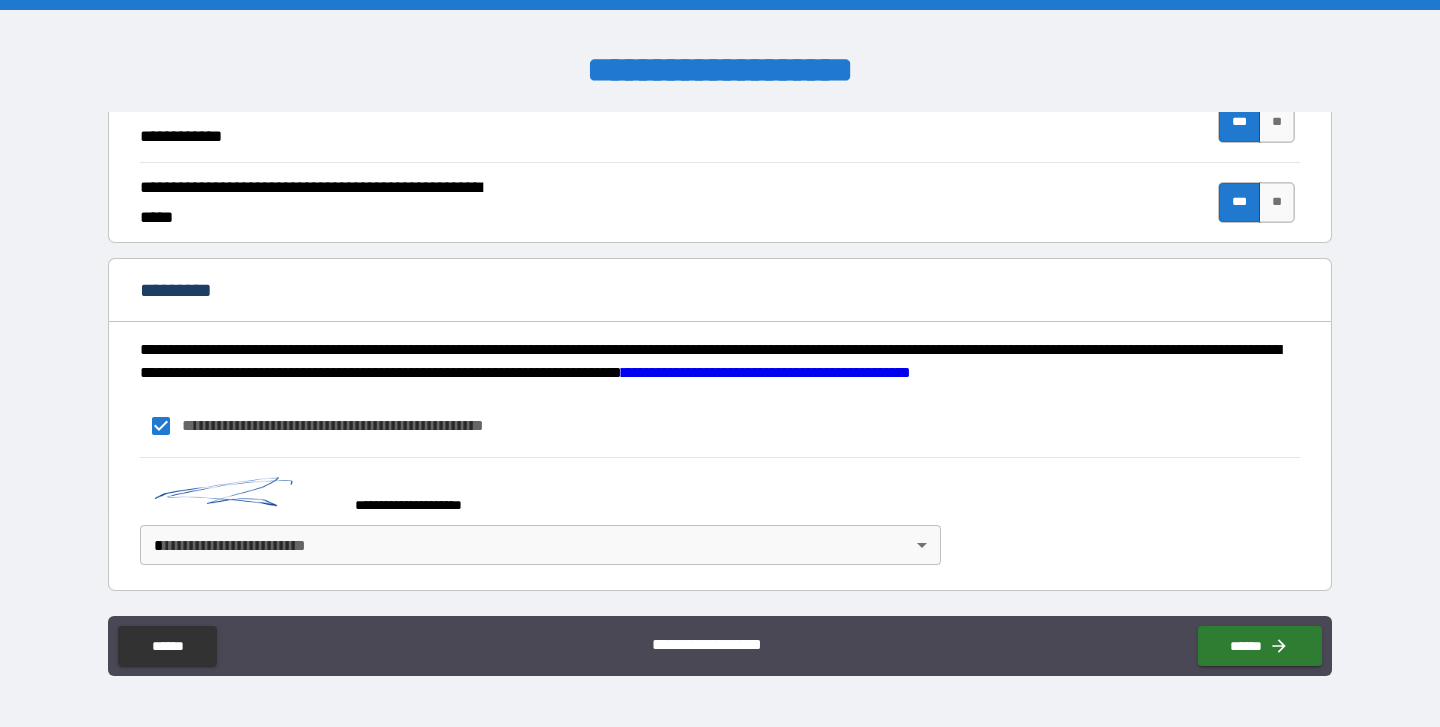 click on "[FIRST] [LAST] [STREET] [CITY] [STATE] [ZIP] [COUNTRY] [PHONE] [EMAIL] [DOB] [SSN] [CC] [DL] [PASSPORT]" at bounding box center [720, 363] 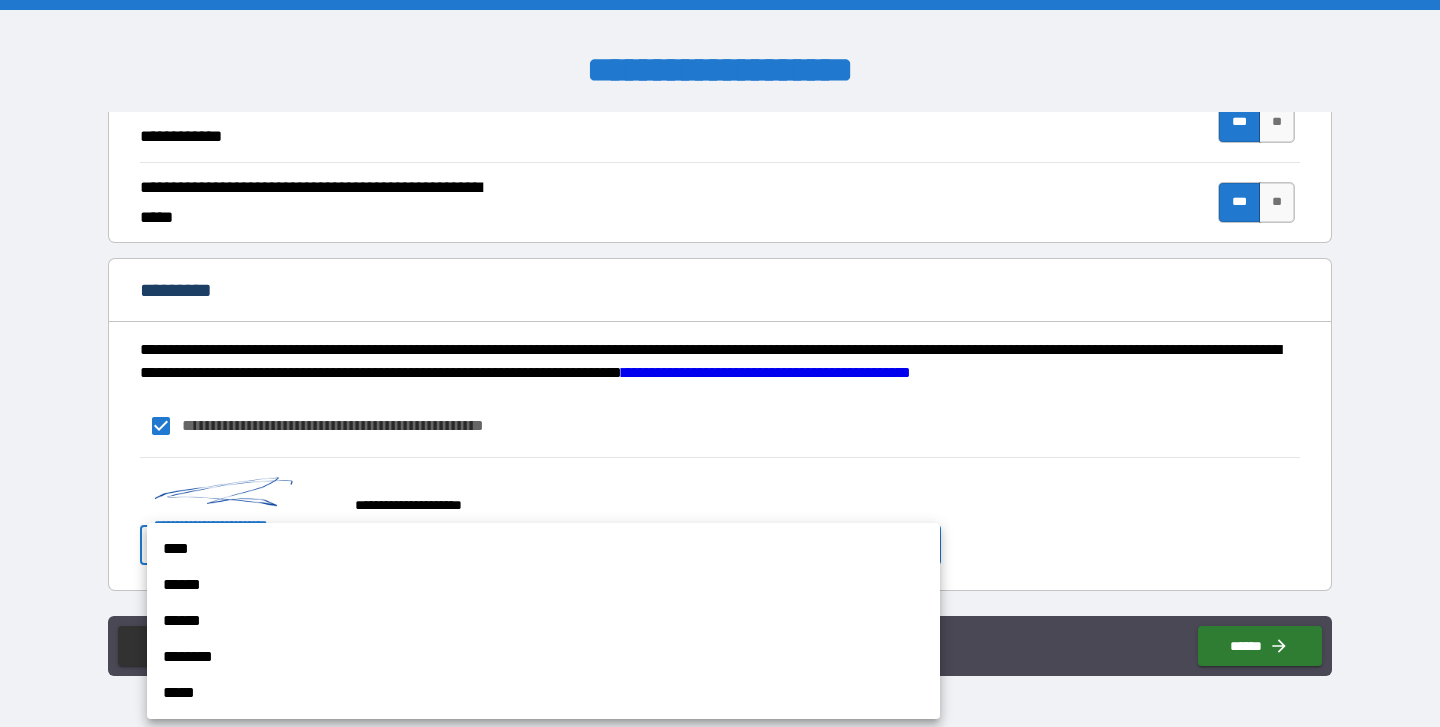 click on "****" at bounding box center (543, 549) 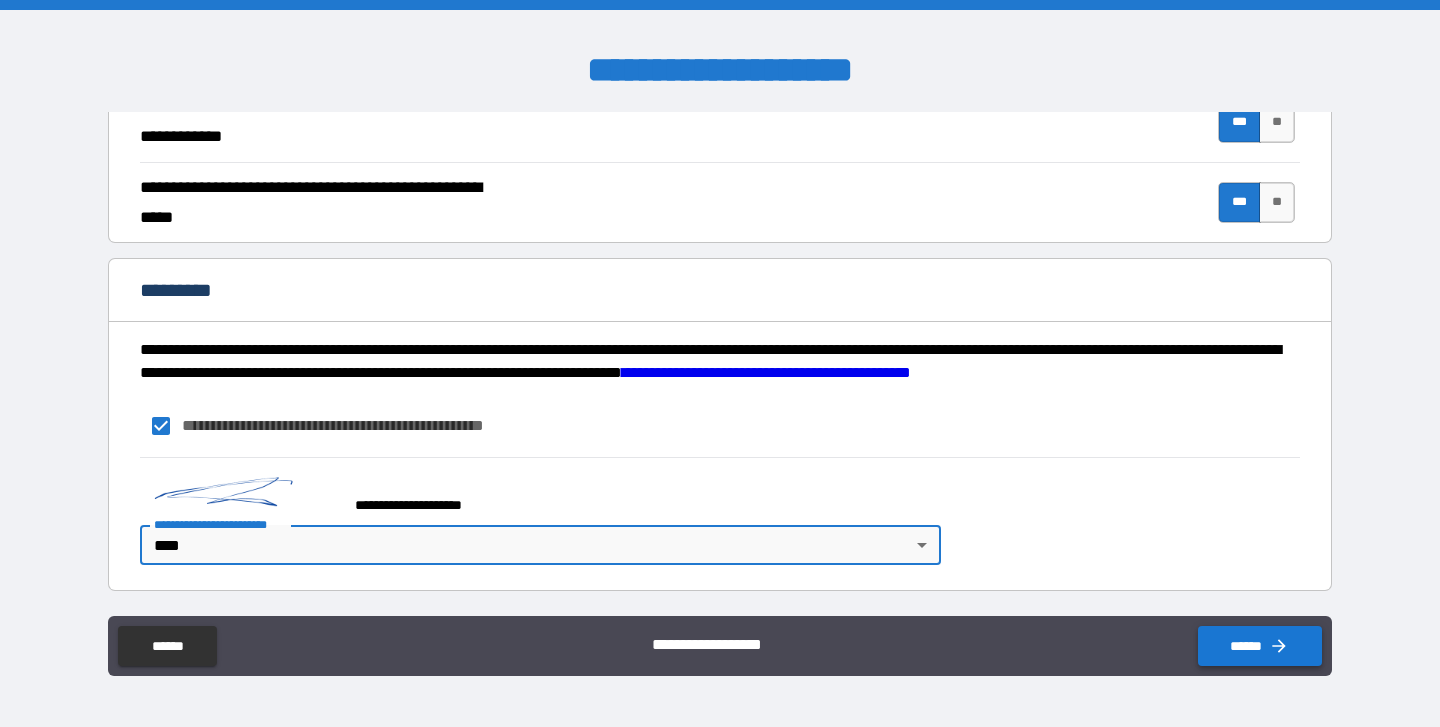 click on "******" at bounding box center [1260, 646] 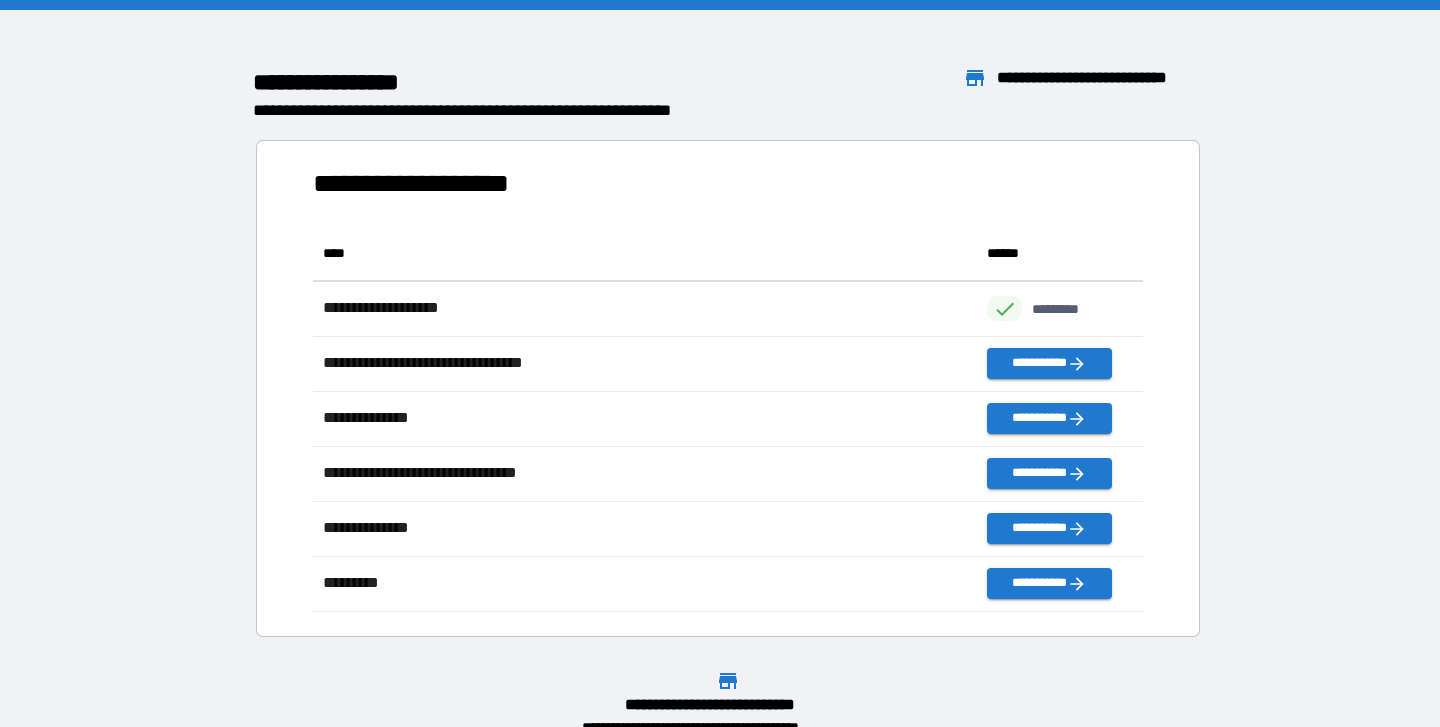 scroll, scrollTop: 1, scrollLeft: 1, axis: both 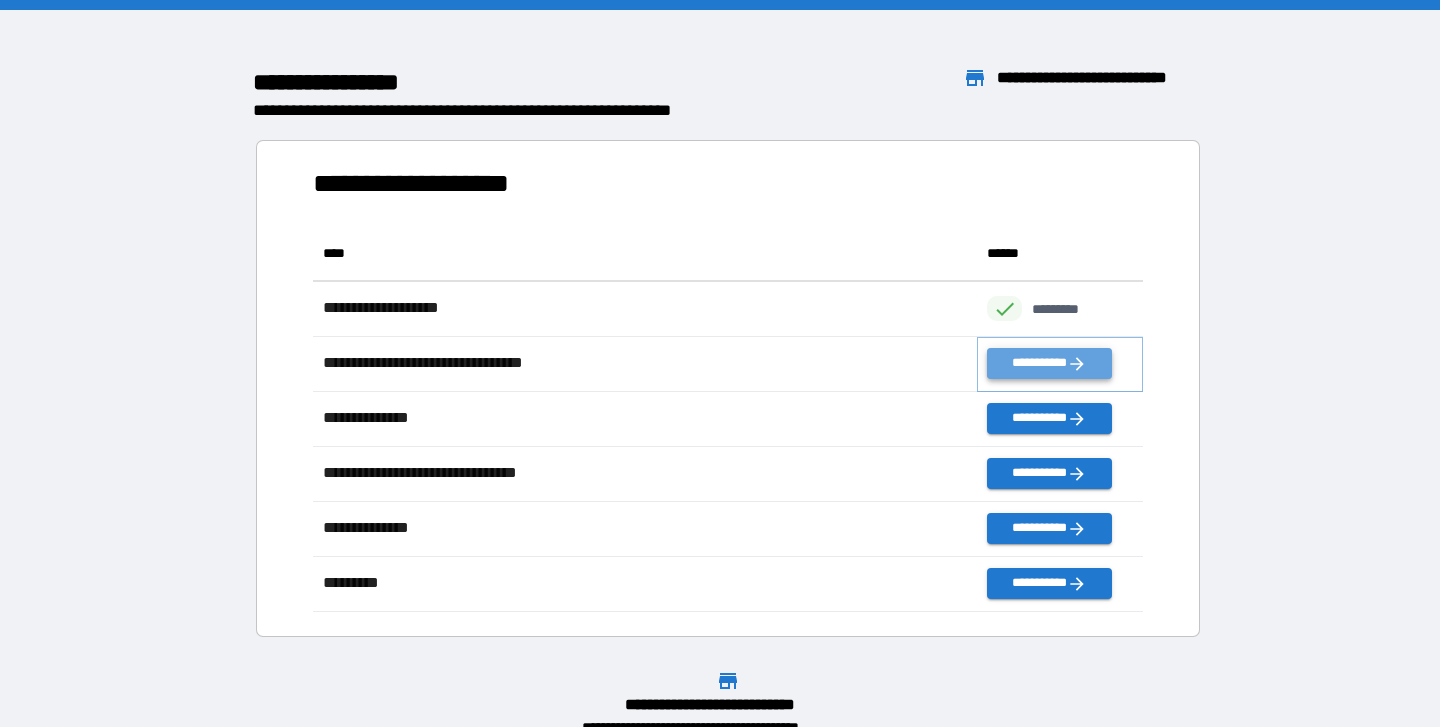 click on "**********" at bounding box center (1049, 363) 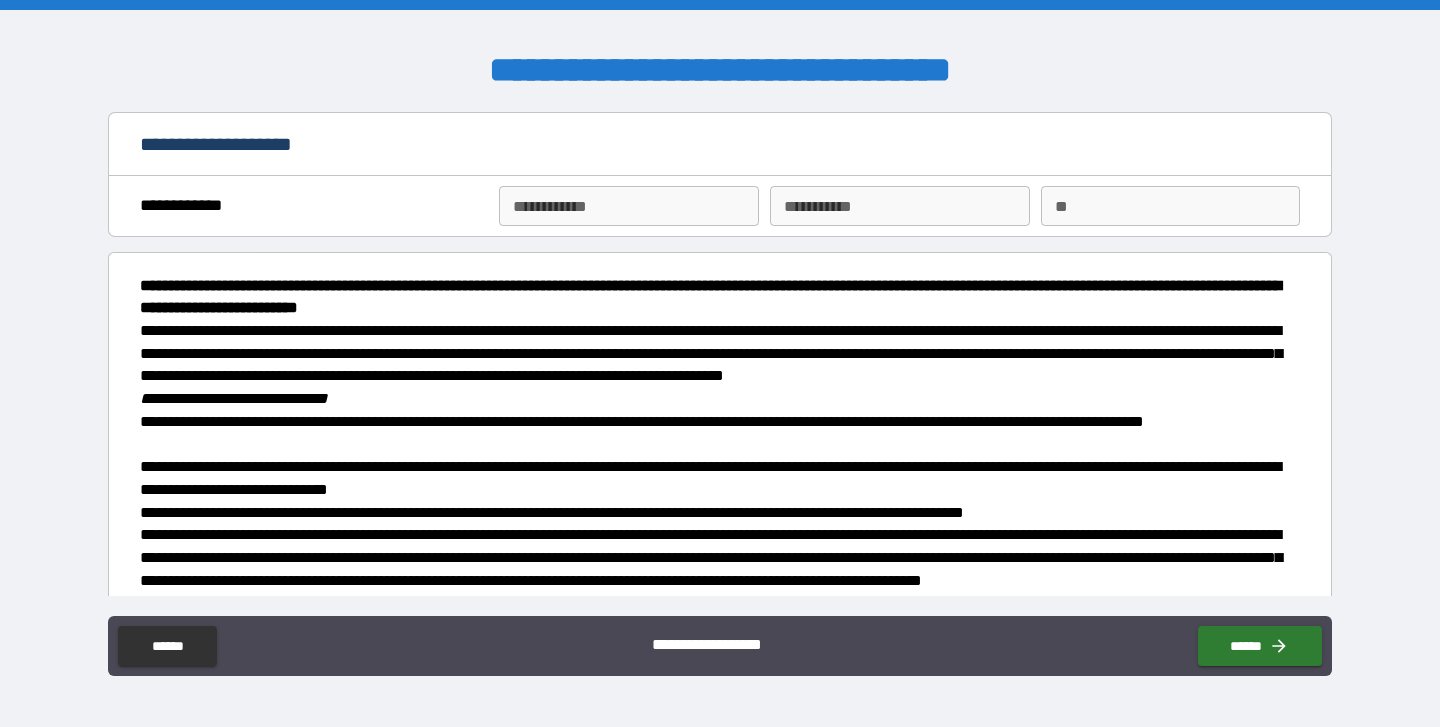 scroll, scrollTop: 2, scrollLeft: 0, axis: vertical 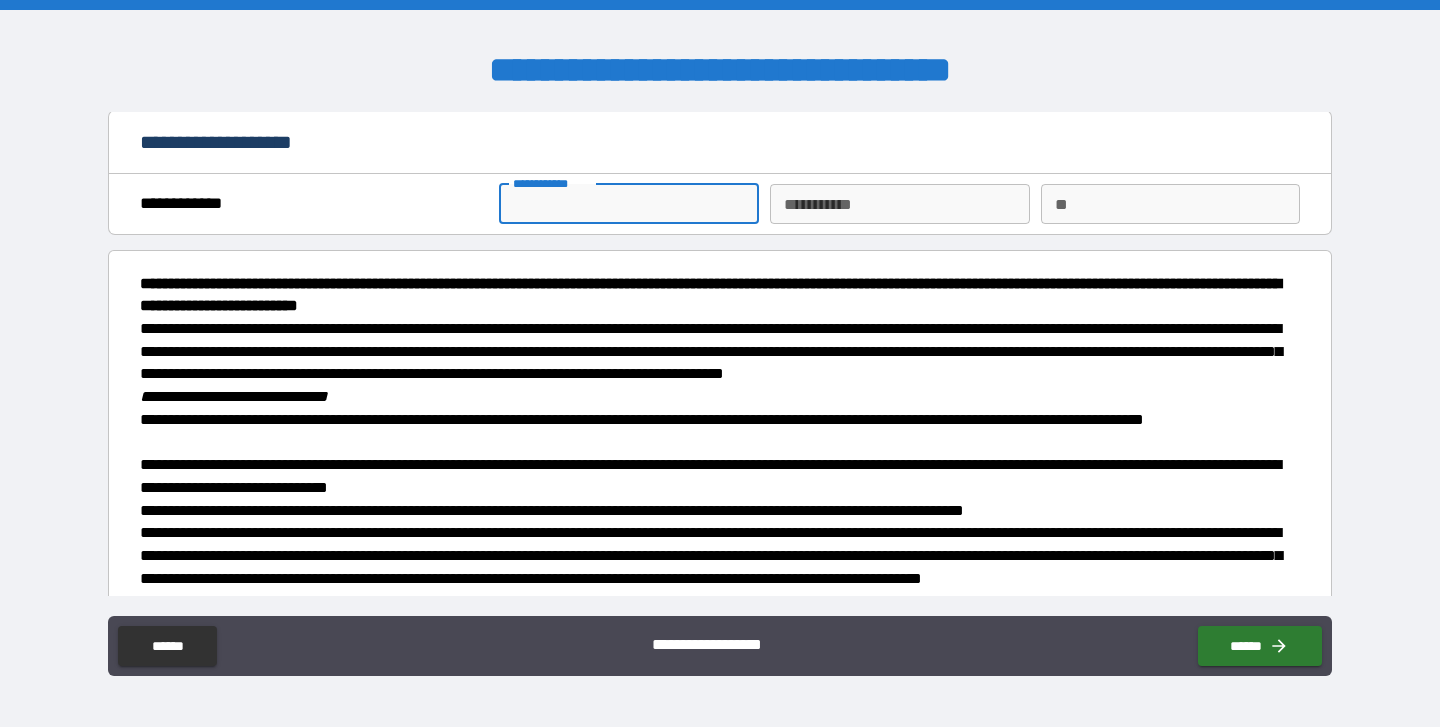 click on "**********" at bounding box center [628, 204] 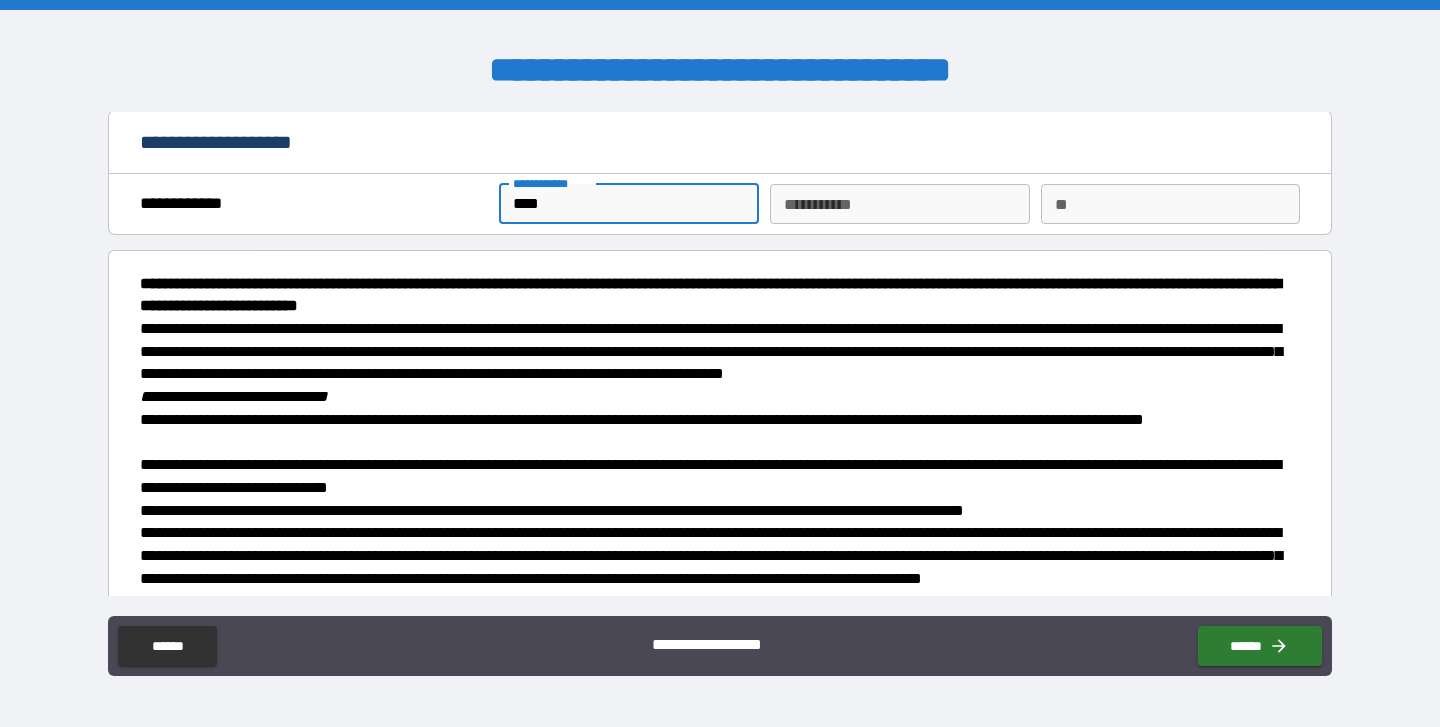 type on "*********" 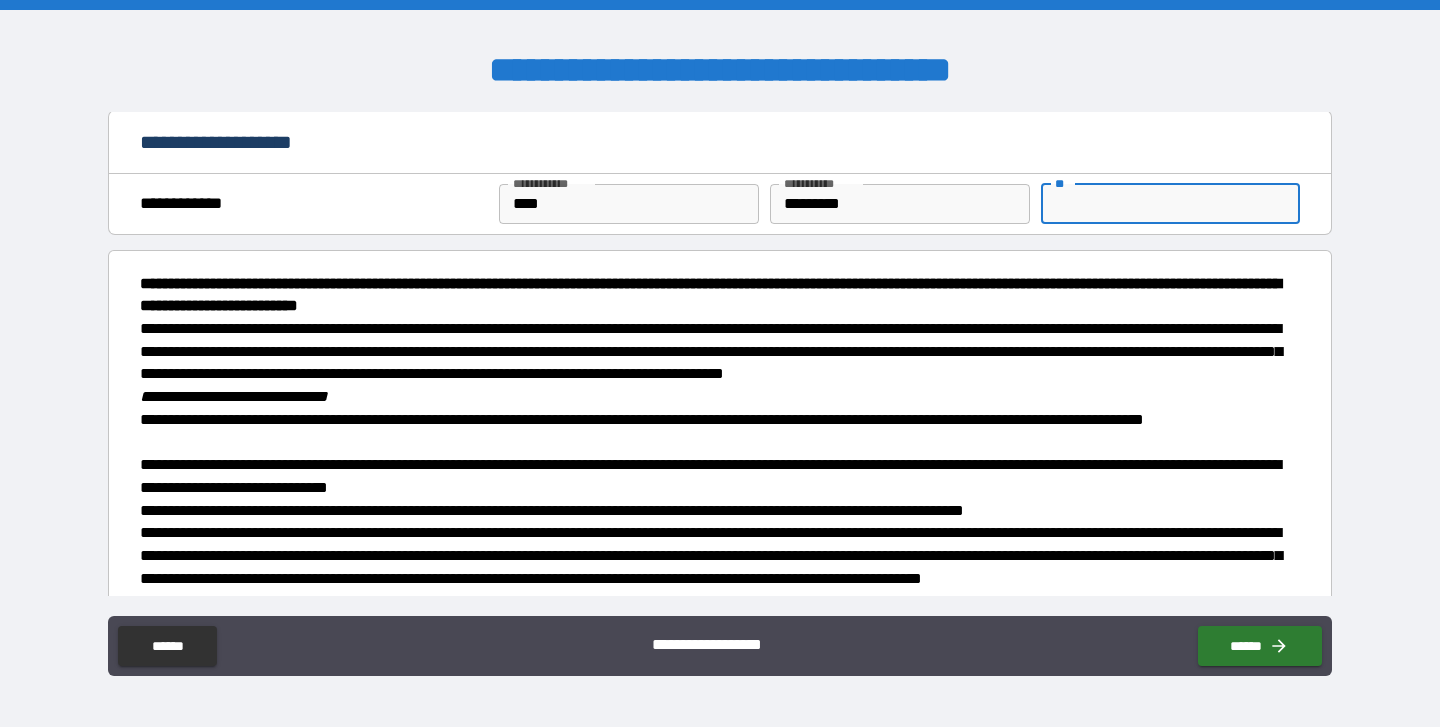 click on "**" at bounding box center (1170, 204) 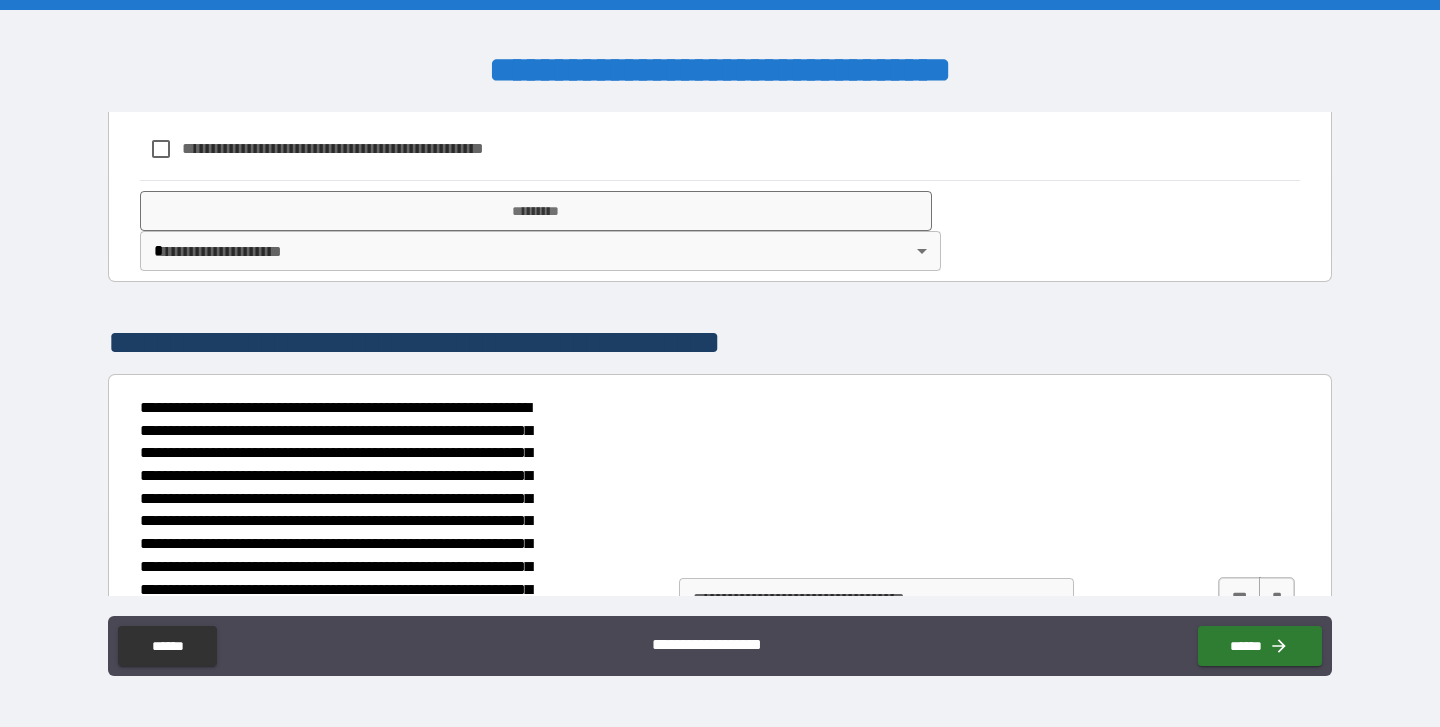 scroll, scrollTop: 1275, scrollLeft: 0, axis: vertical 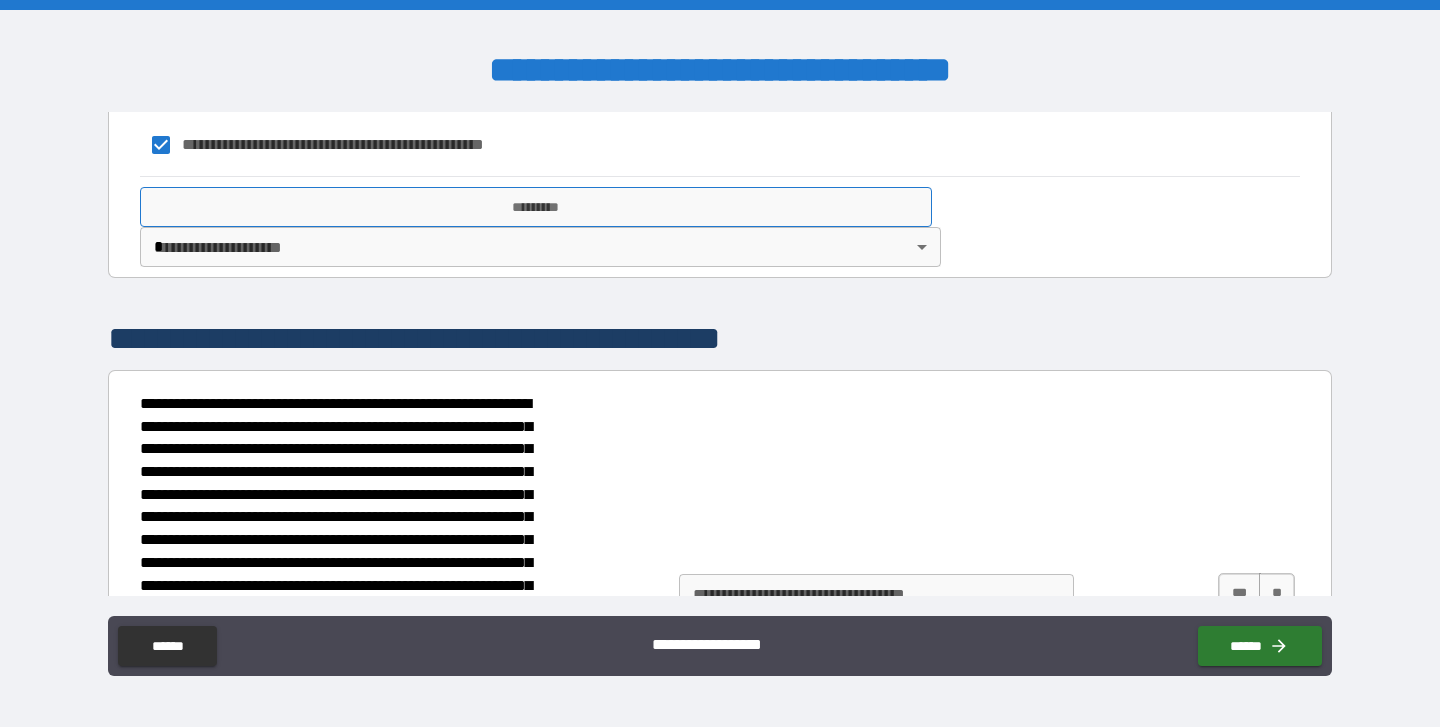 click on "*********" at bounding box center [536, 207] 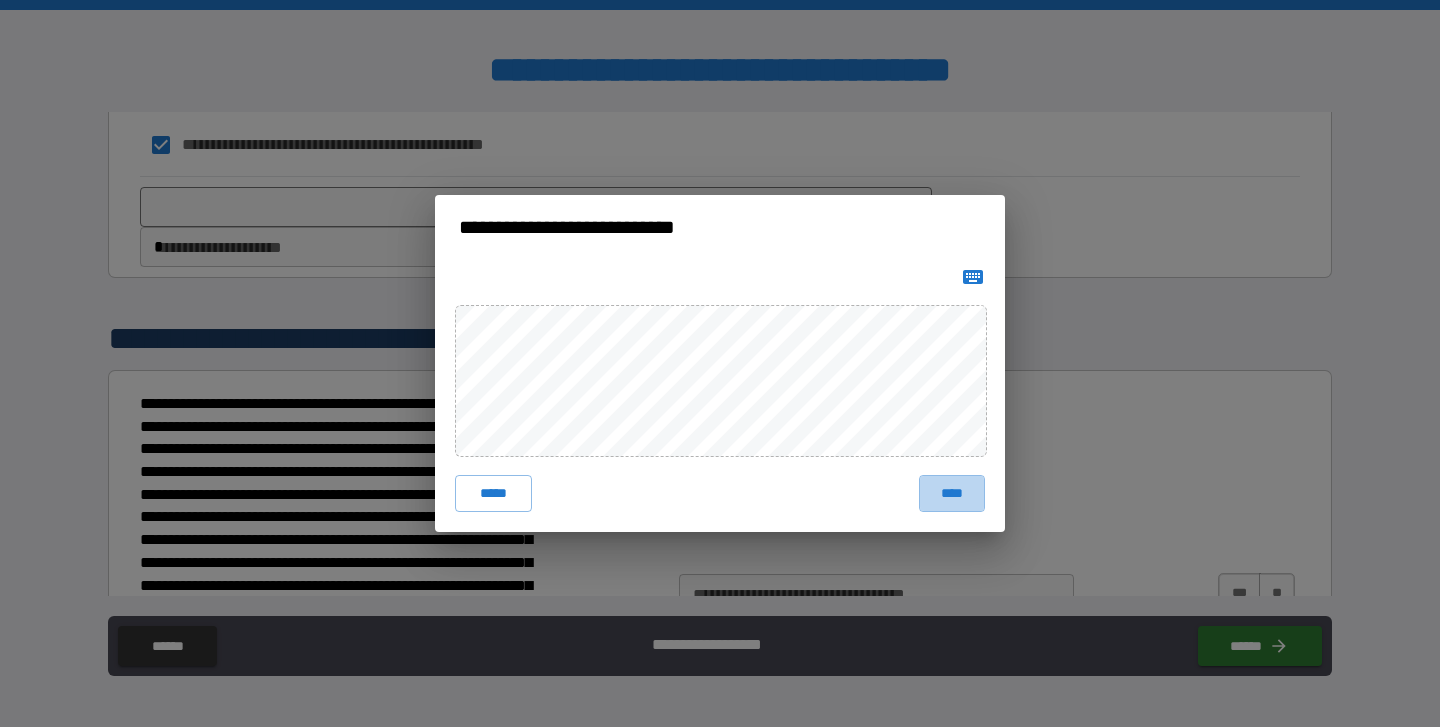 click on "****" at bounding box center (952, 493) 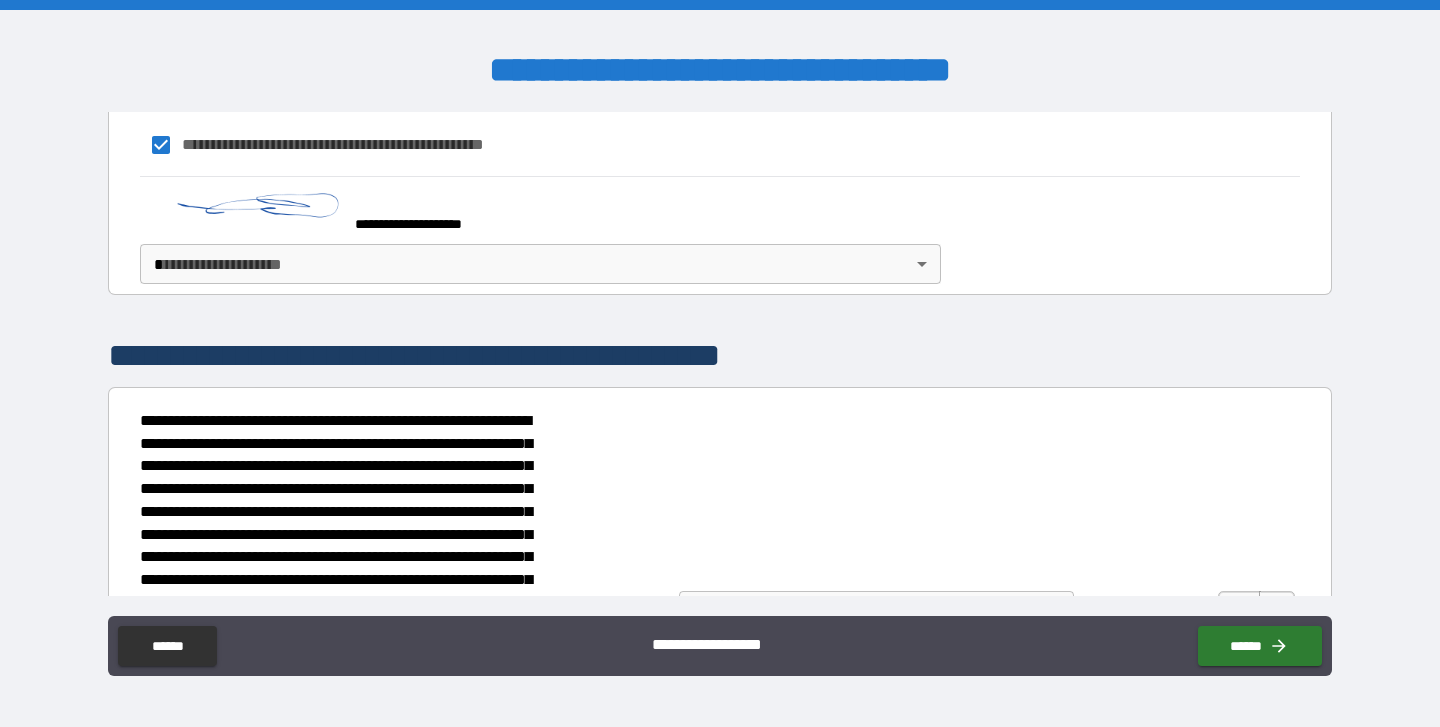 click on "[FIRST] [LAST] [STREET] [CITY] [STATE] [ZIP] [COUNTRY] [PHONE] [EMAIL] [DOB] [SSN] [CC] [DL] [PASSPORT]" at bounding box center [720, 363] 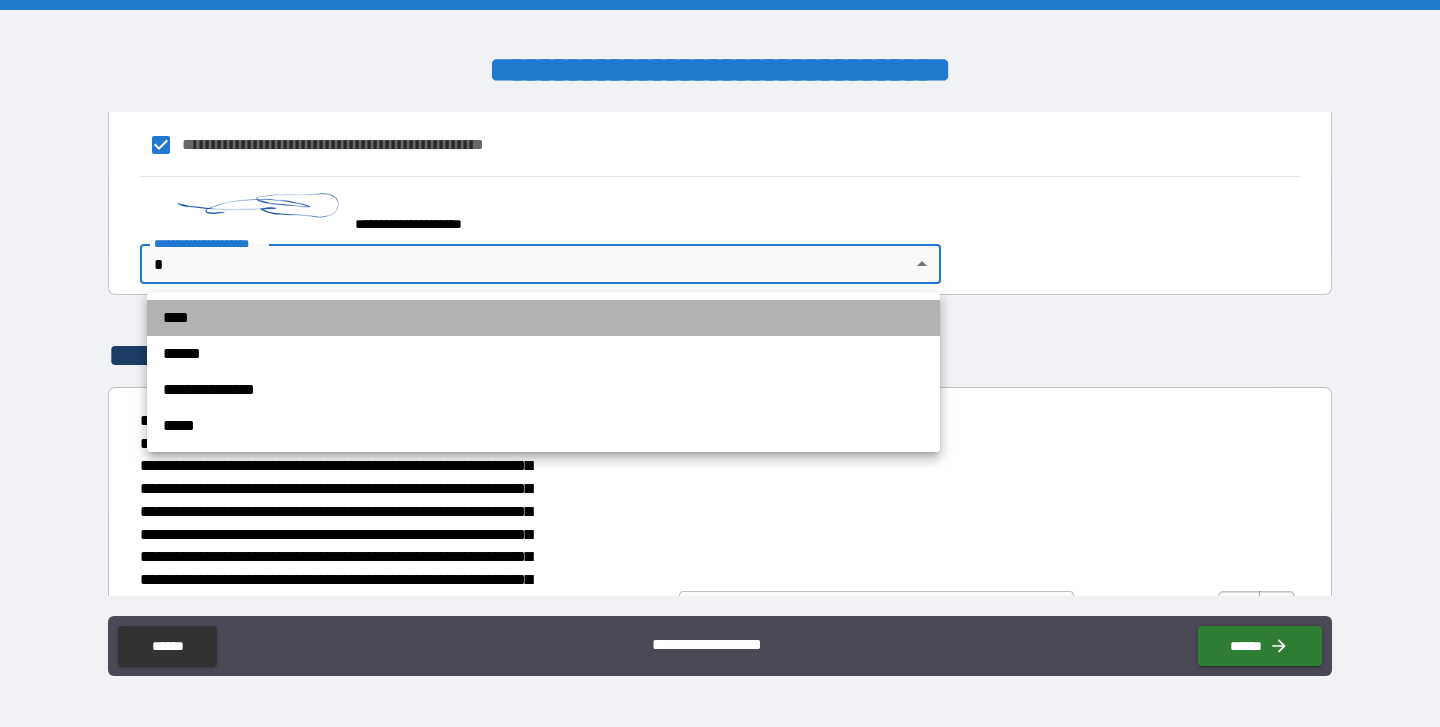 click on "****" at bounding box center [543, 318] 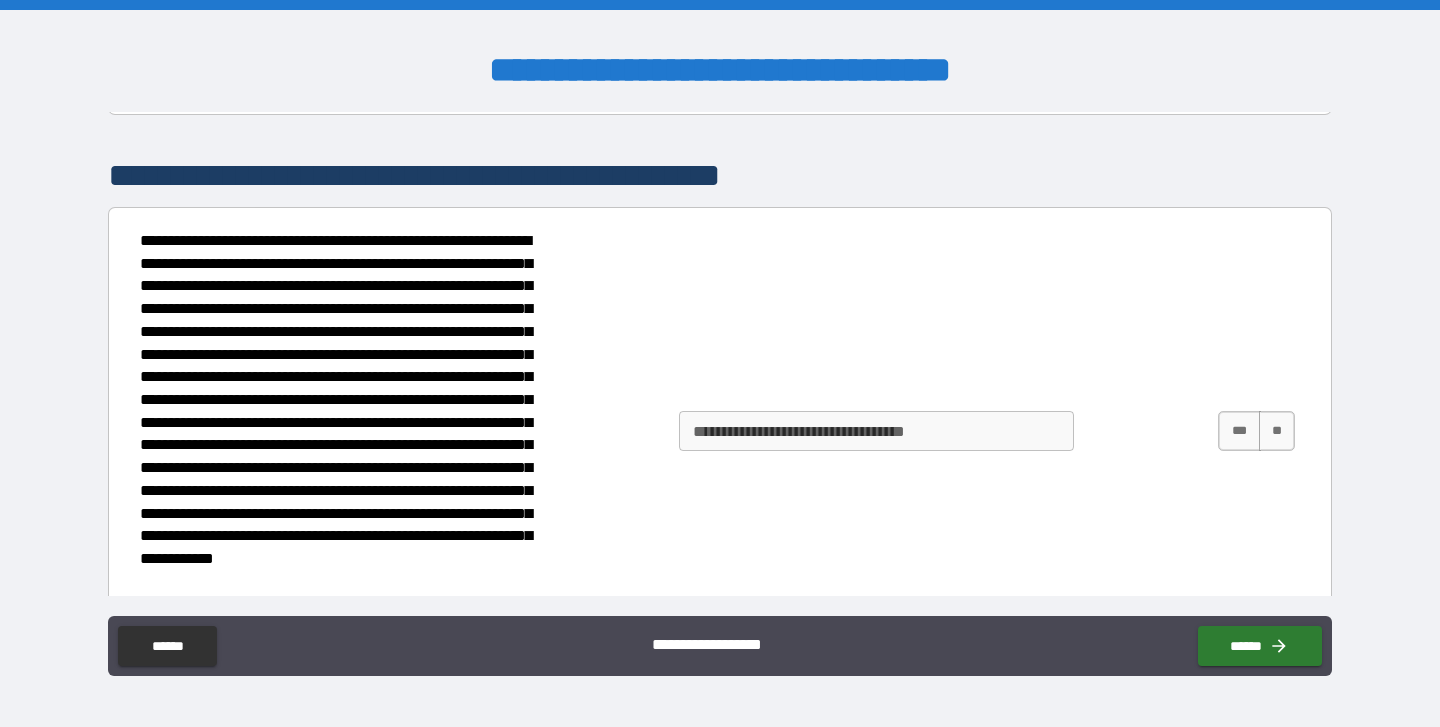 scroll, scrollTop: 1501, scrollLeft: 0, axis: vertical 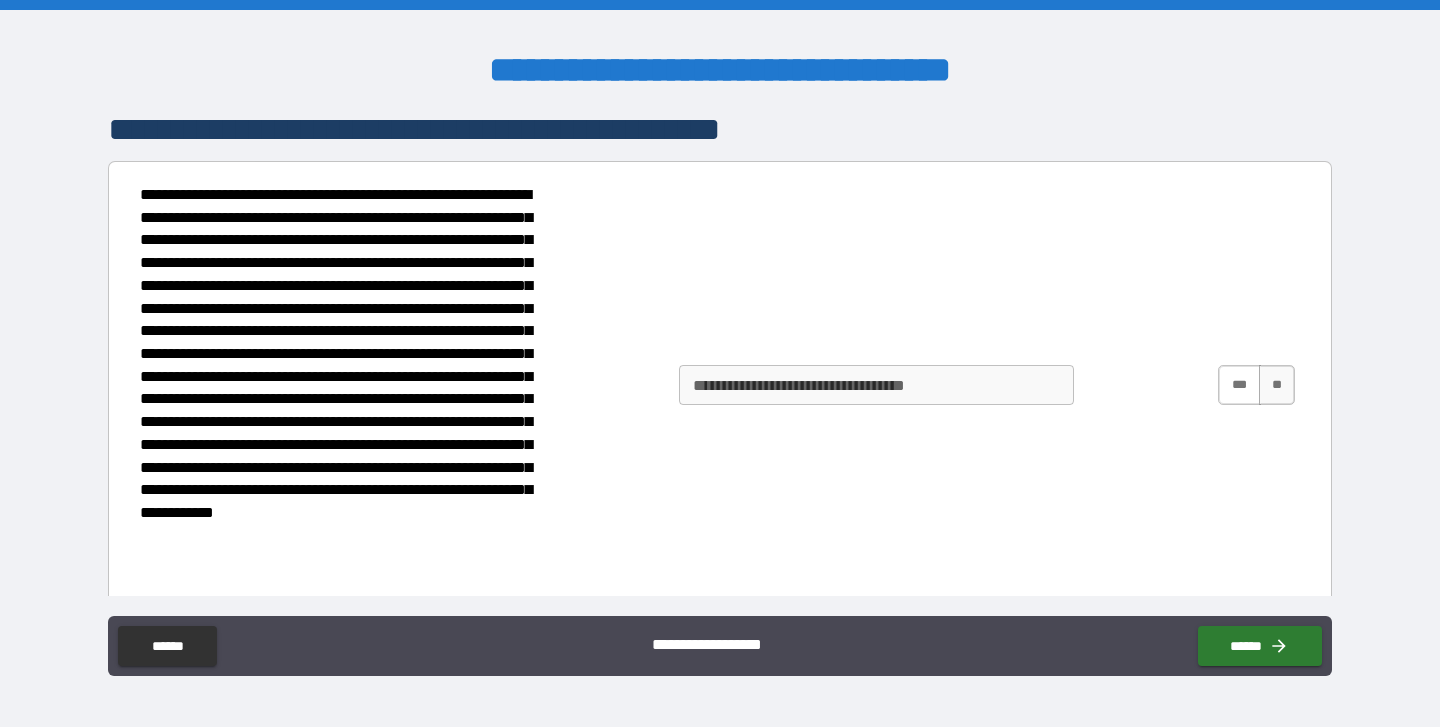 click on "***" at bounding box center (1239, 385) 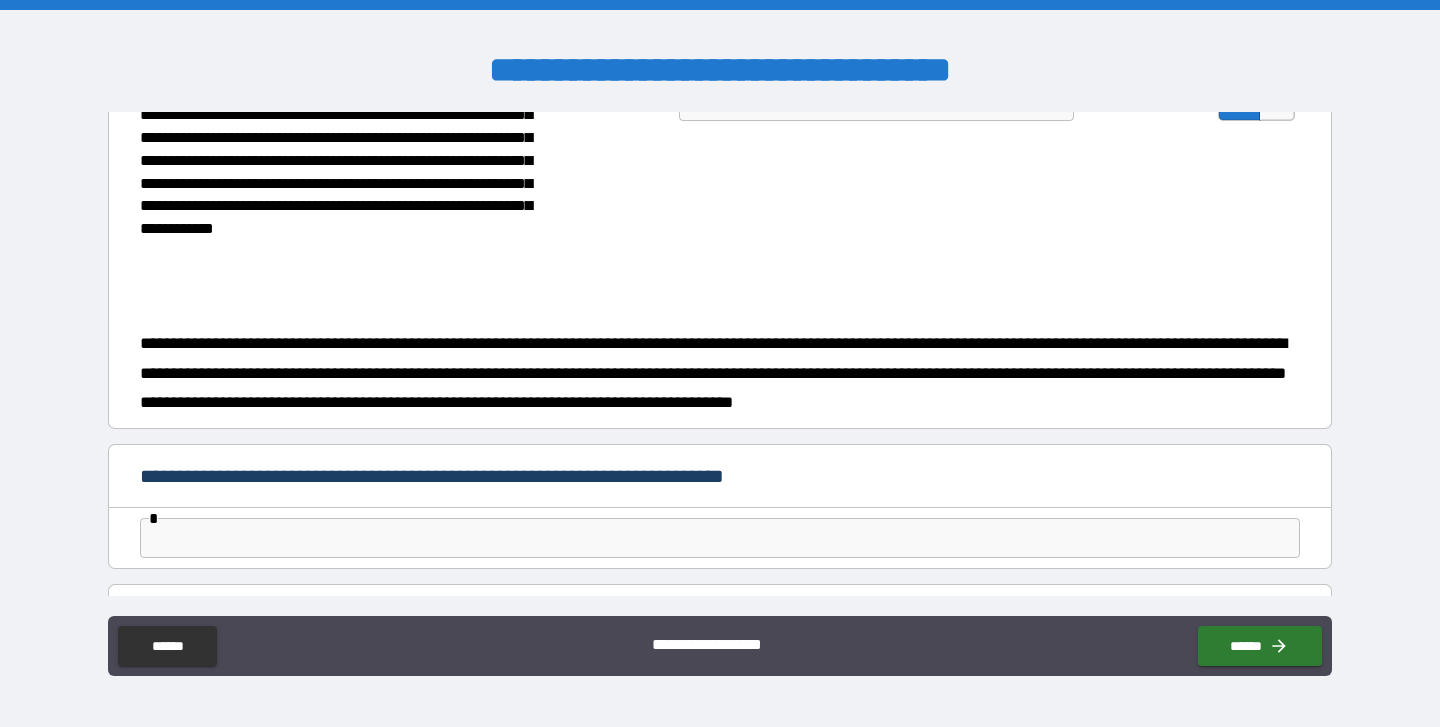 scroll, scrollTop: 1841, scrollLeft: 0, axis: vertical 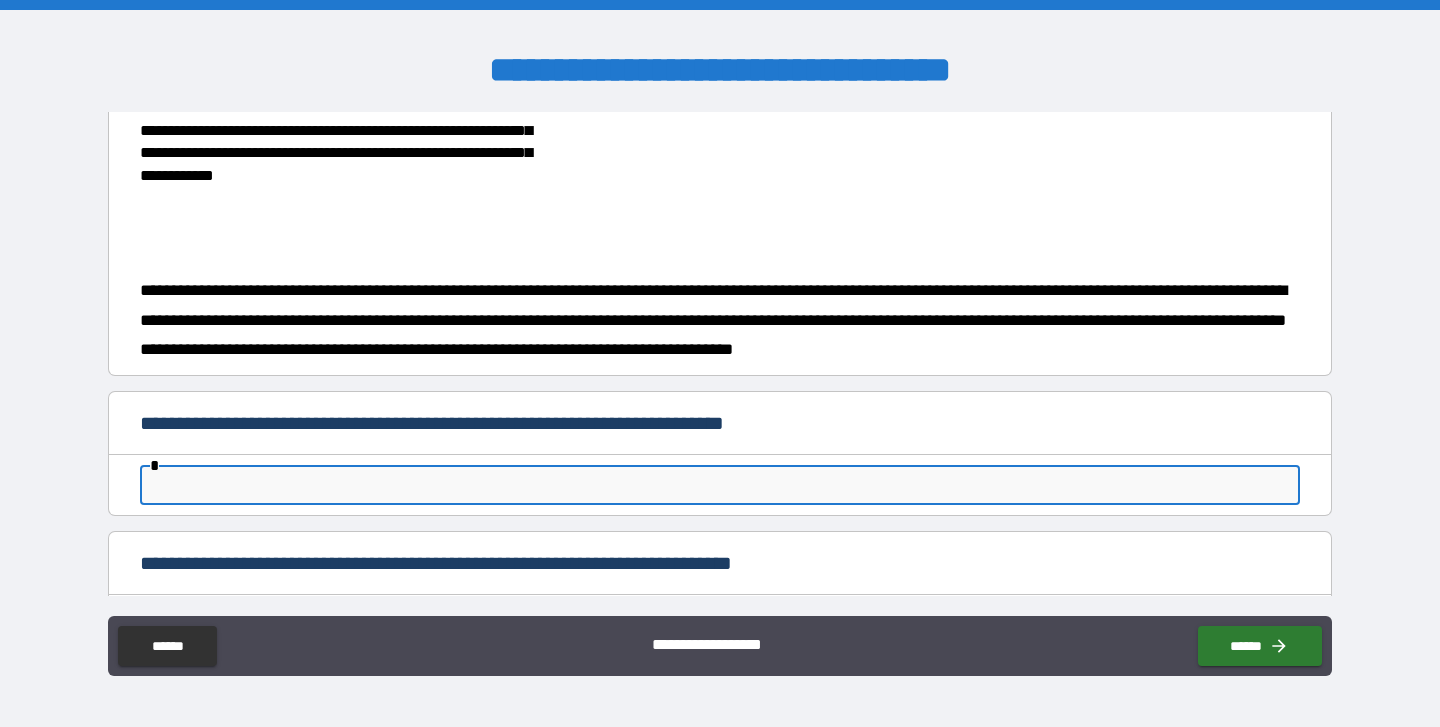 click at bounding box center (720, 485) 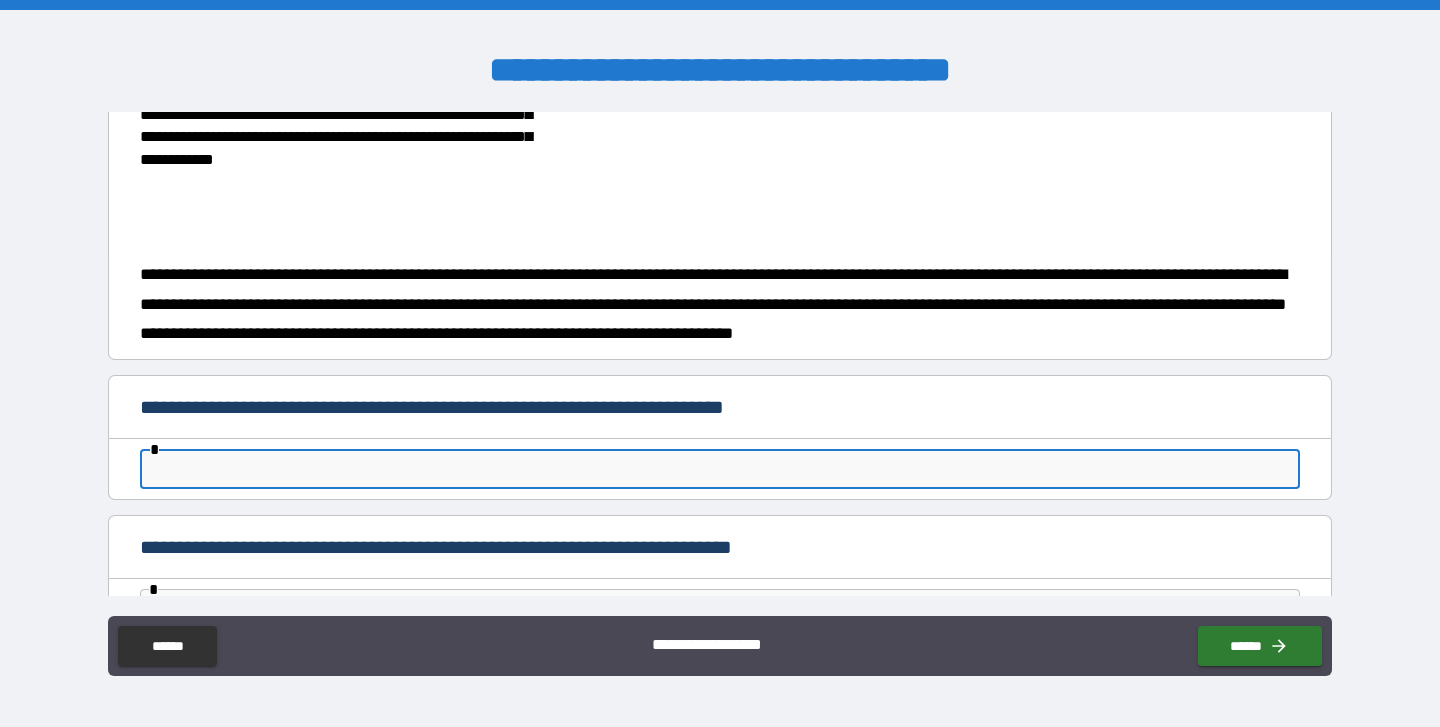 scroll, scrollTop: 1855, scrollLeft: 0, axis: vertical 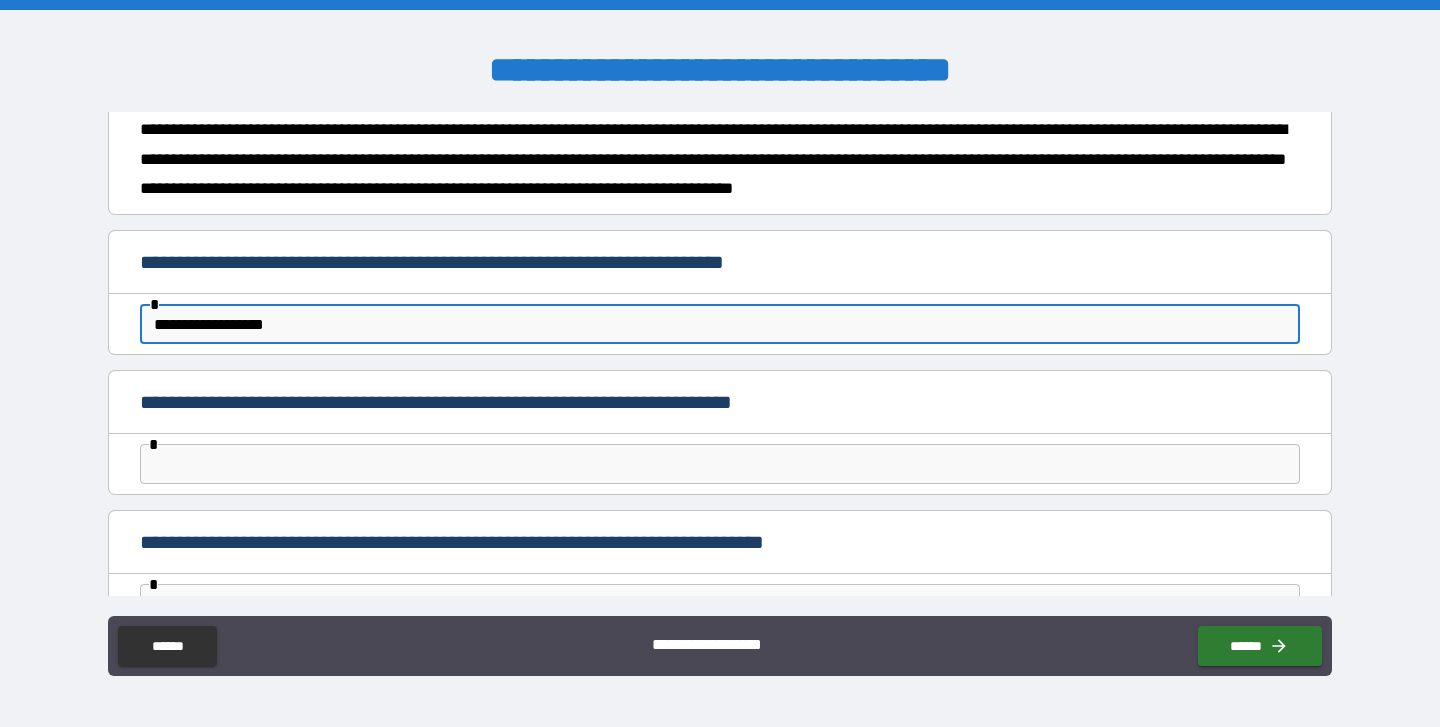type on "**********" 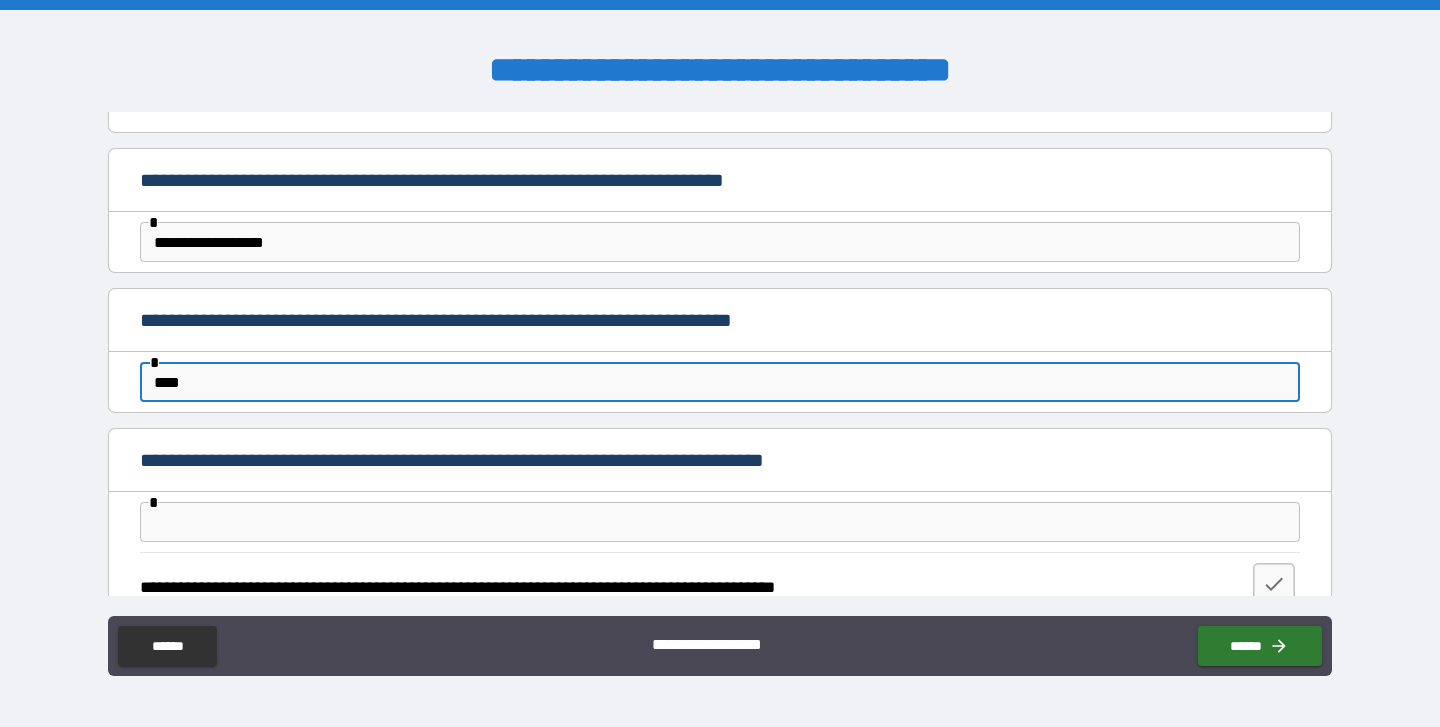 scroll, scrollTop: 2117, scrollLeft: 0, axis: vertical 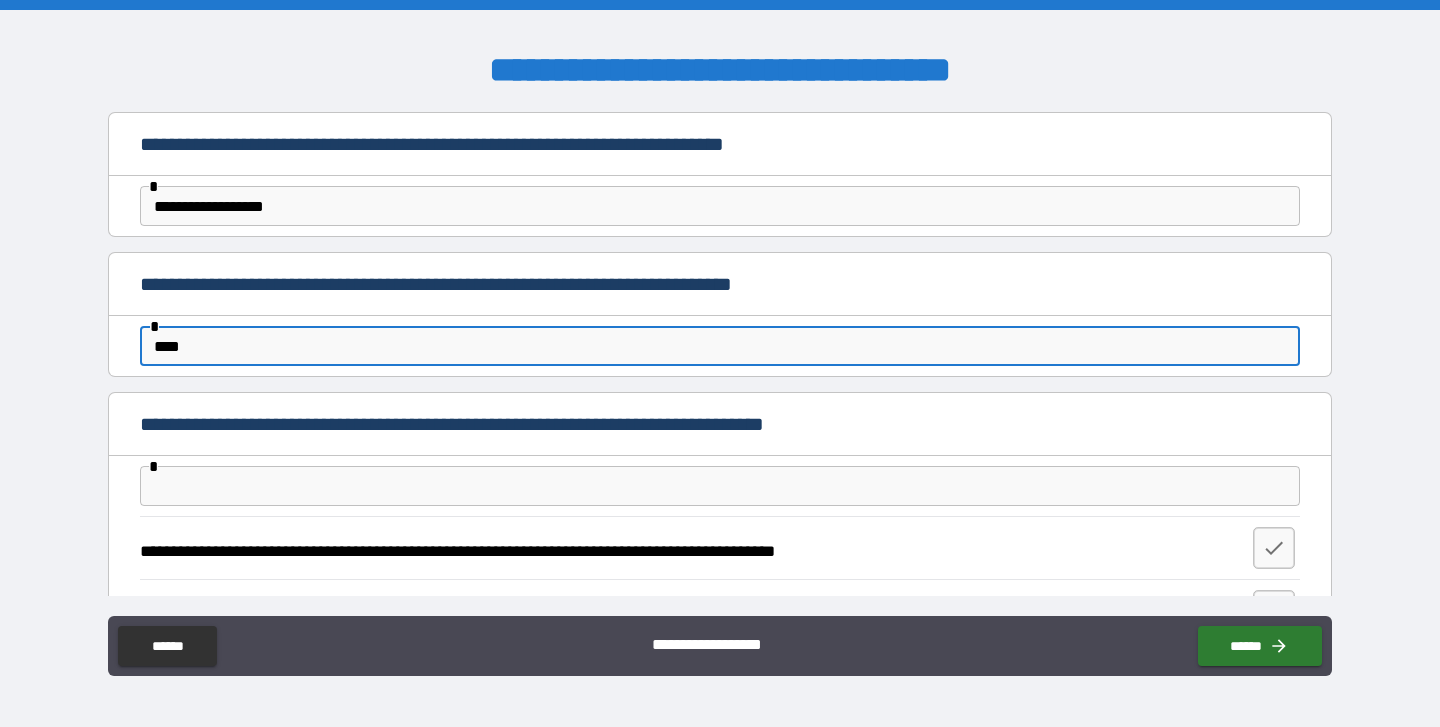 type on "****" 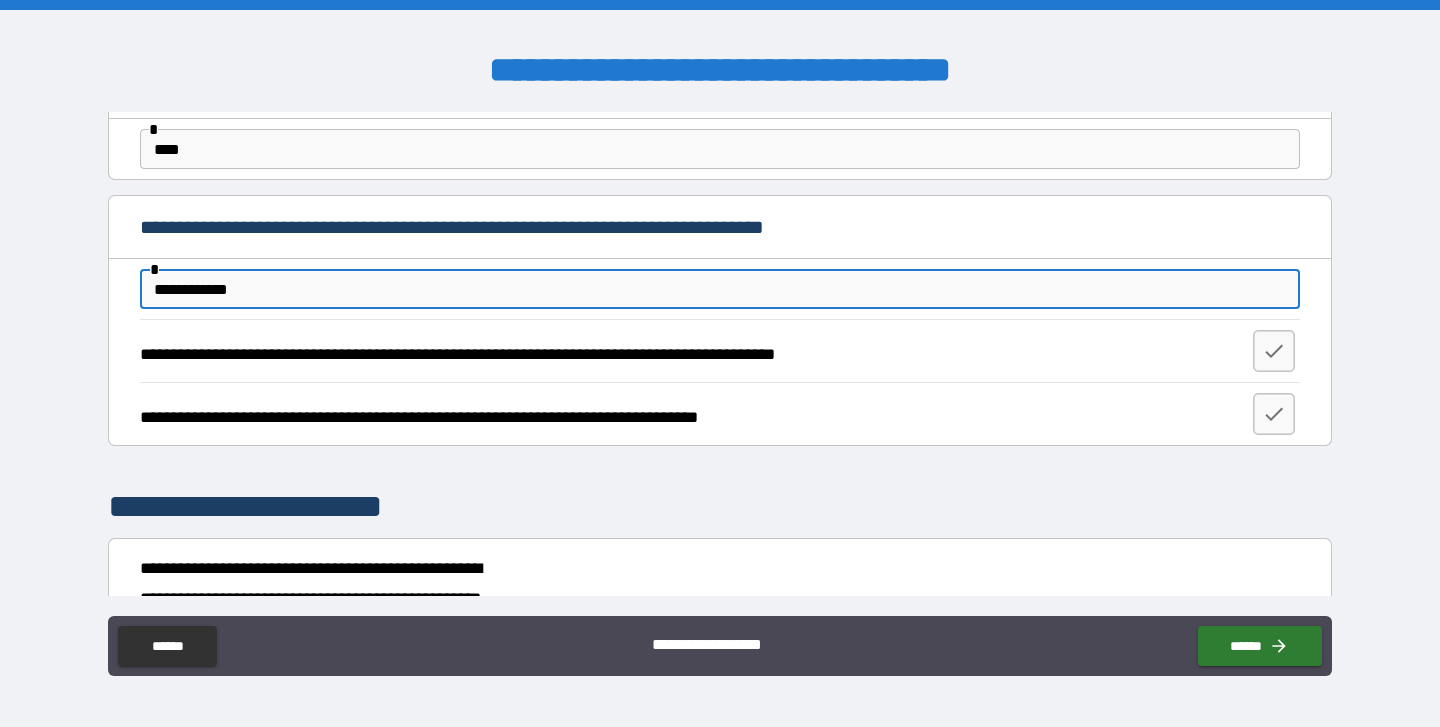 scroll, scrollTop: 2353, scrollLeft: 0, axis: vertical 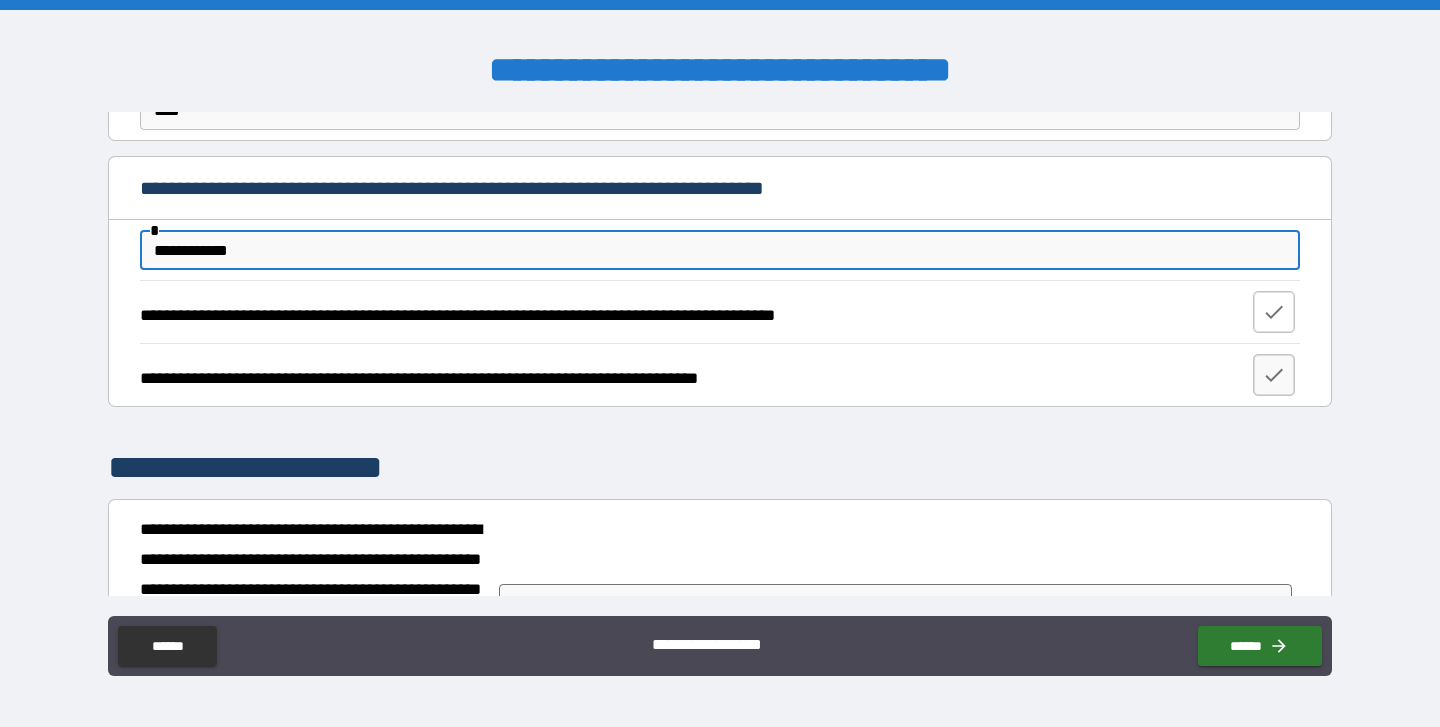 type on "**********" 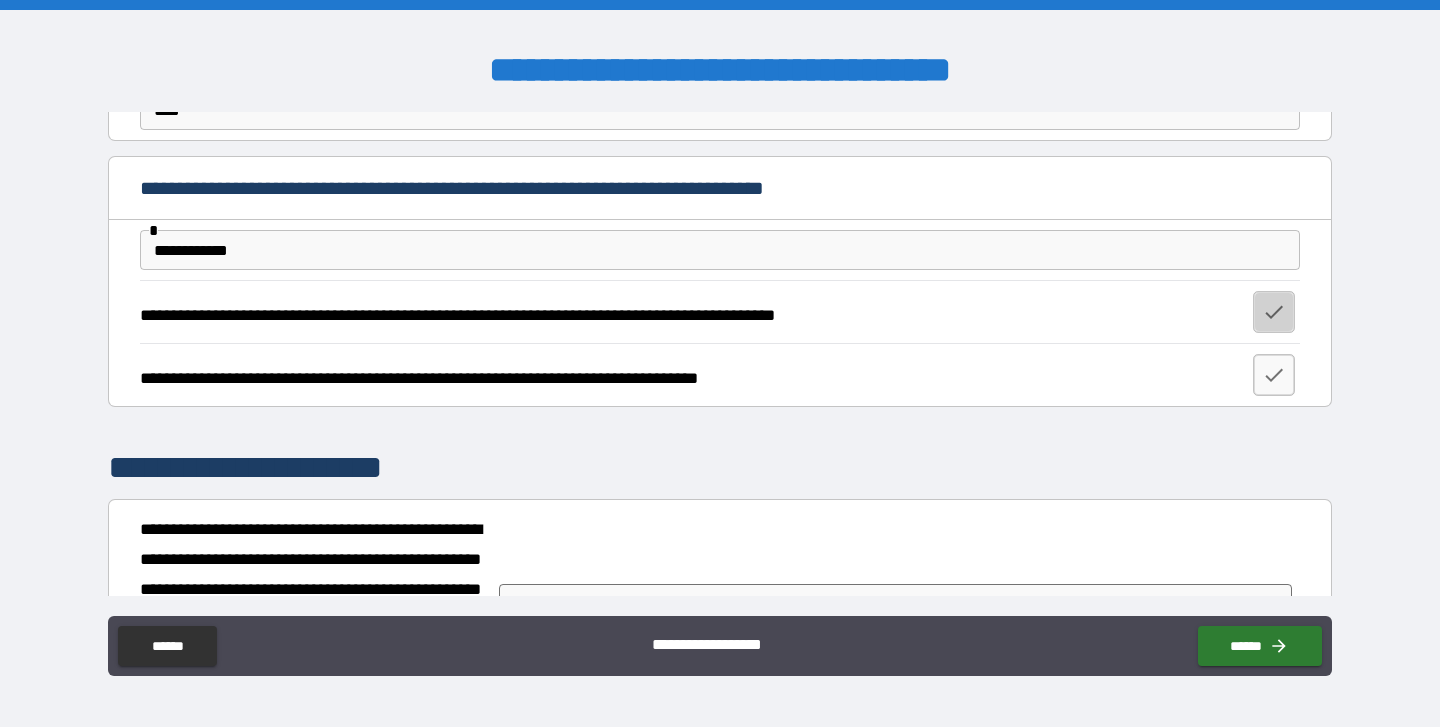 drag, startPoint x: 1256, startPoint y: 309, endPoint x: 1254, endPoint y: 340, distance: 31.06445 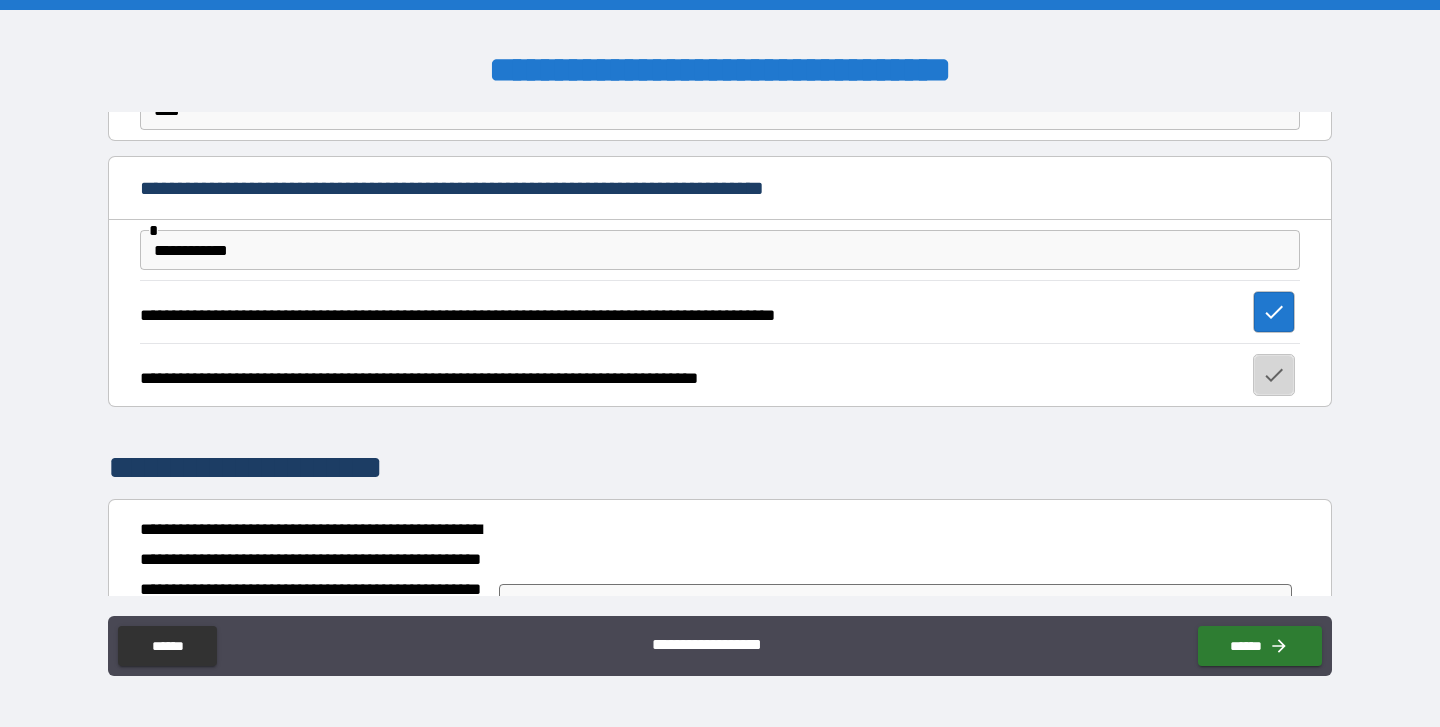 drag, startPoint x: 1269, startPoint y: 370, endPoint x: 1246, endPoint y: 390, distance: 30.479502 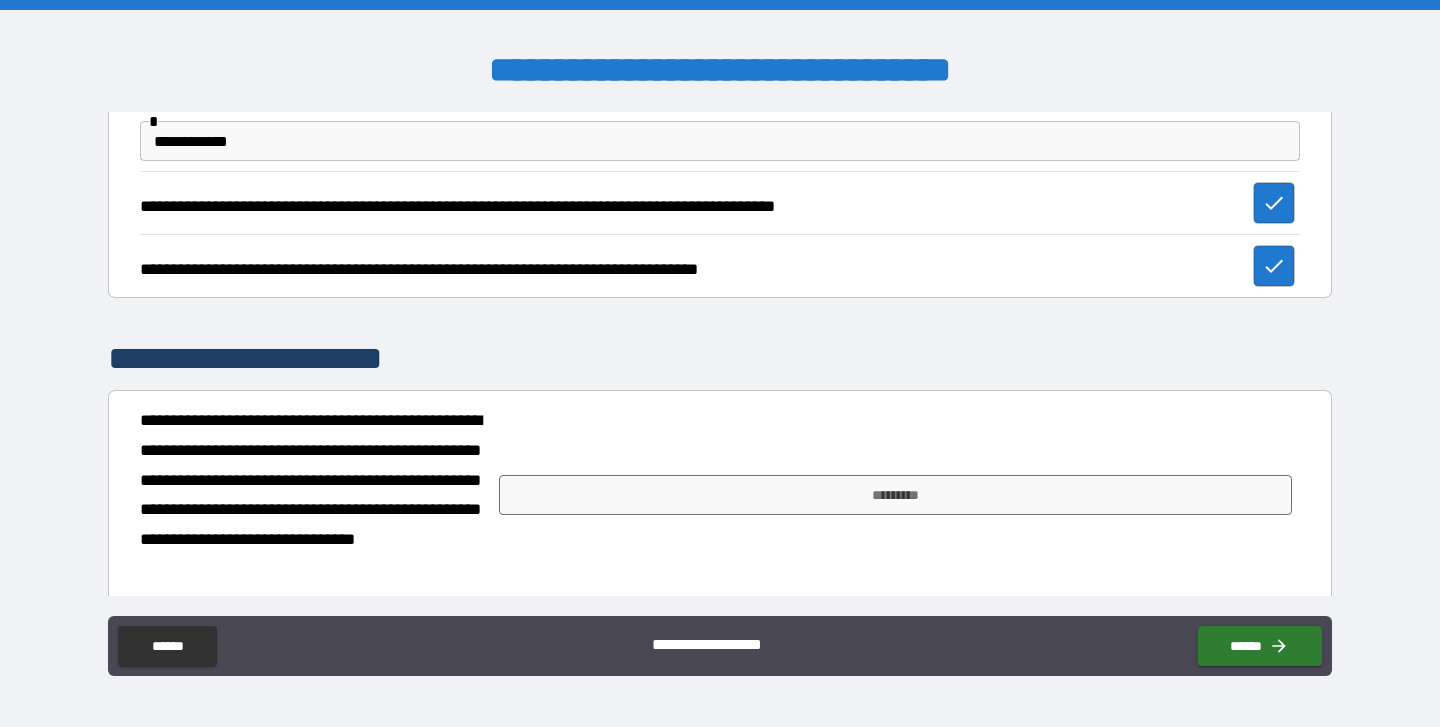 scroll, scrollTop: 2482, scrollLeft: 0, axis: vertical 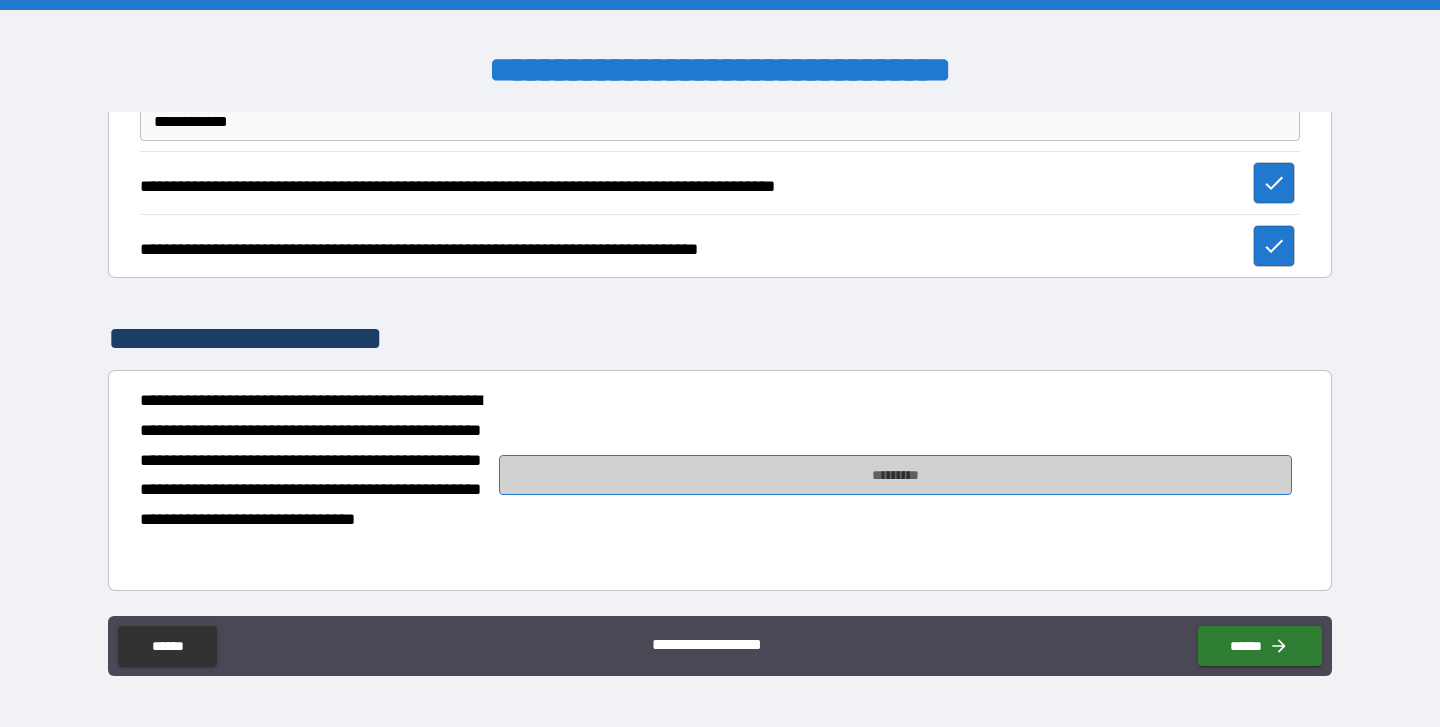click on "*********" at bounding box center [895, 475] 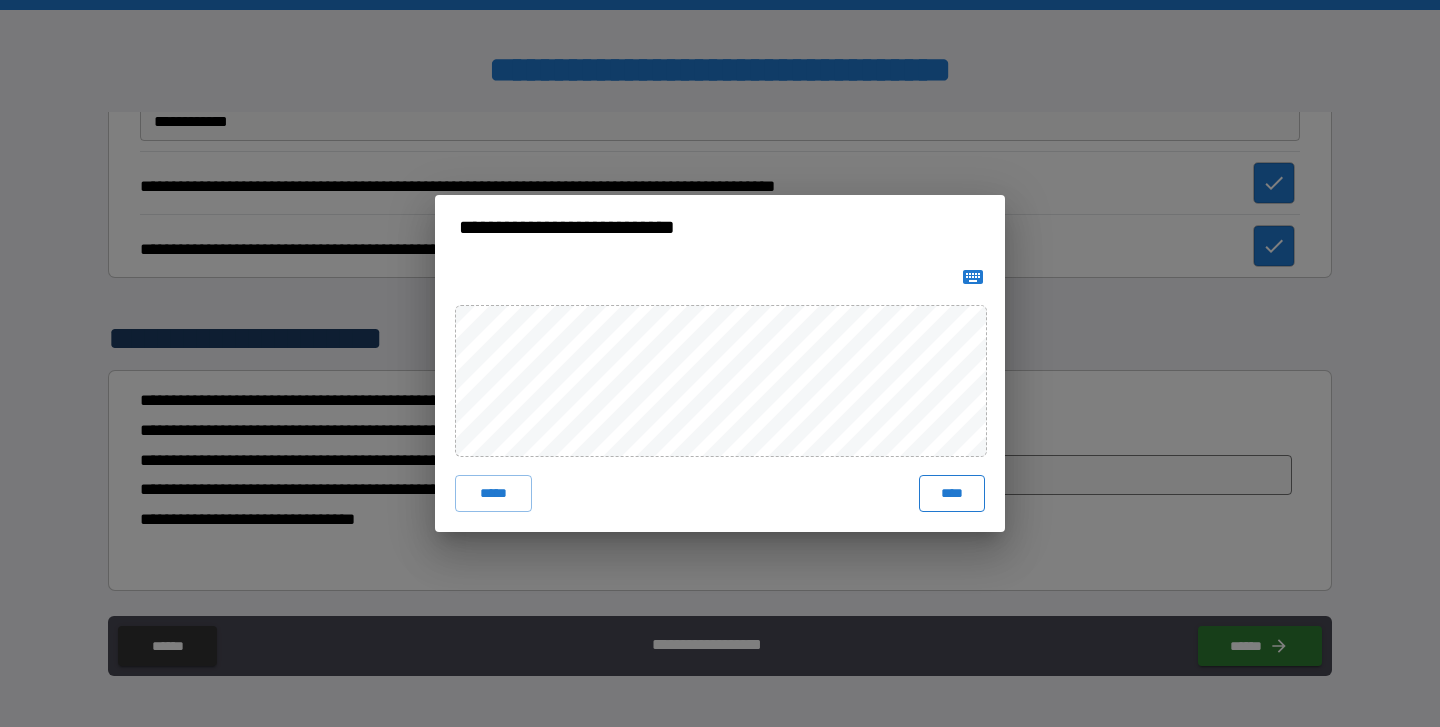 click on "****" at bounding box center (952, 493) 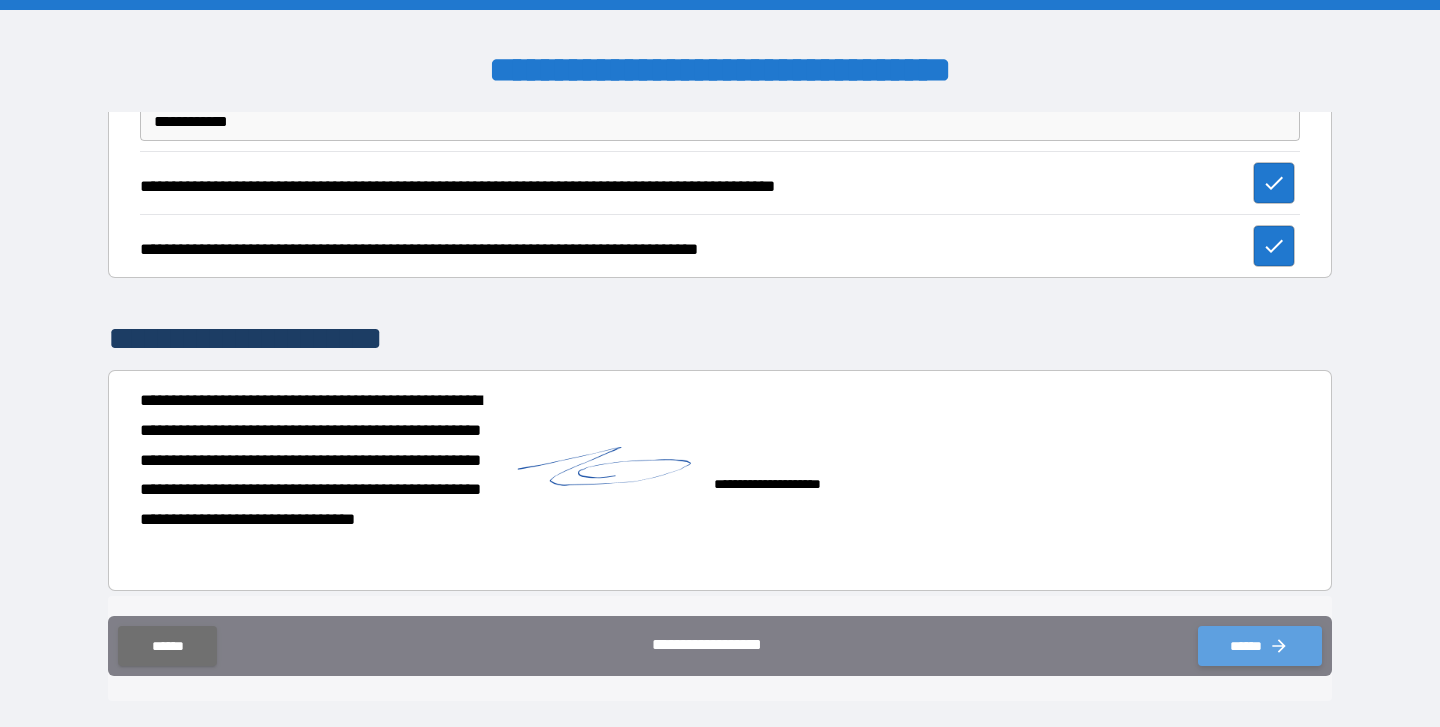 click on "******" at bounding box center [1260, 646] 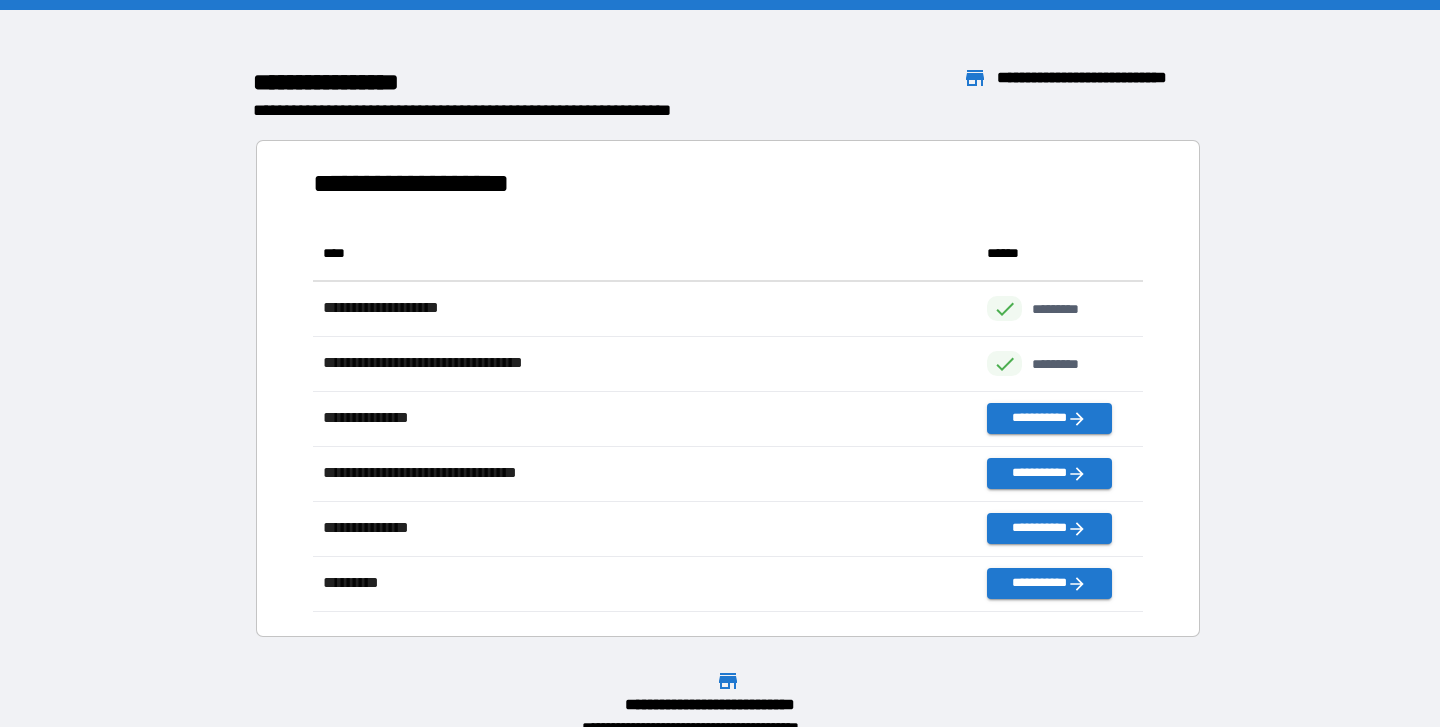 scroll, scrollTop: 1, scrollLeft: 1, axis: both 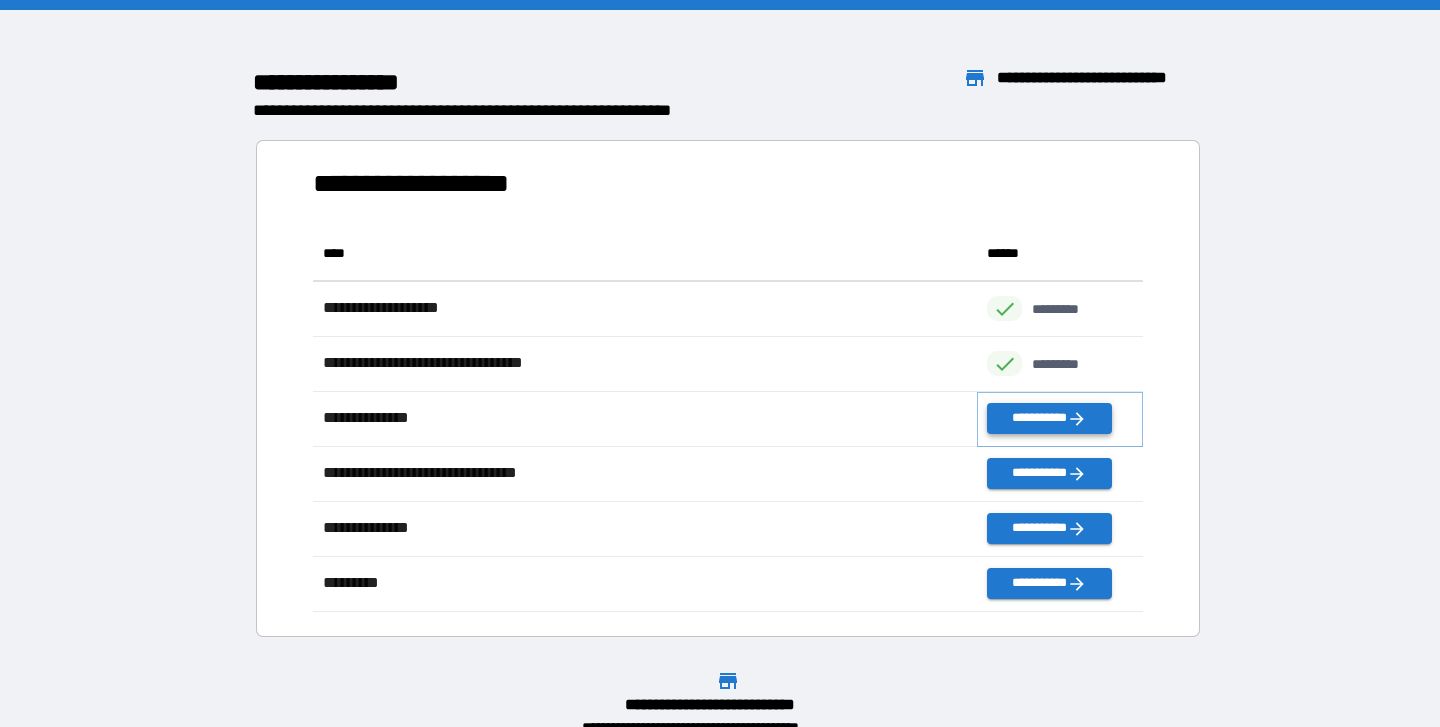click on "**********" at bounding box center [1049, 418] 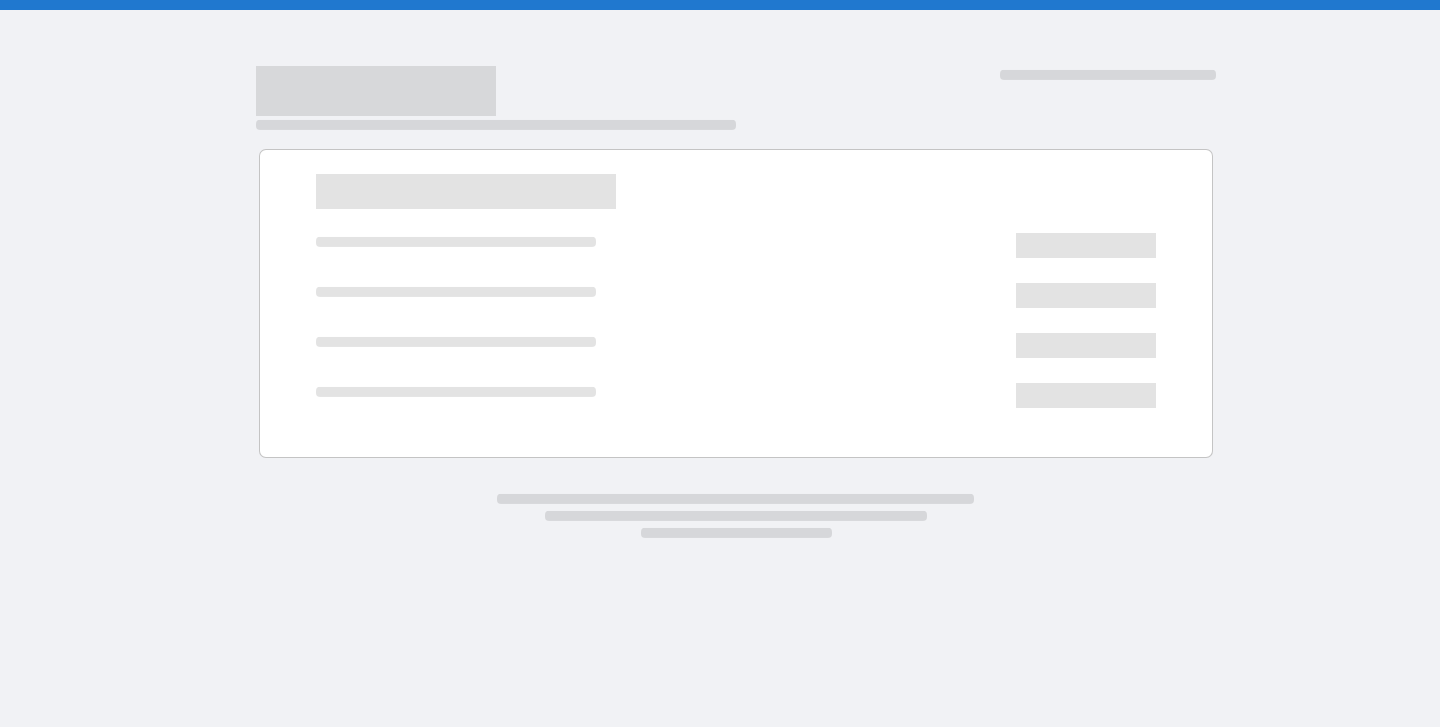 scroll, scrollTop: 0, scrollLeft: 0, axis: both 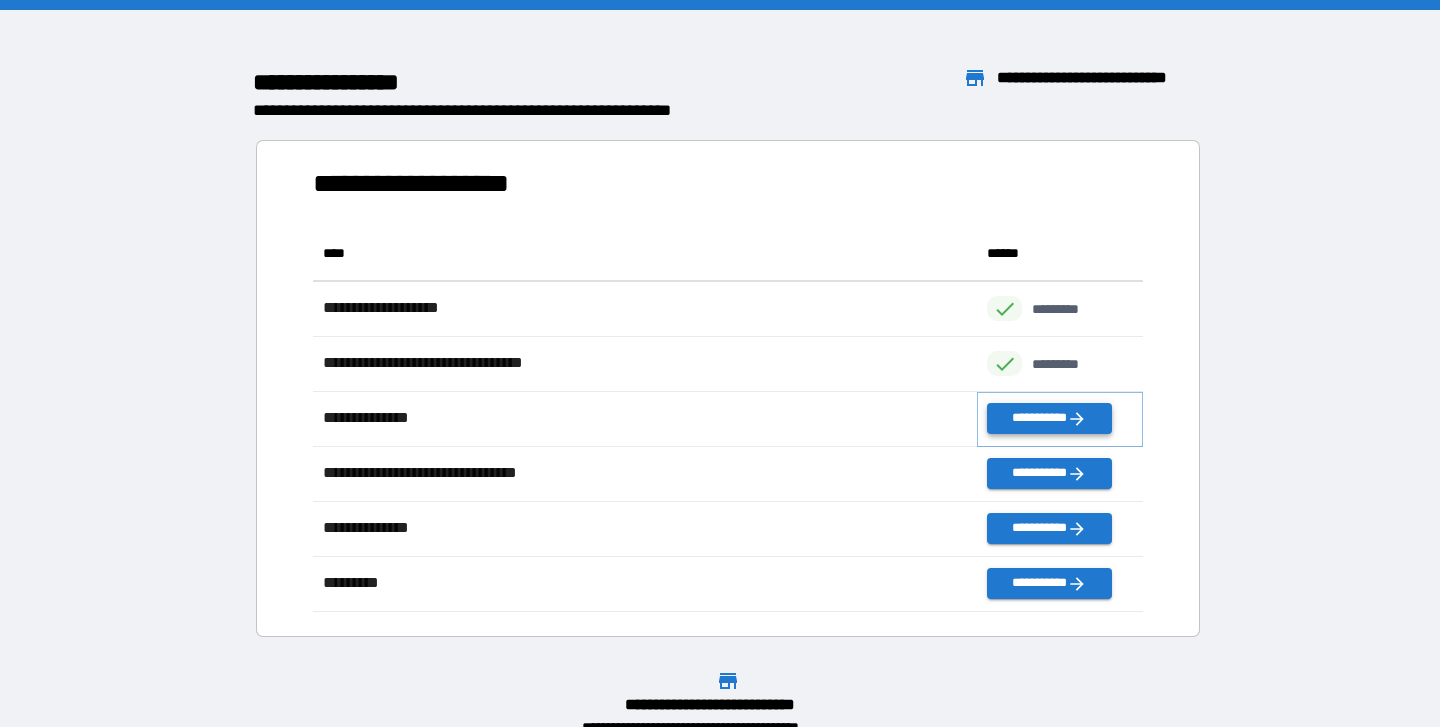 click on "**********" at bounding box center (1049, 418) 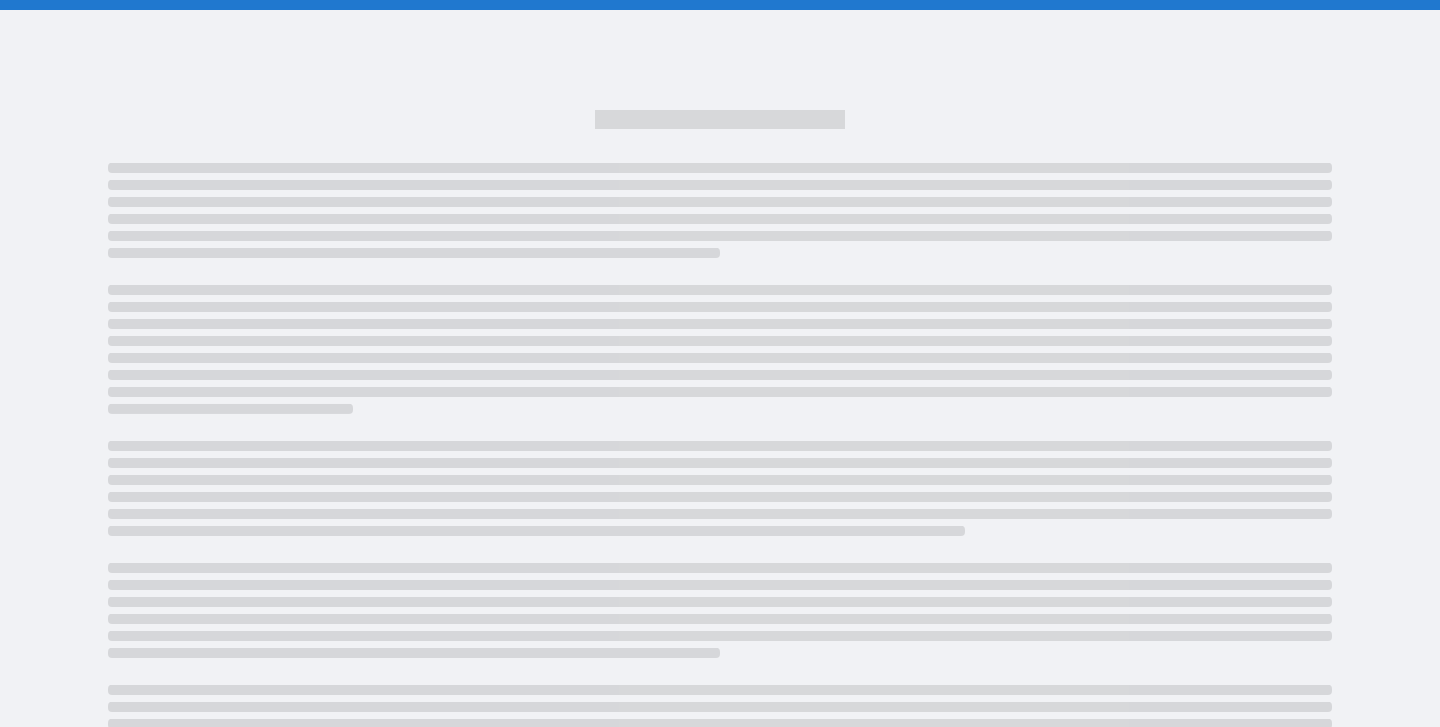 scroll, scrollTop: 0, scrollLeft: 0, axis: both 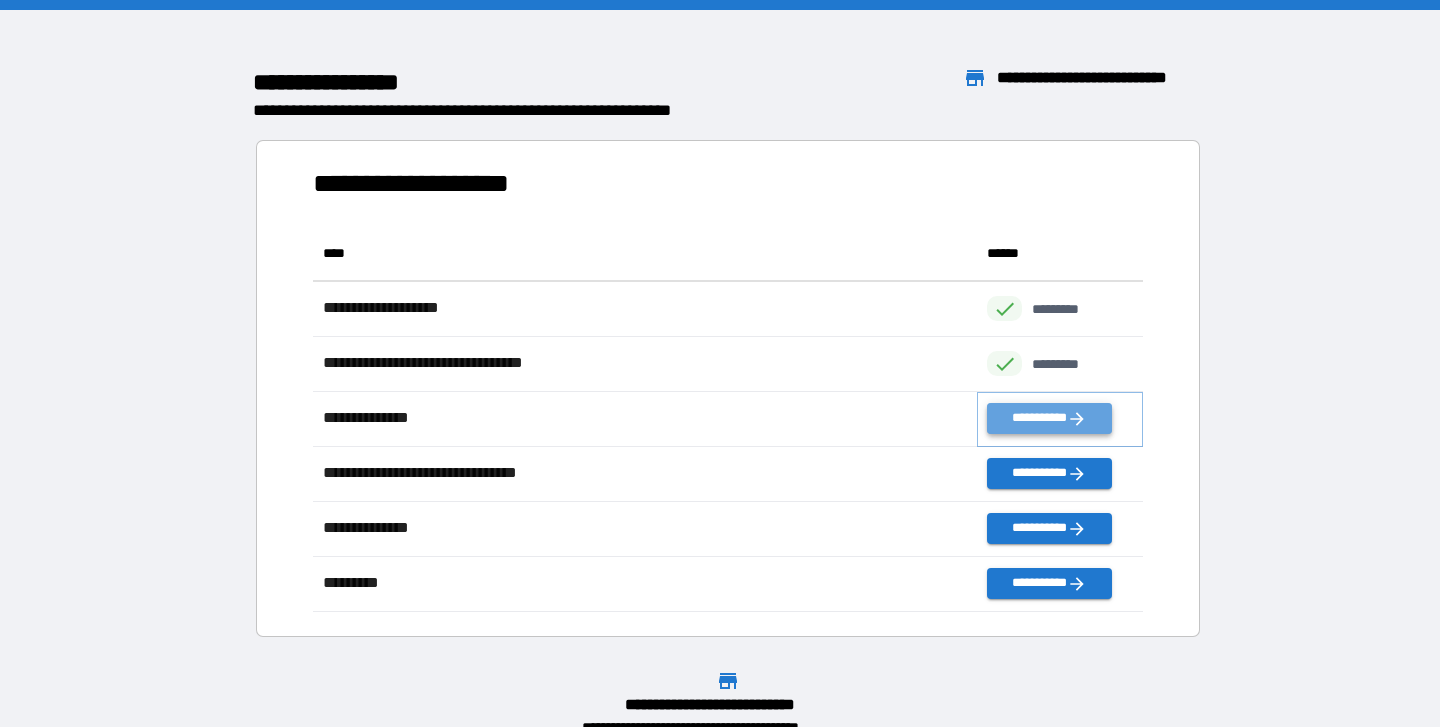 click on "**********" at bounding box center [1049, 418] 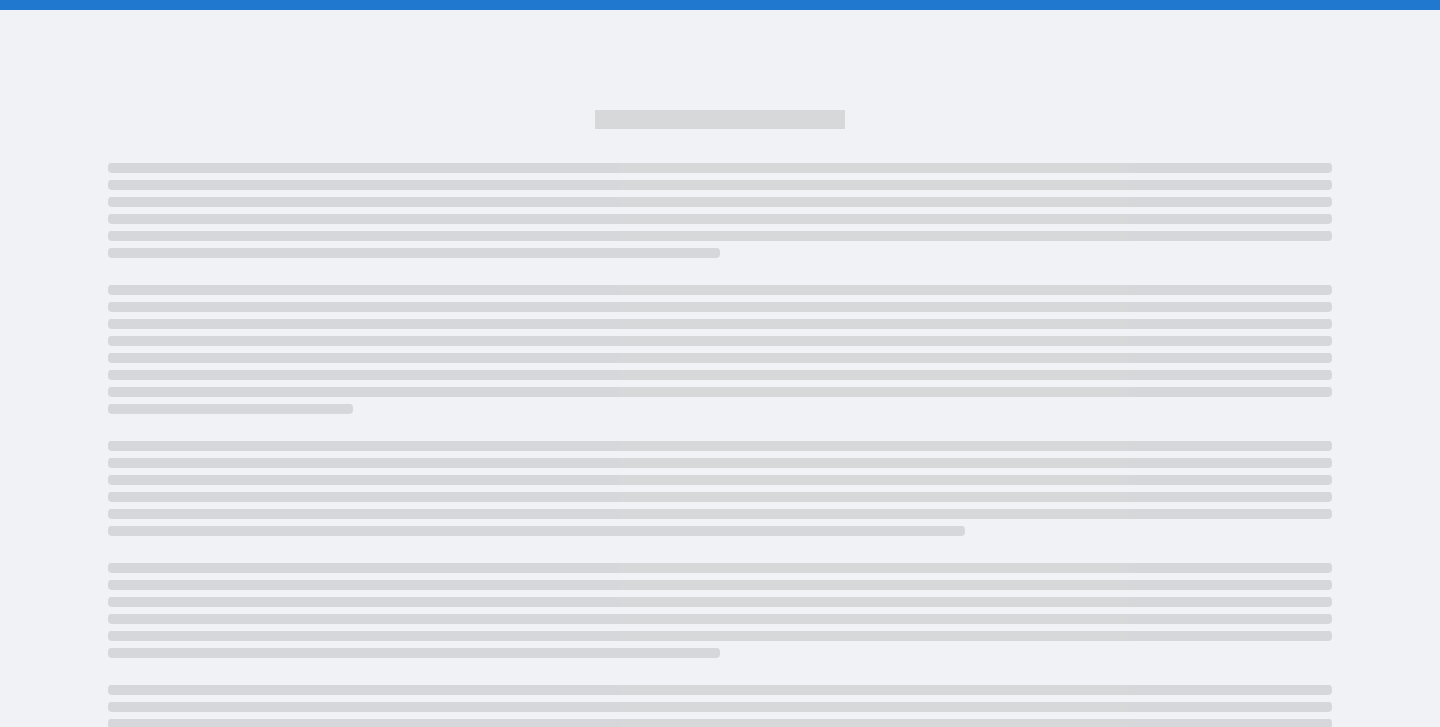 scroll, scrollTop: 0, scrollLeft: 0, axis: both 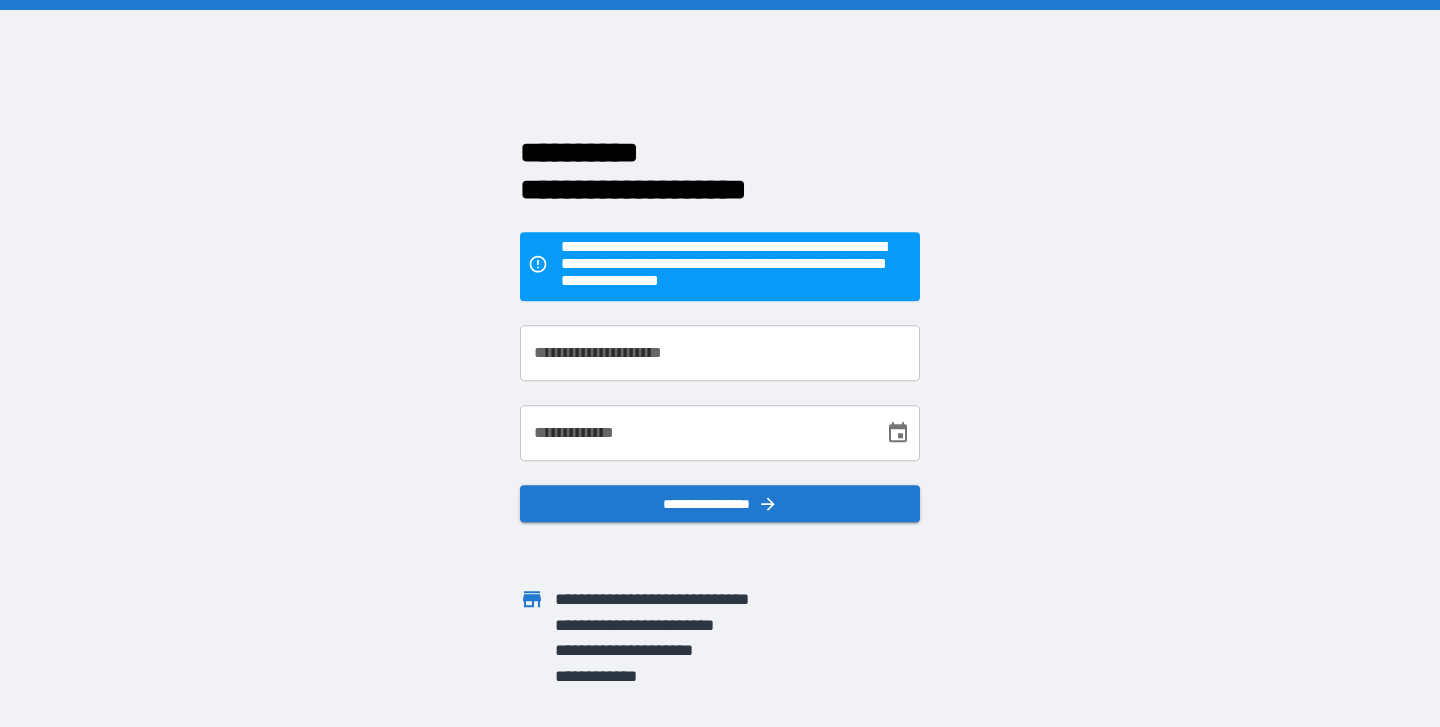 click on "**********" at bounding box center (720, 353) 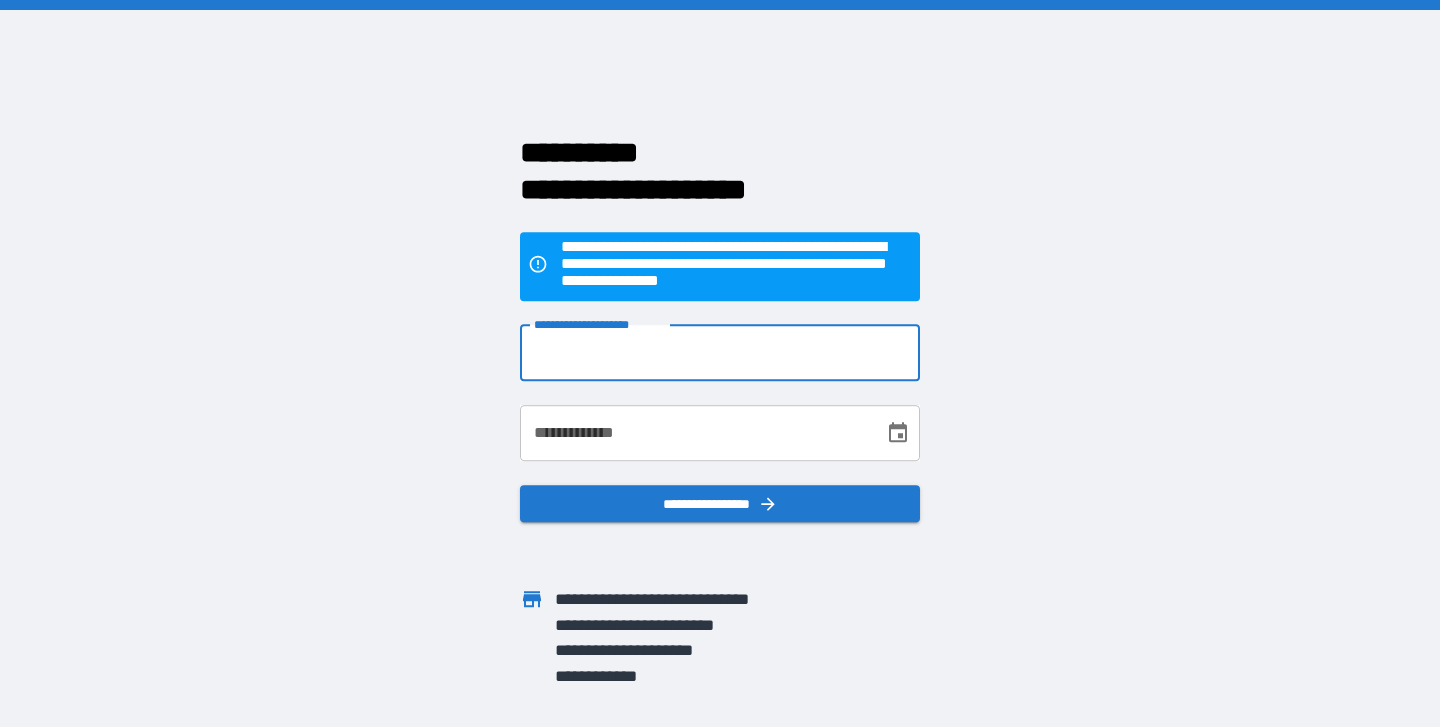 type on "**********" 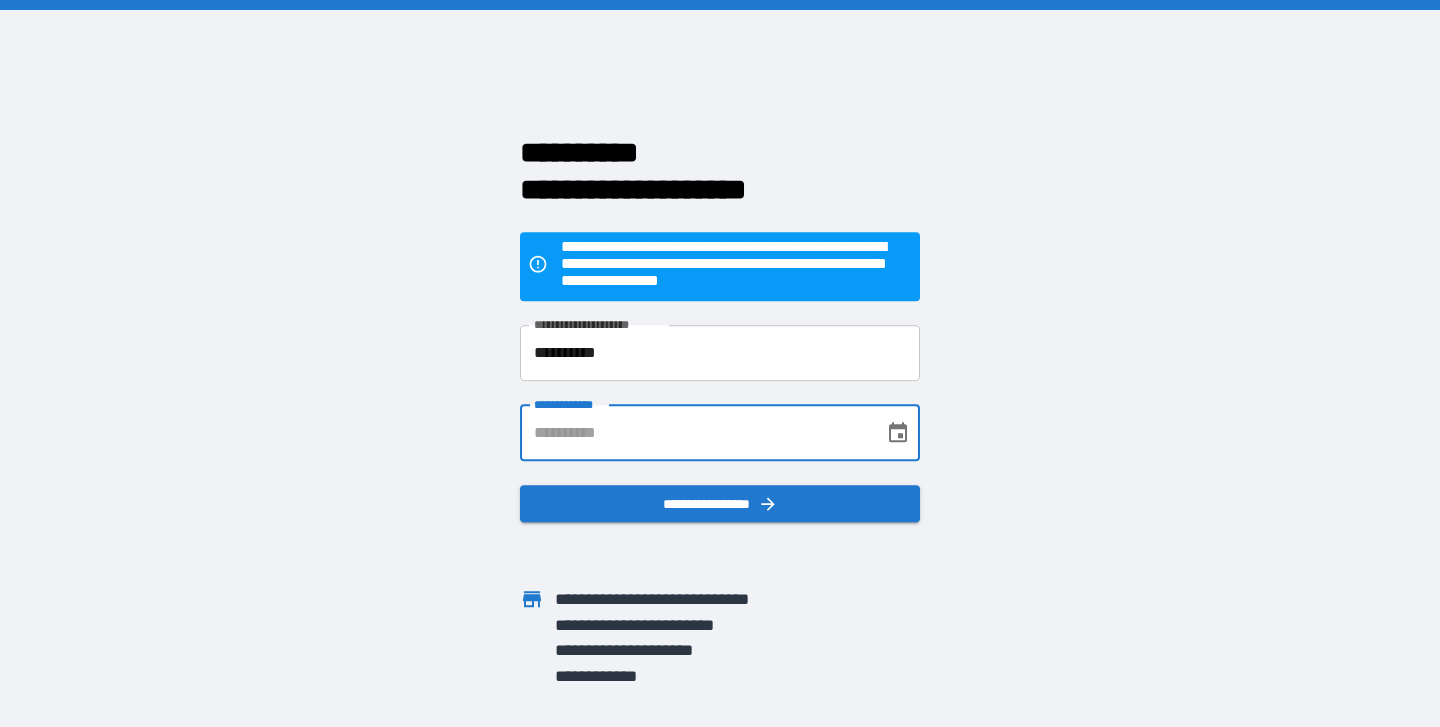 click on "**********" at bounding box center (695, 433) 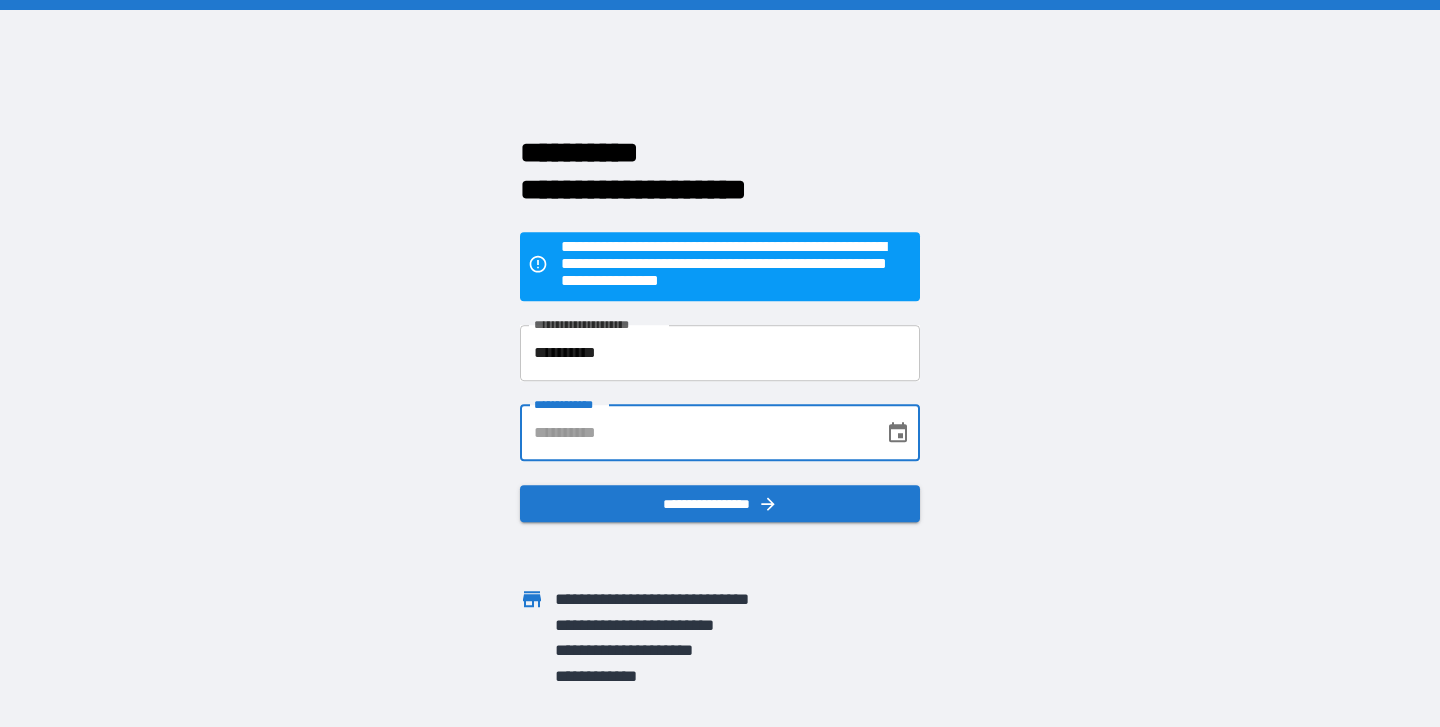 type on "**********" 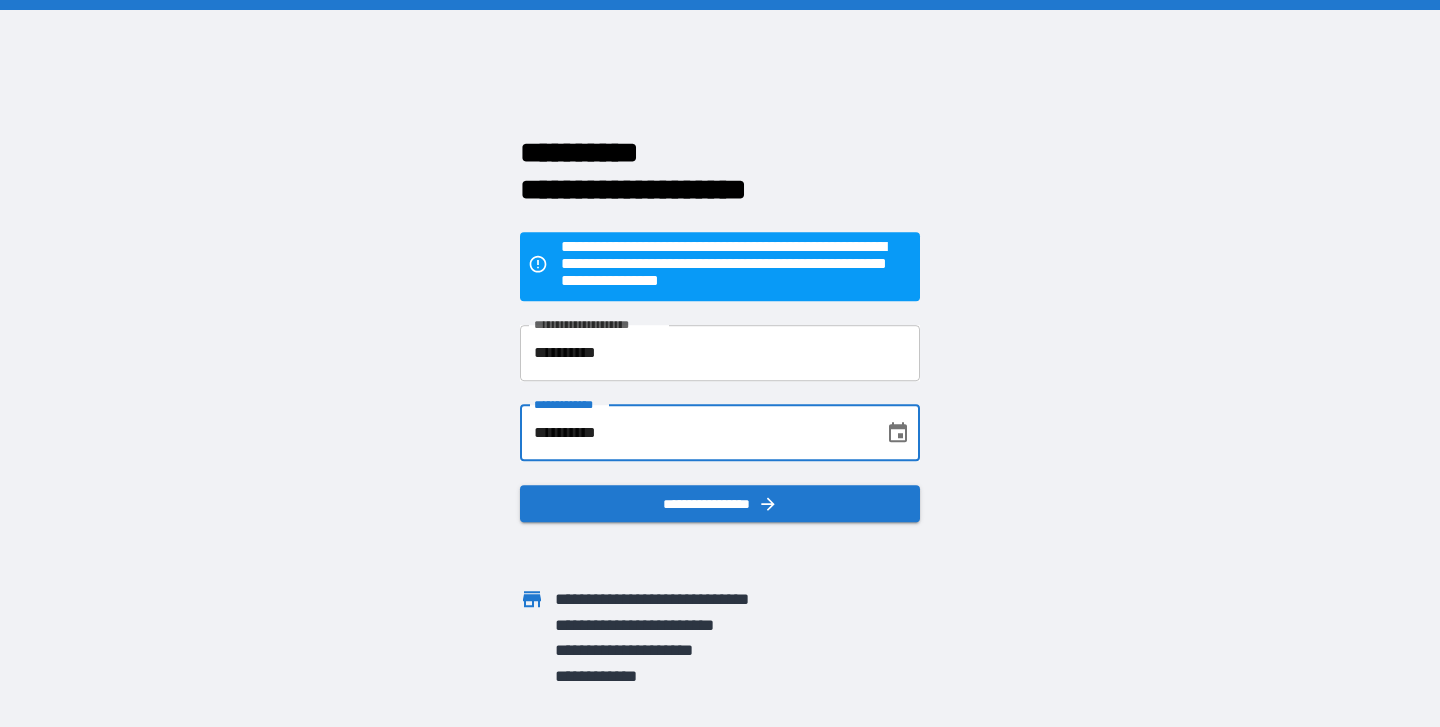 click on "**********" at bounding box center [720, 504] 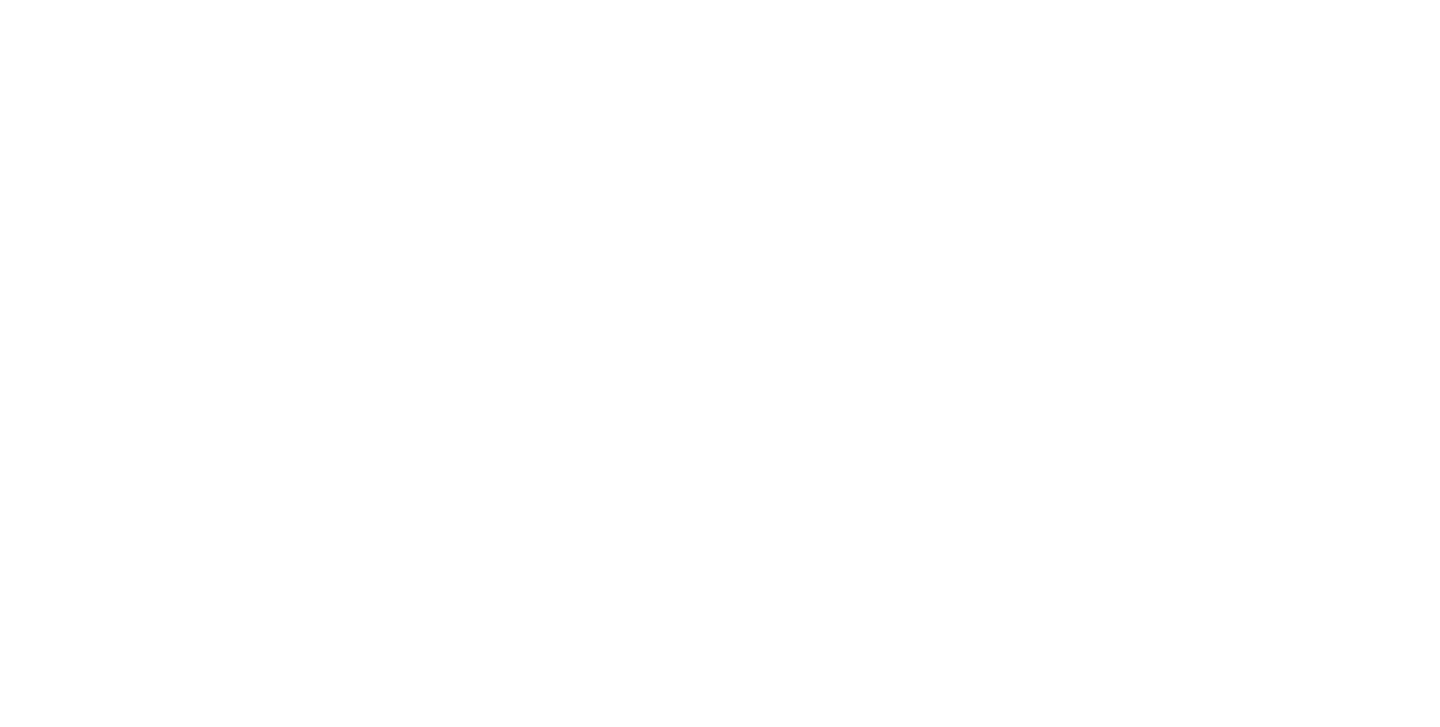 scroll, scrollTop: 0, scrollLeft: 0, axis: both 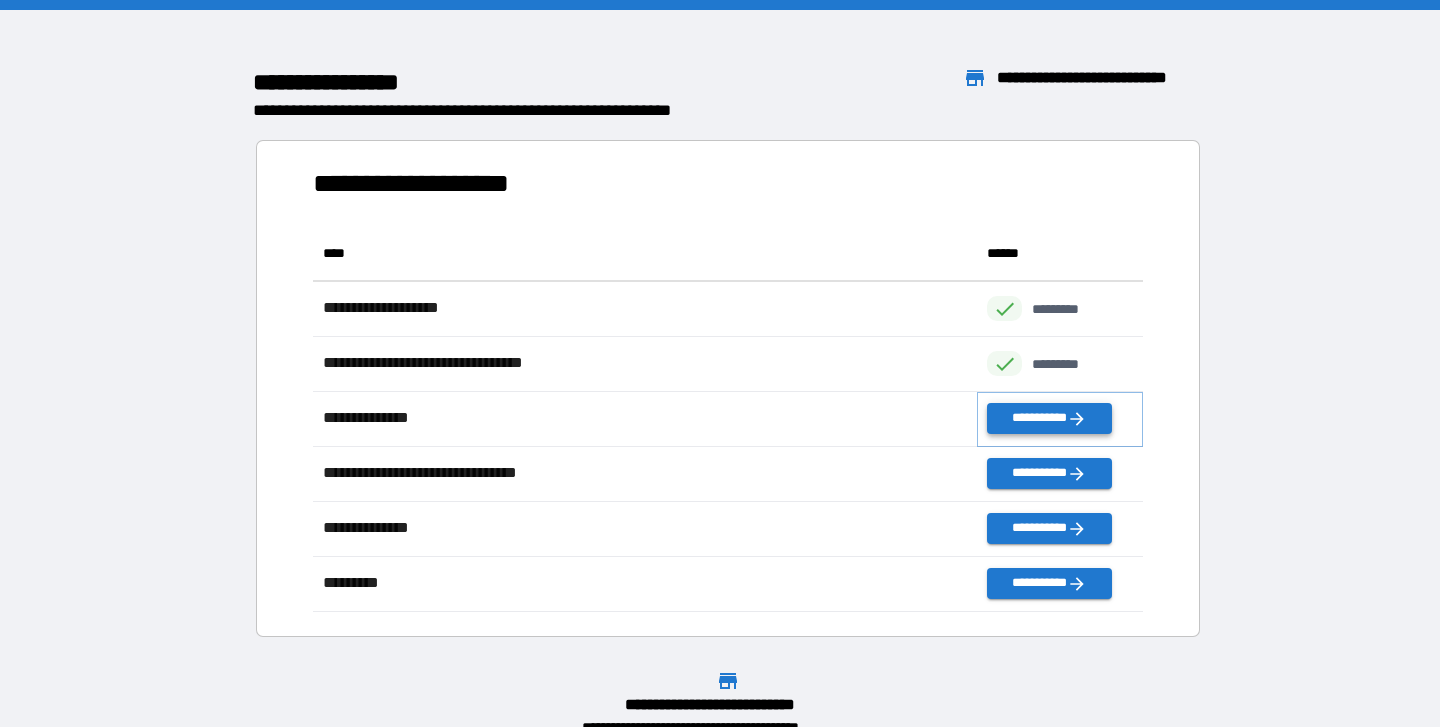 click on "**********" at bounding box center (1049, 418) 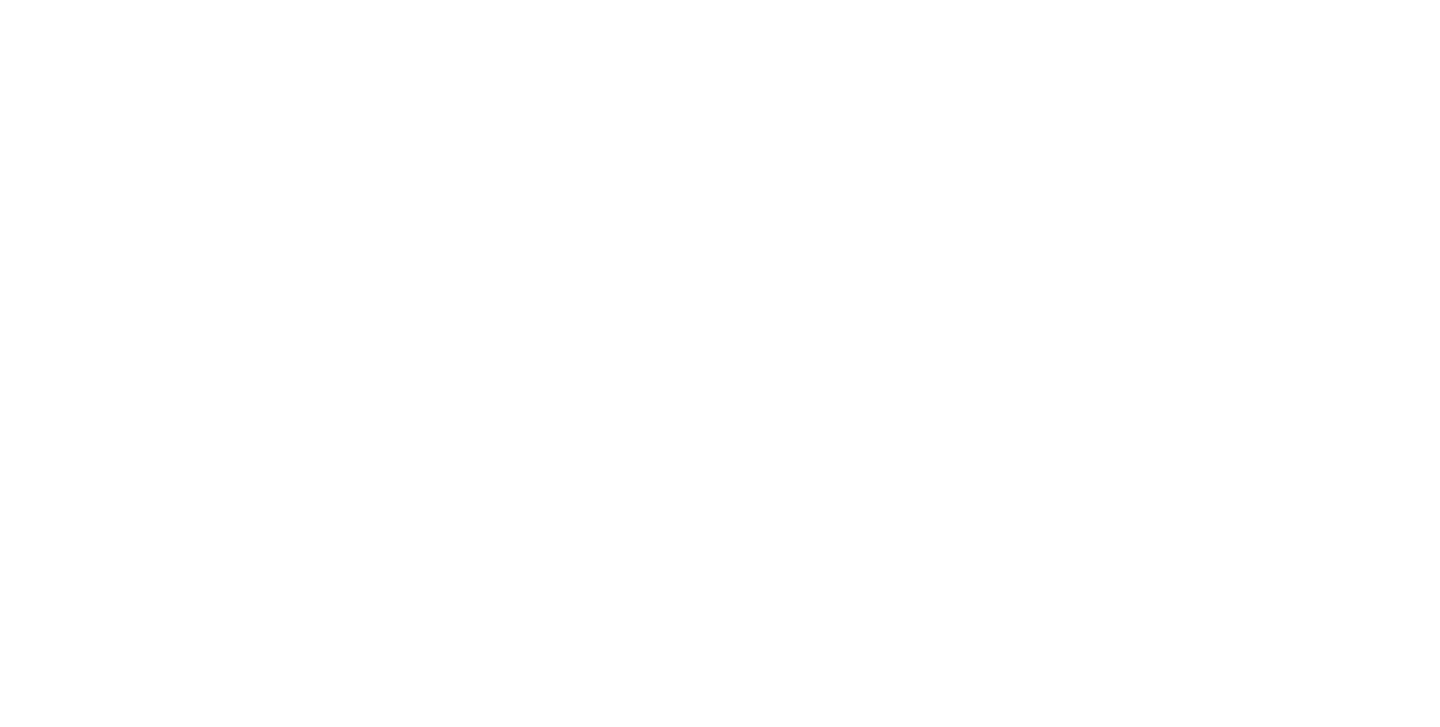 scroll, scrollTop: 0, scrollLeft: 0, axis: both 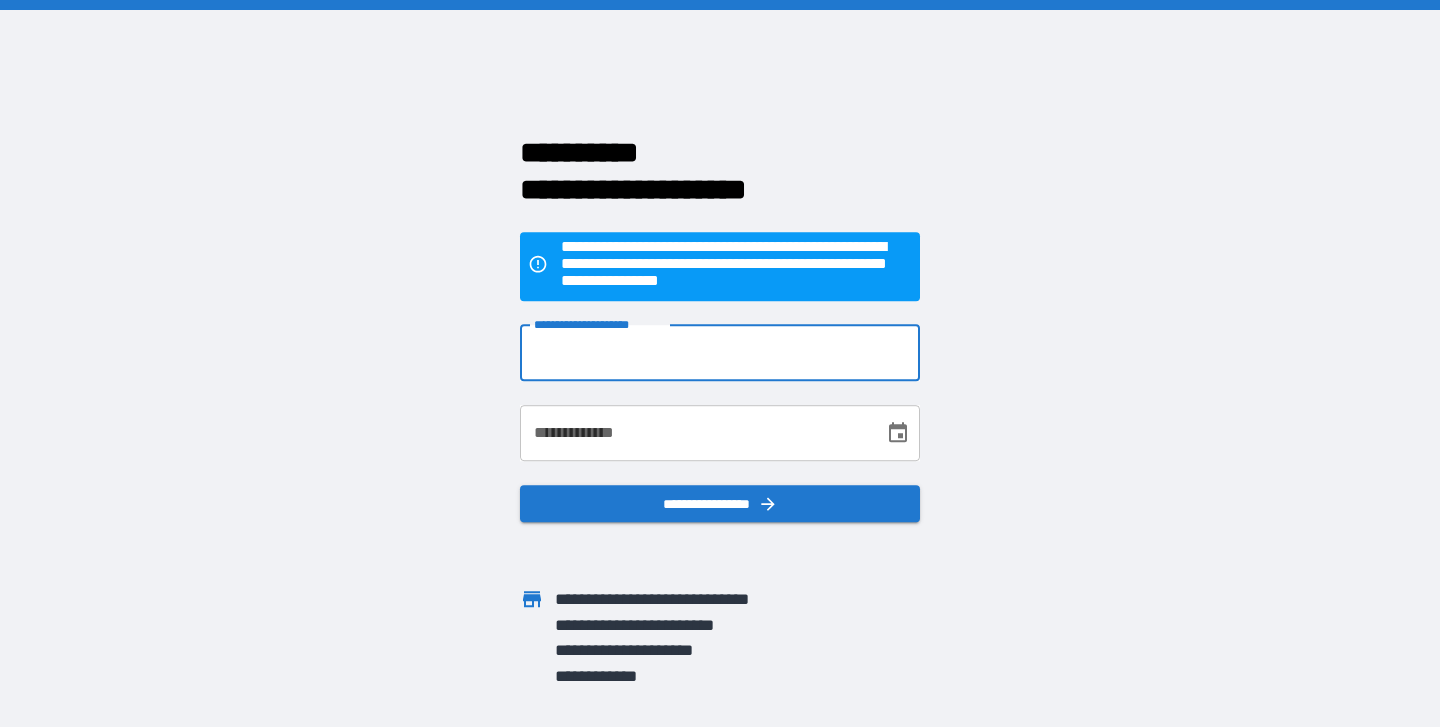 click on "**********" at bounding box center [720, 353] 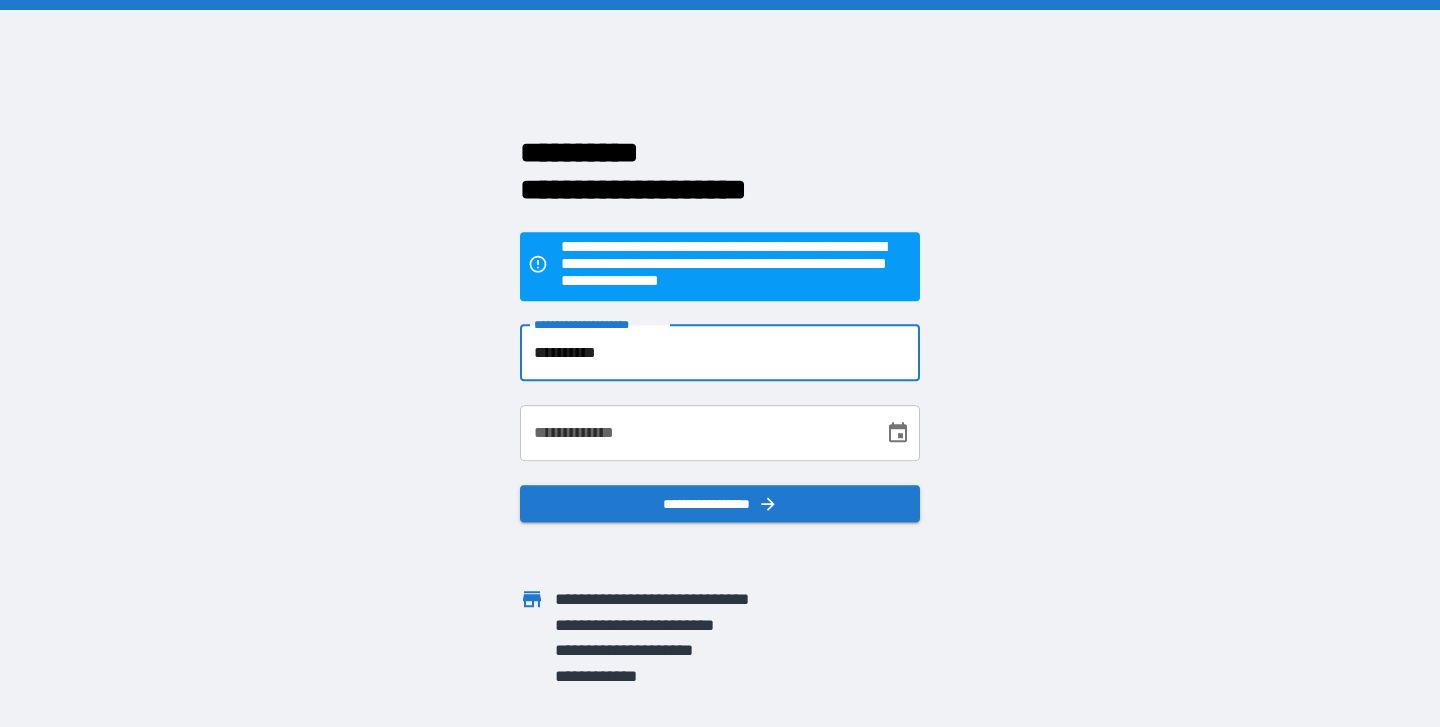 click on "**********" at bounding box center [695, 433] 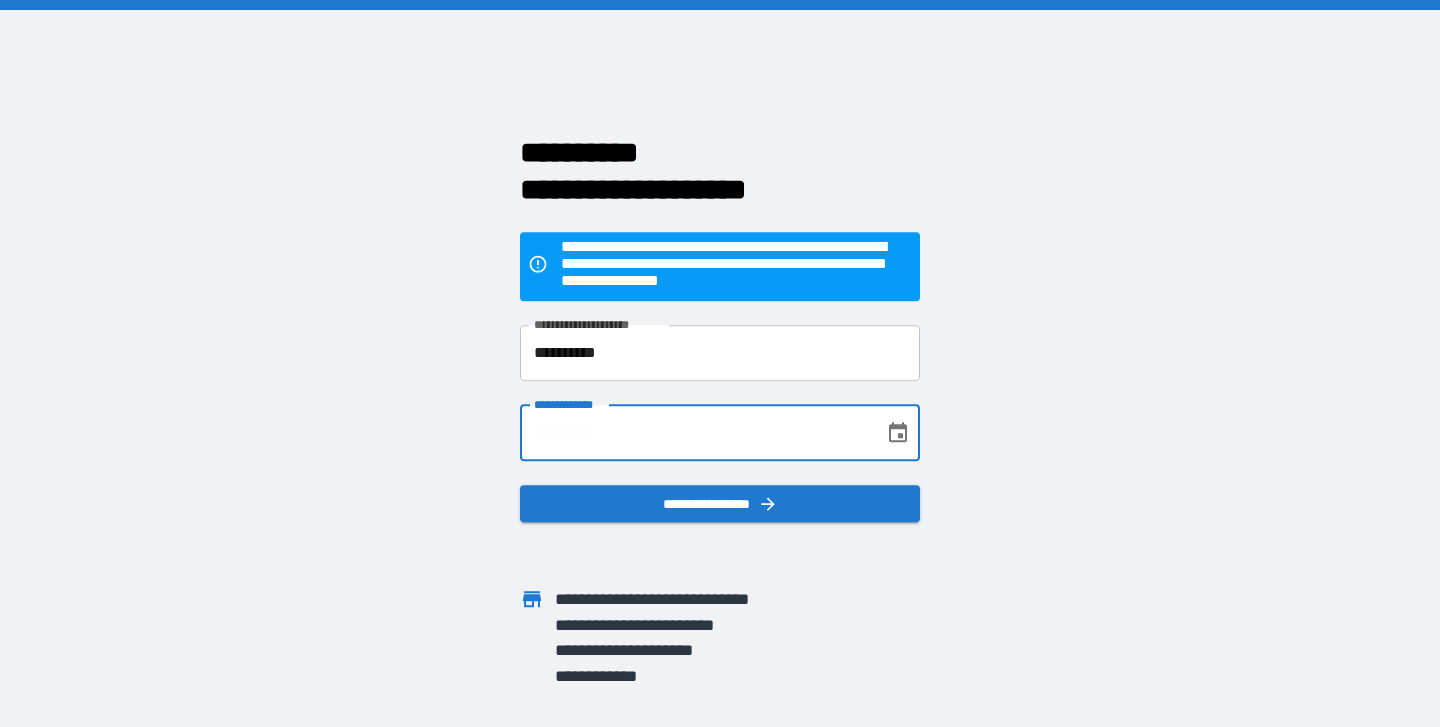 type on "**********" 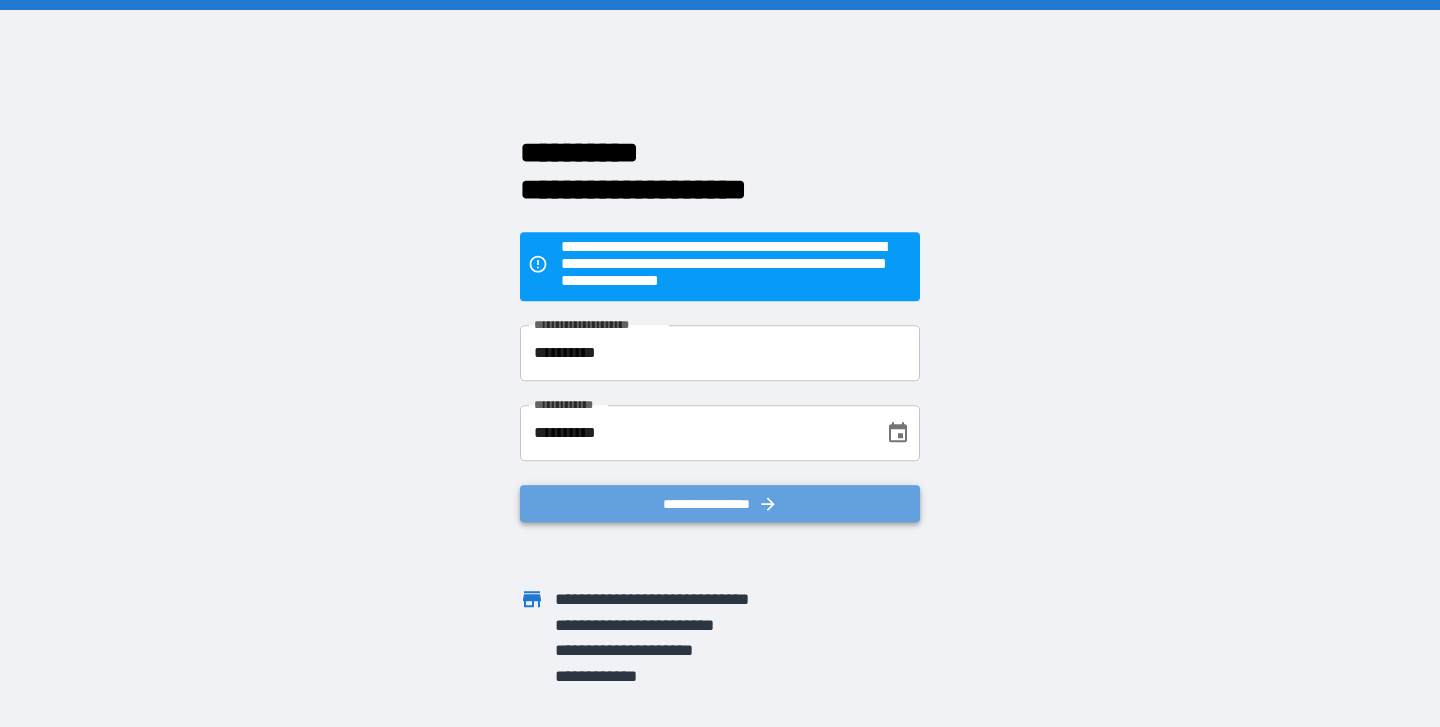 click on "**********" at bounding box center (720, 504) 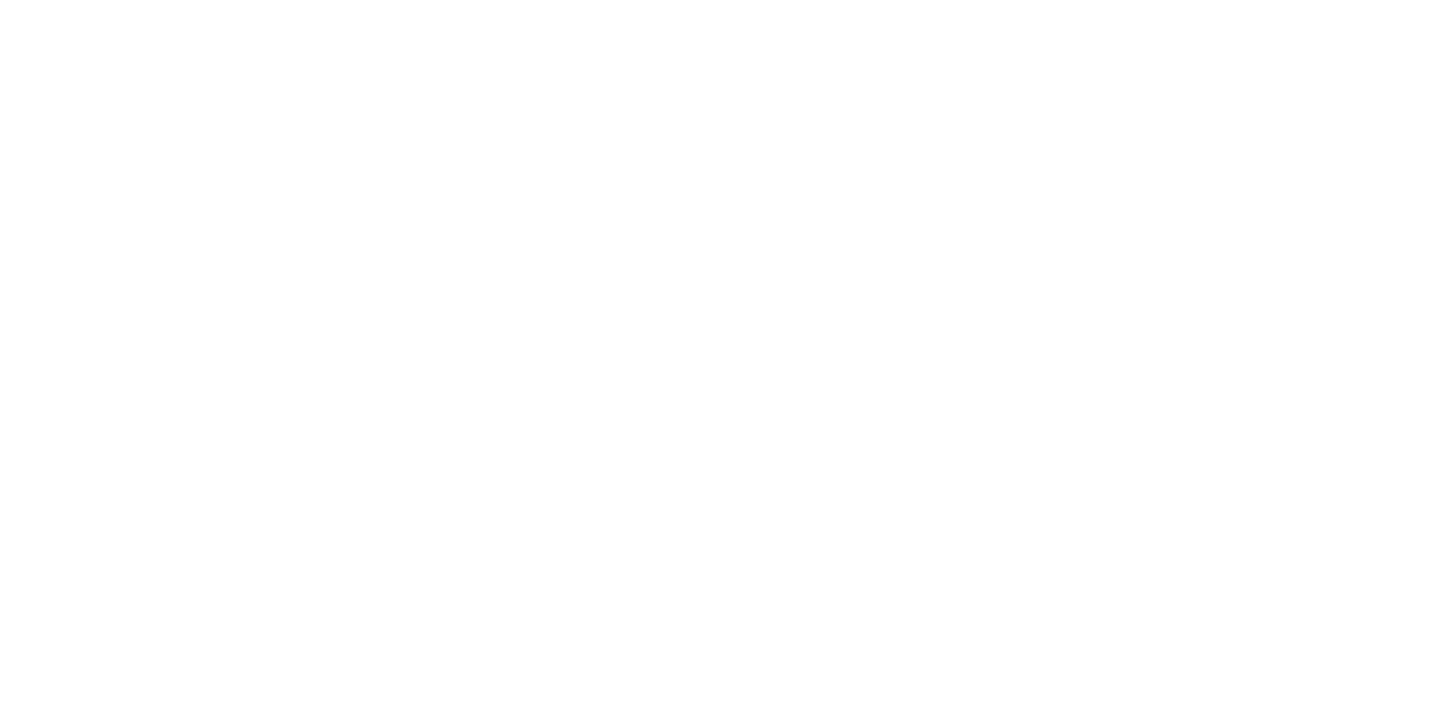 scroll, scrollTop: 0, scrollLeft: 0, axis: both 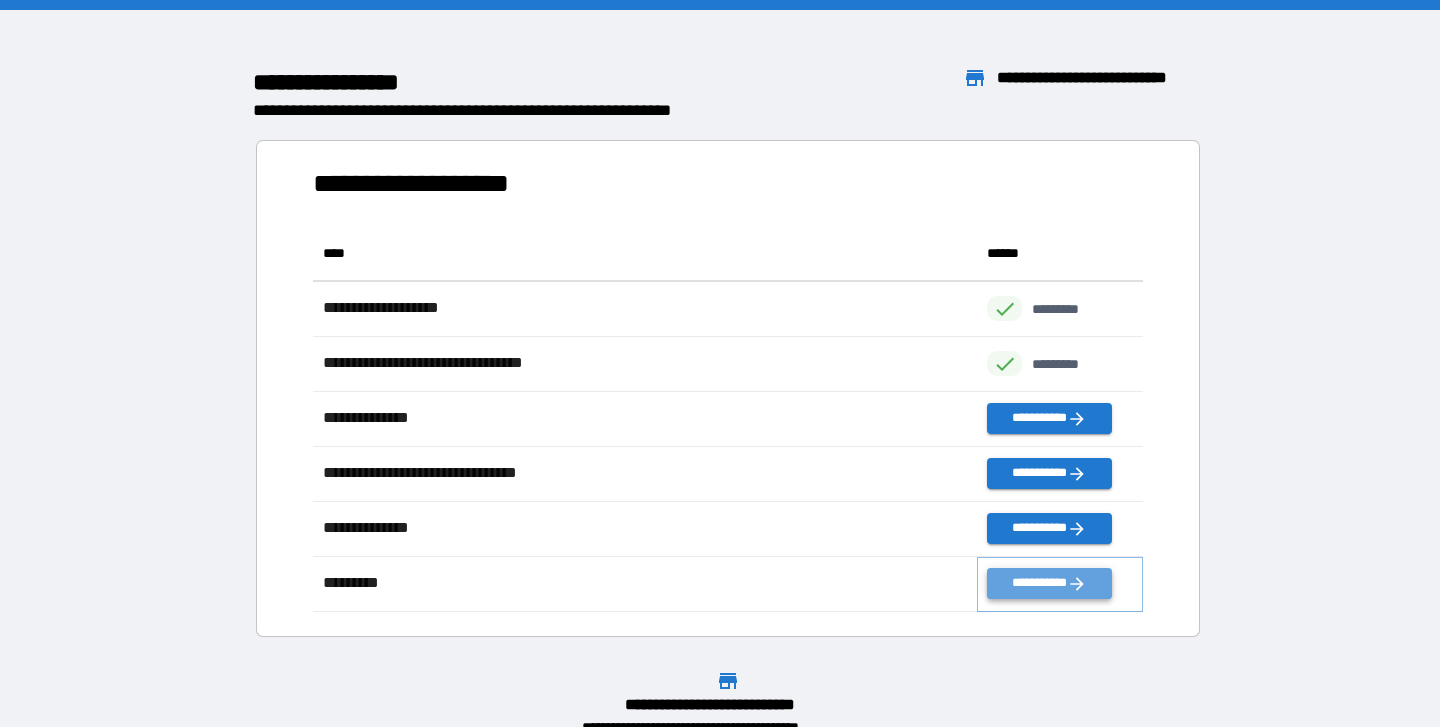 click on "**********" at bounding box center [1049, 583] 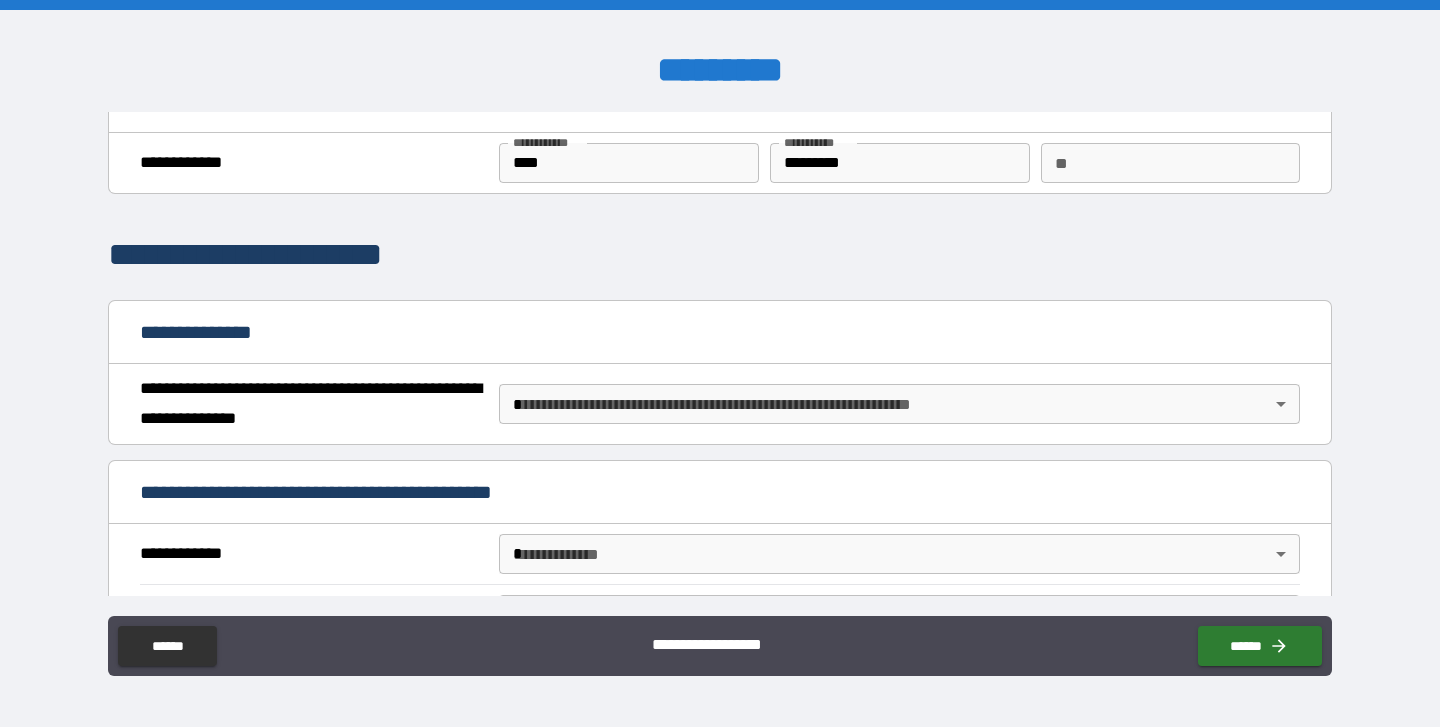 scroll, scrollTop: 44, scrollLeft: 0, axis: vertical 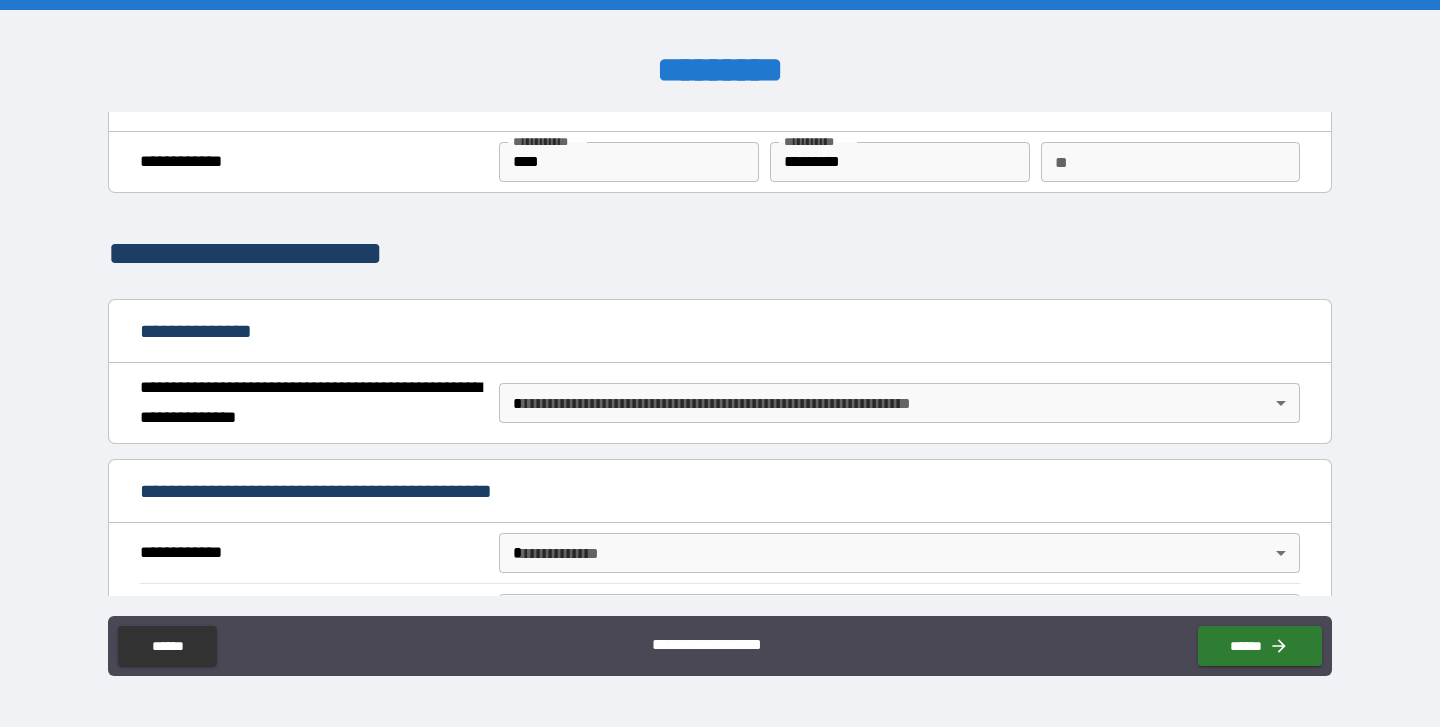 click on "**********" at bounding box center (720, 363) 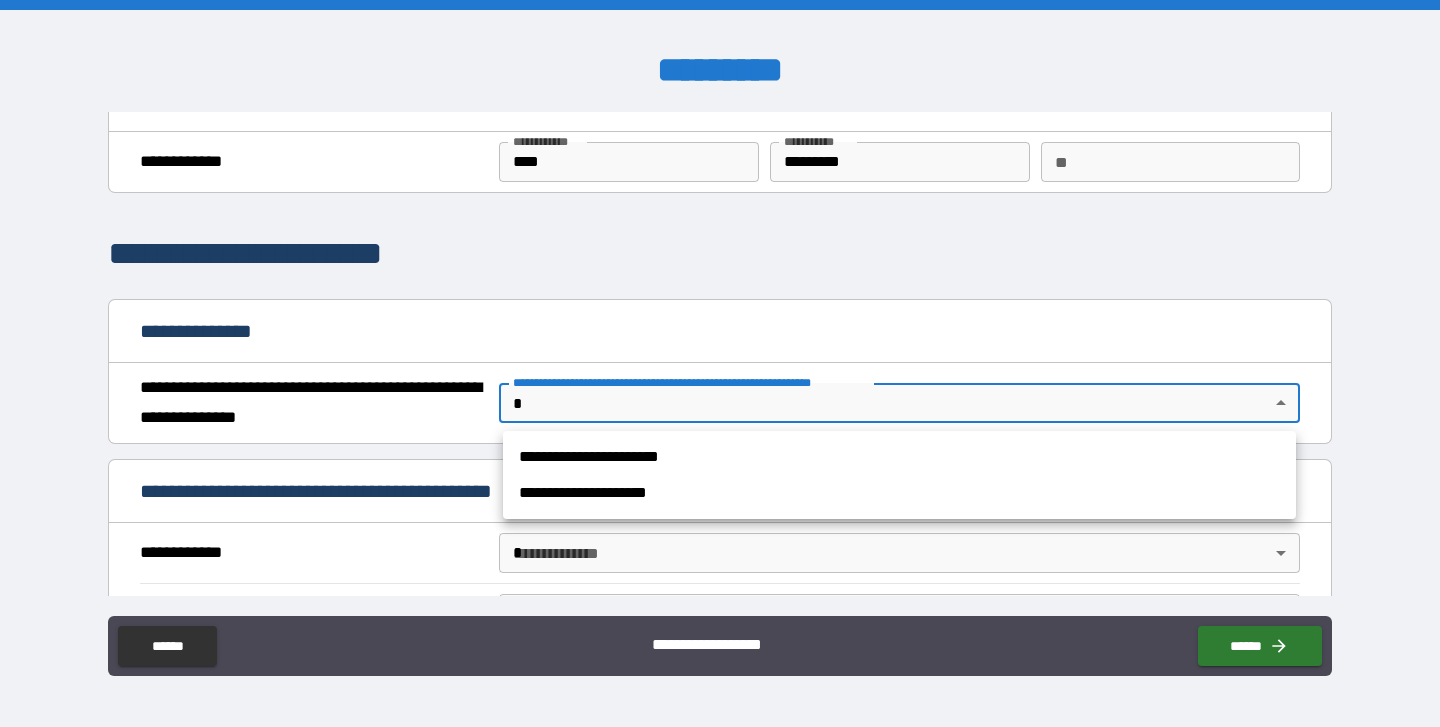 click at bounding box center [720, 363] 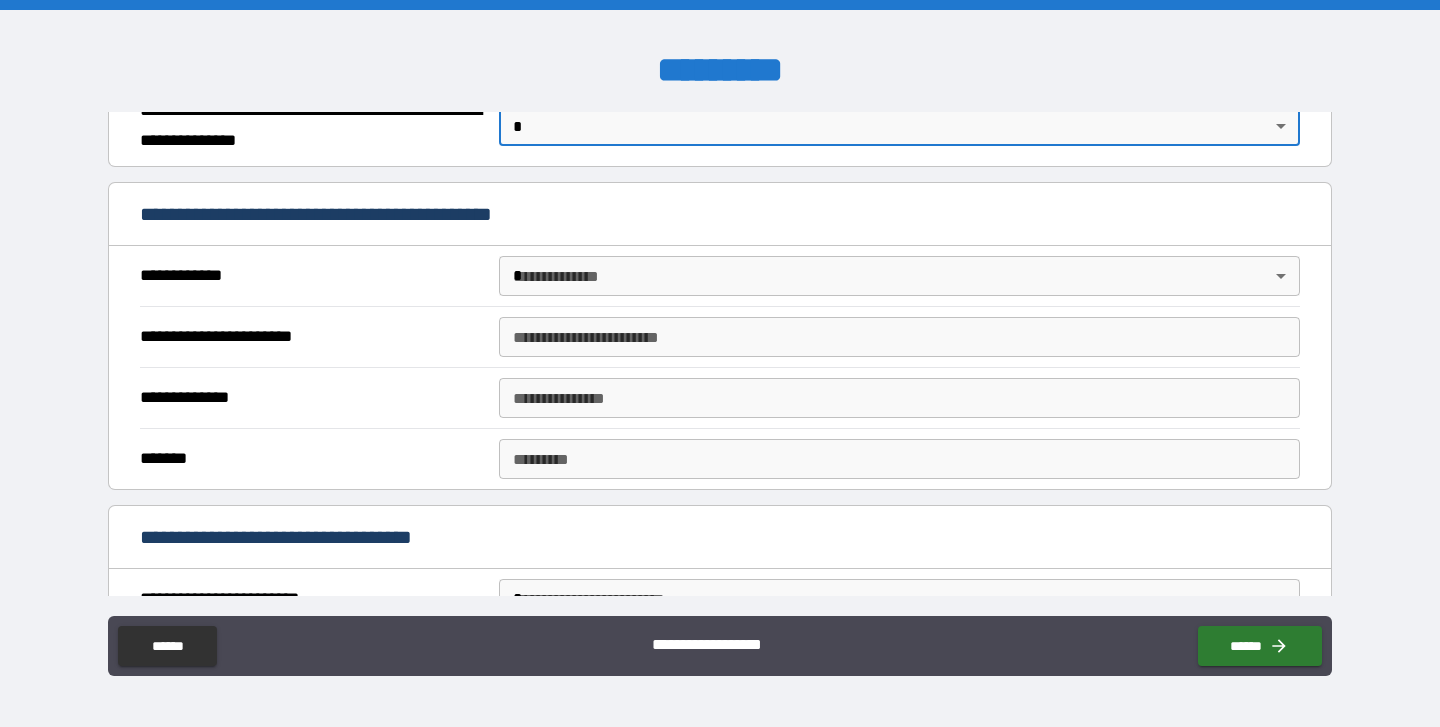 scroll, scrollTop: 343, scrollLeft: 0, axis: vertical 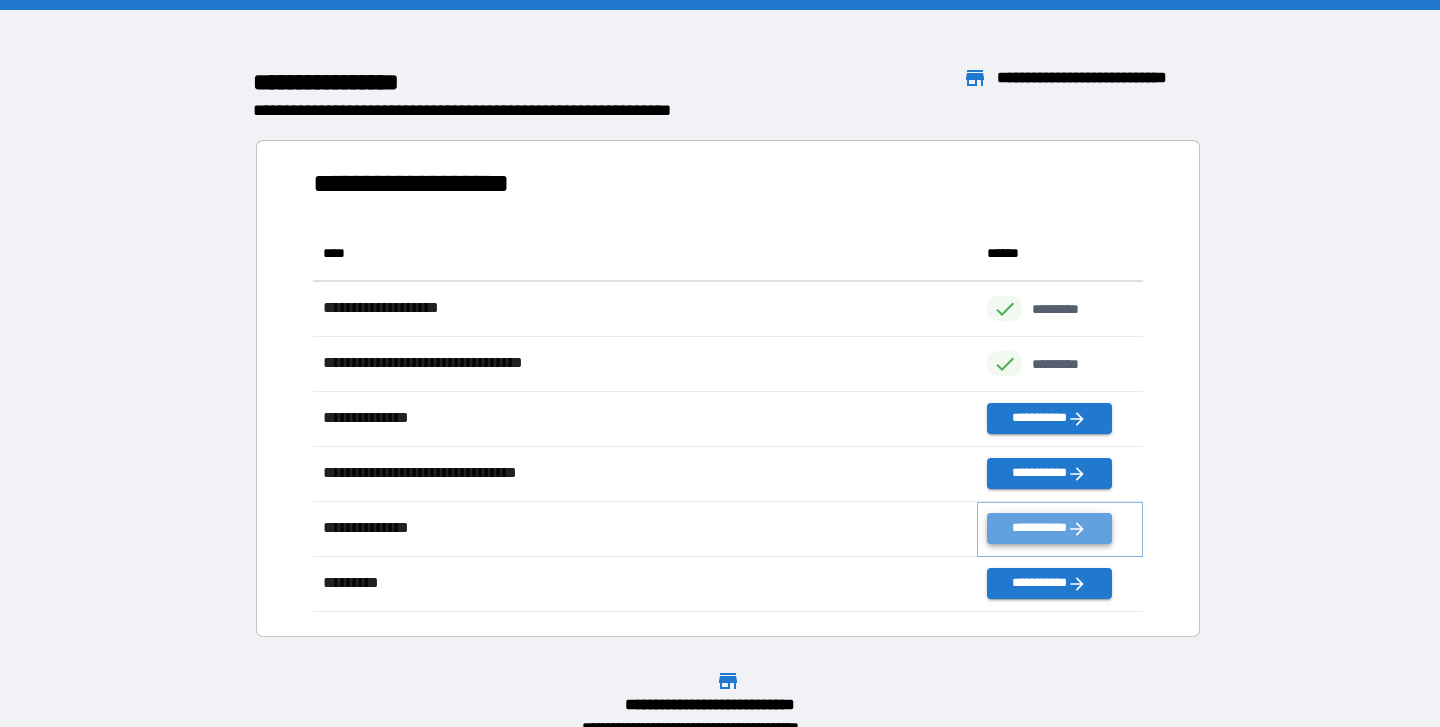 click on "**********" at bounding box center (1049, 528) 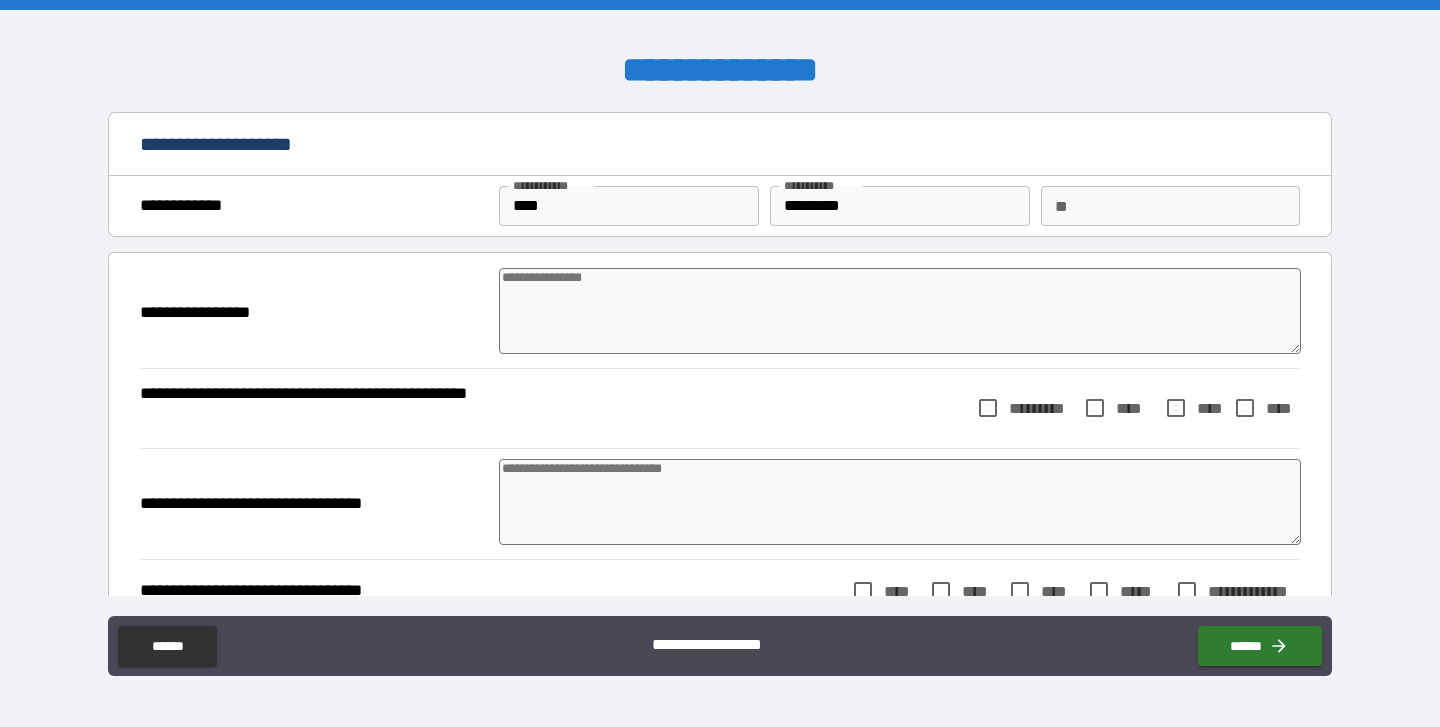 type on "*" 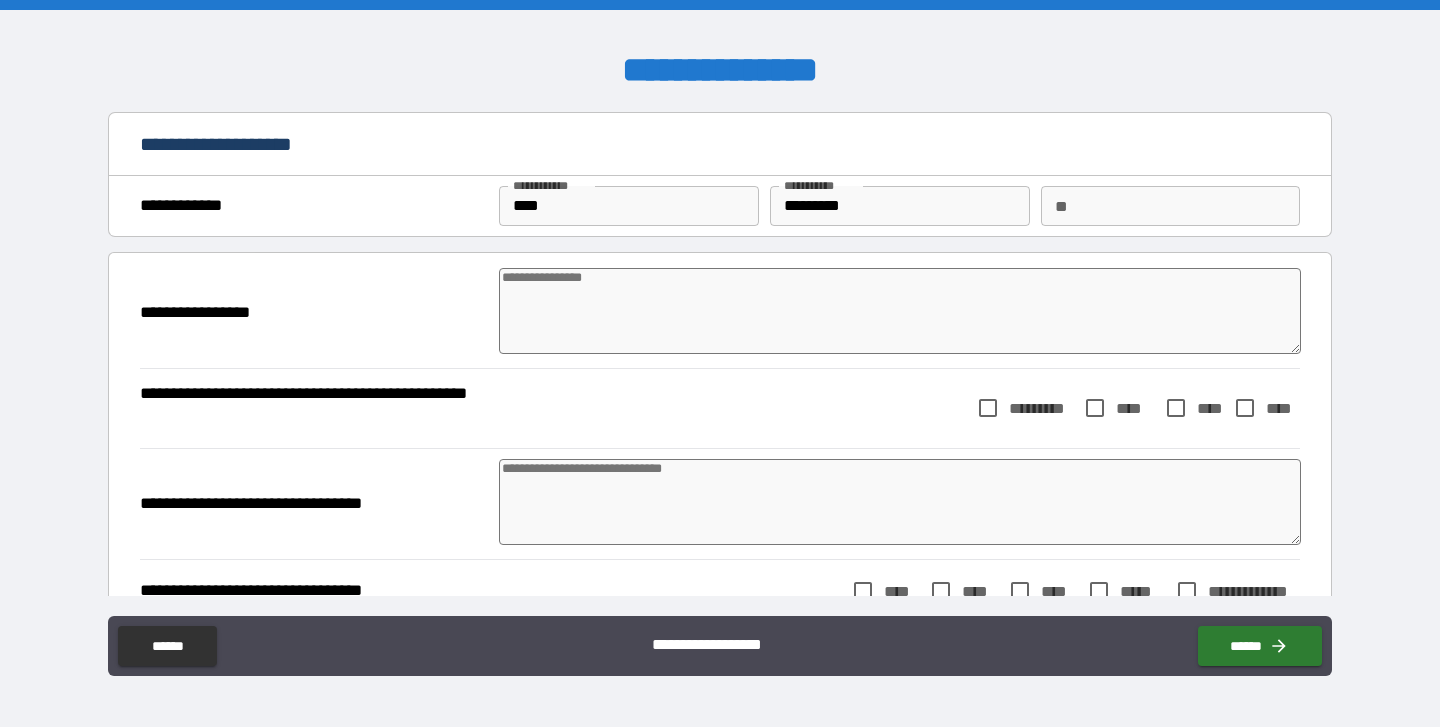 type on "*" 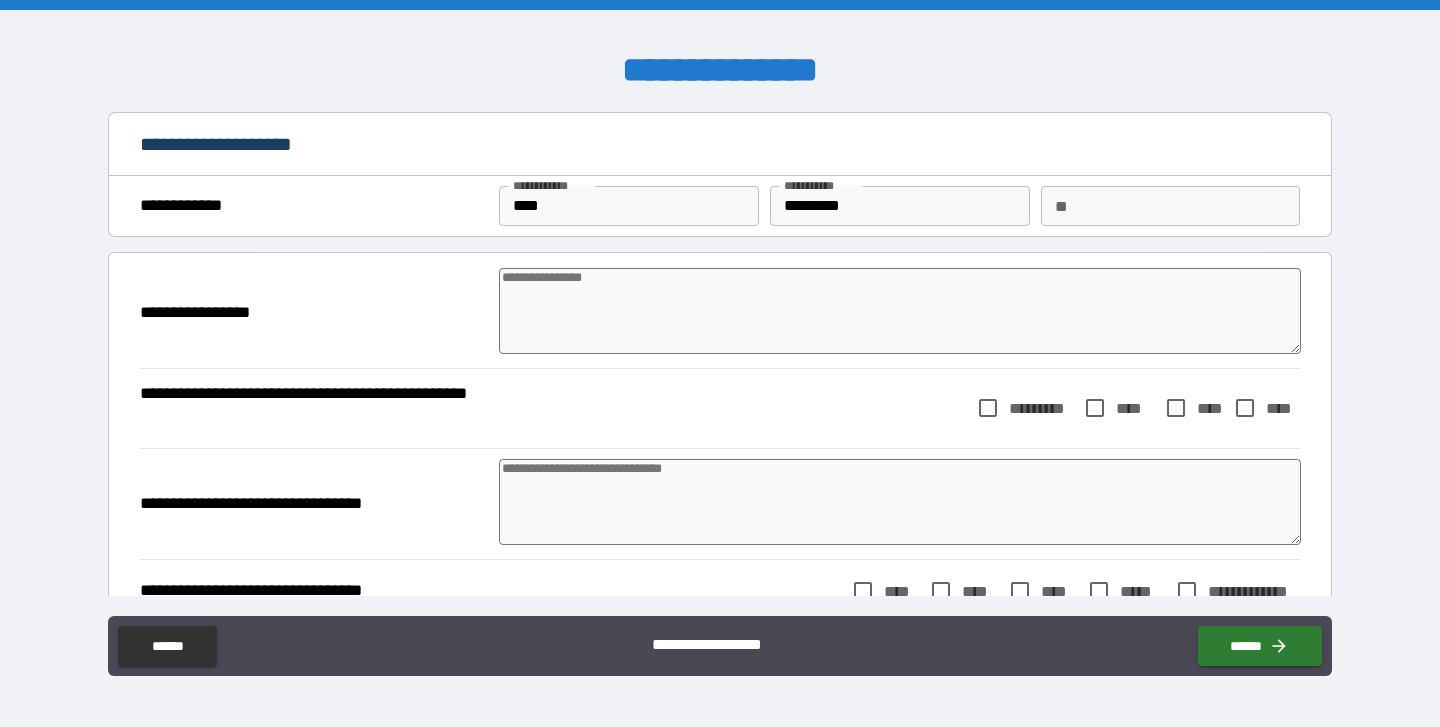 type on "*" 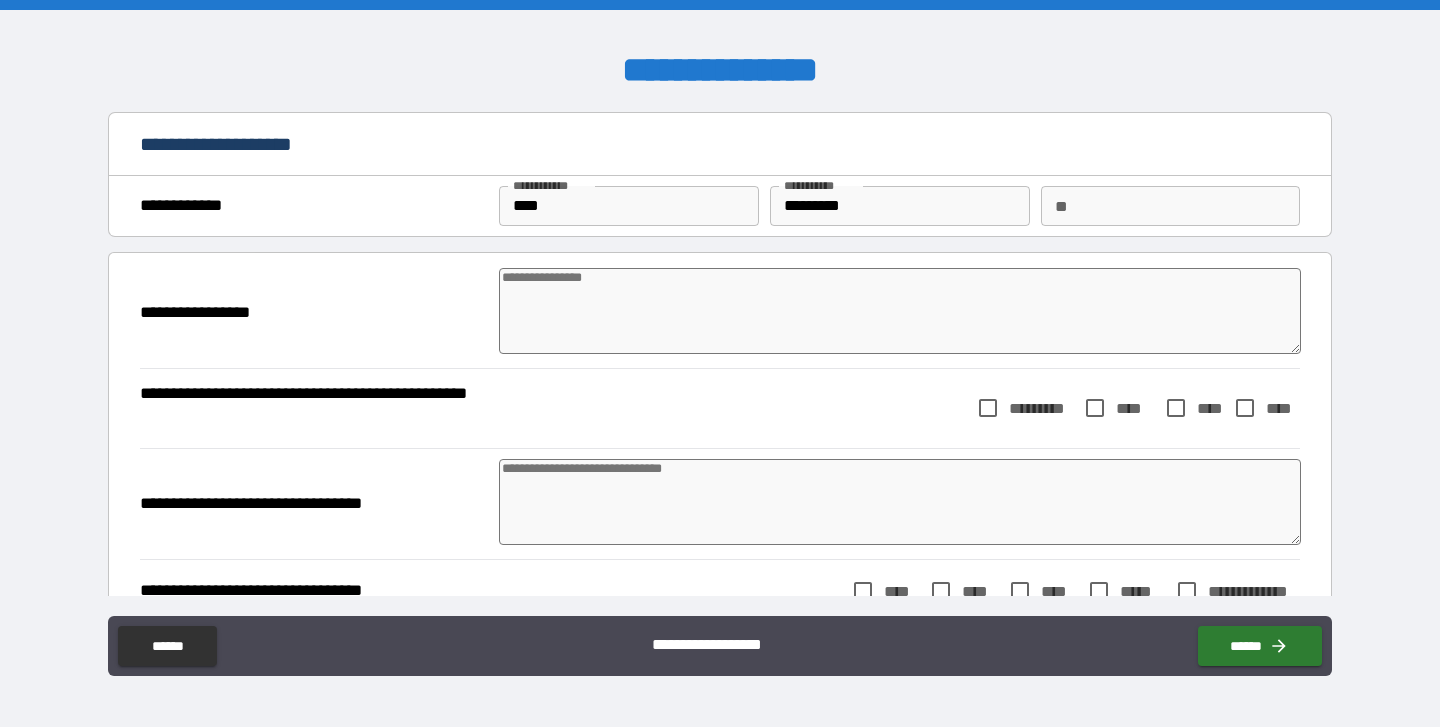type on "*" 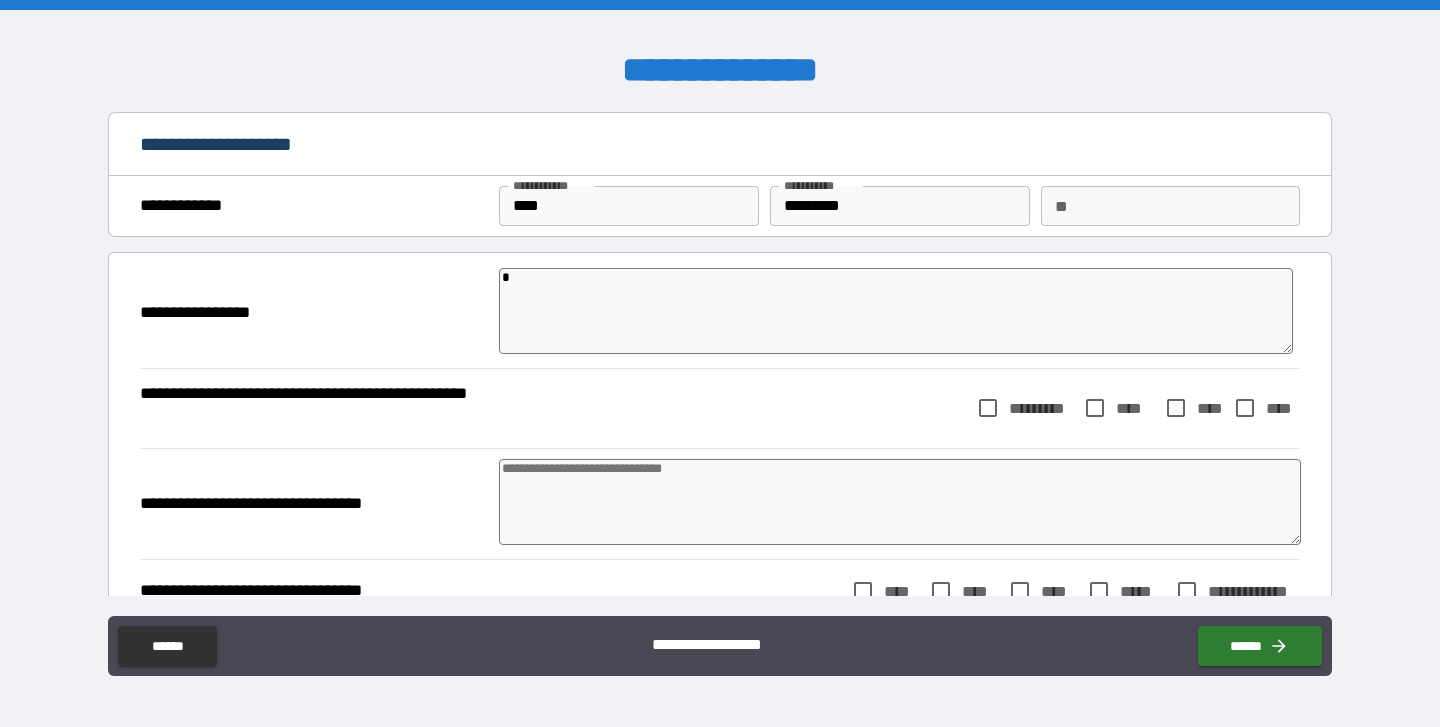 type on "**" 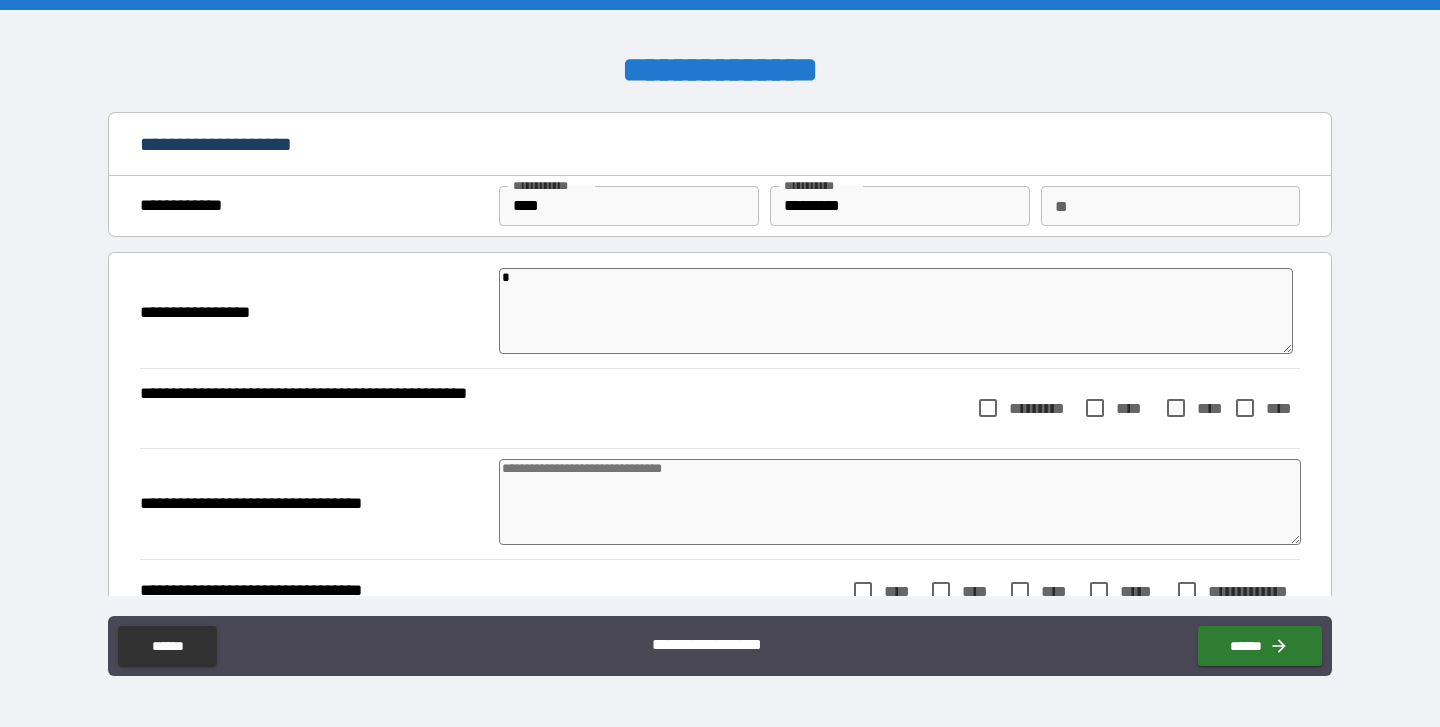 type on "*" 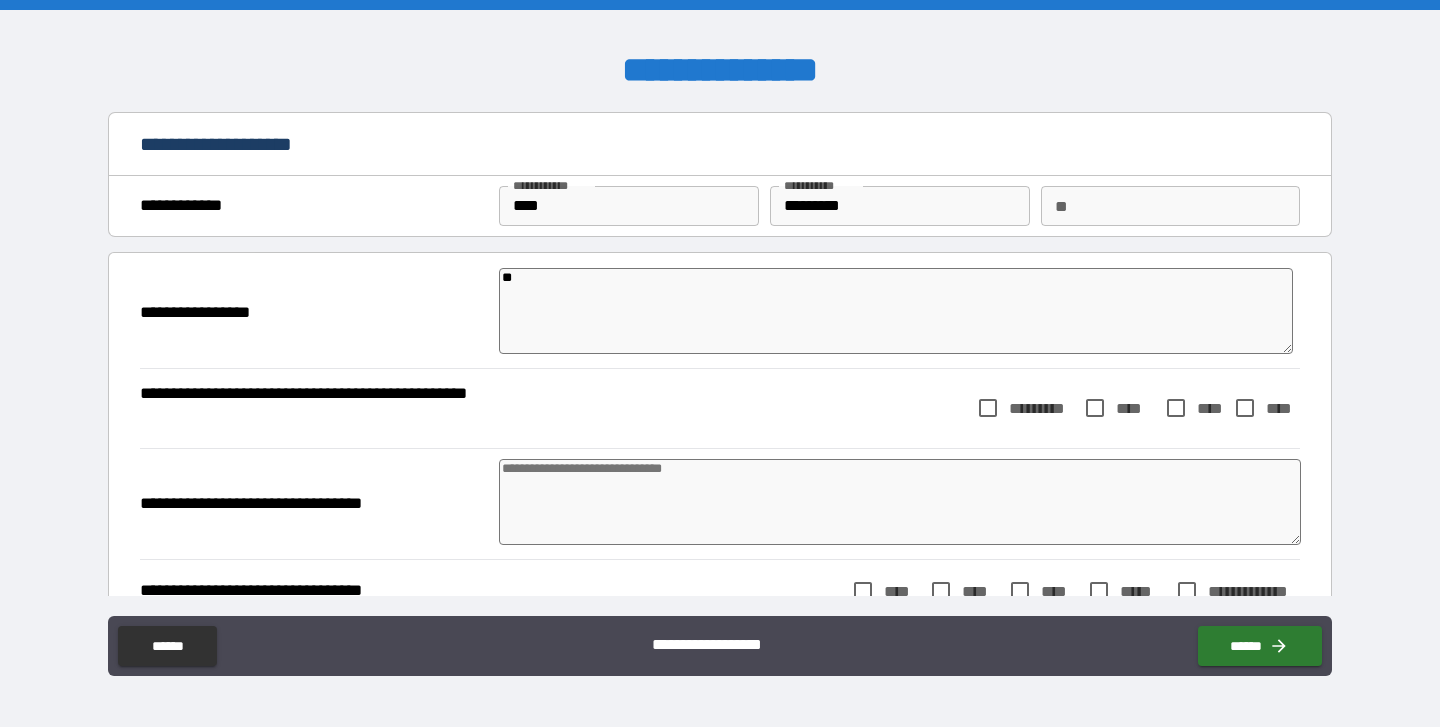 type on "***" 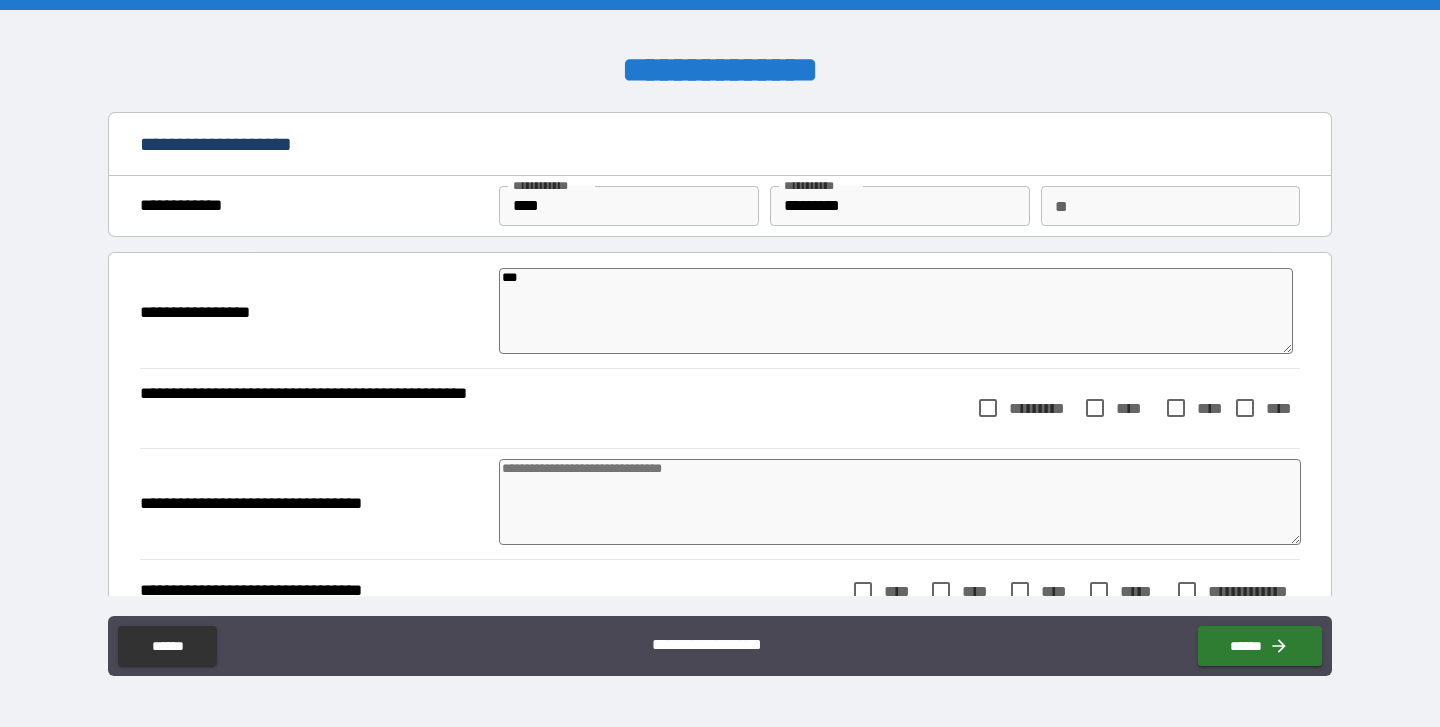 type on "*" 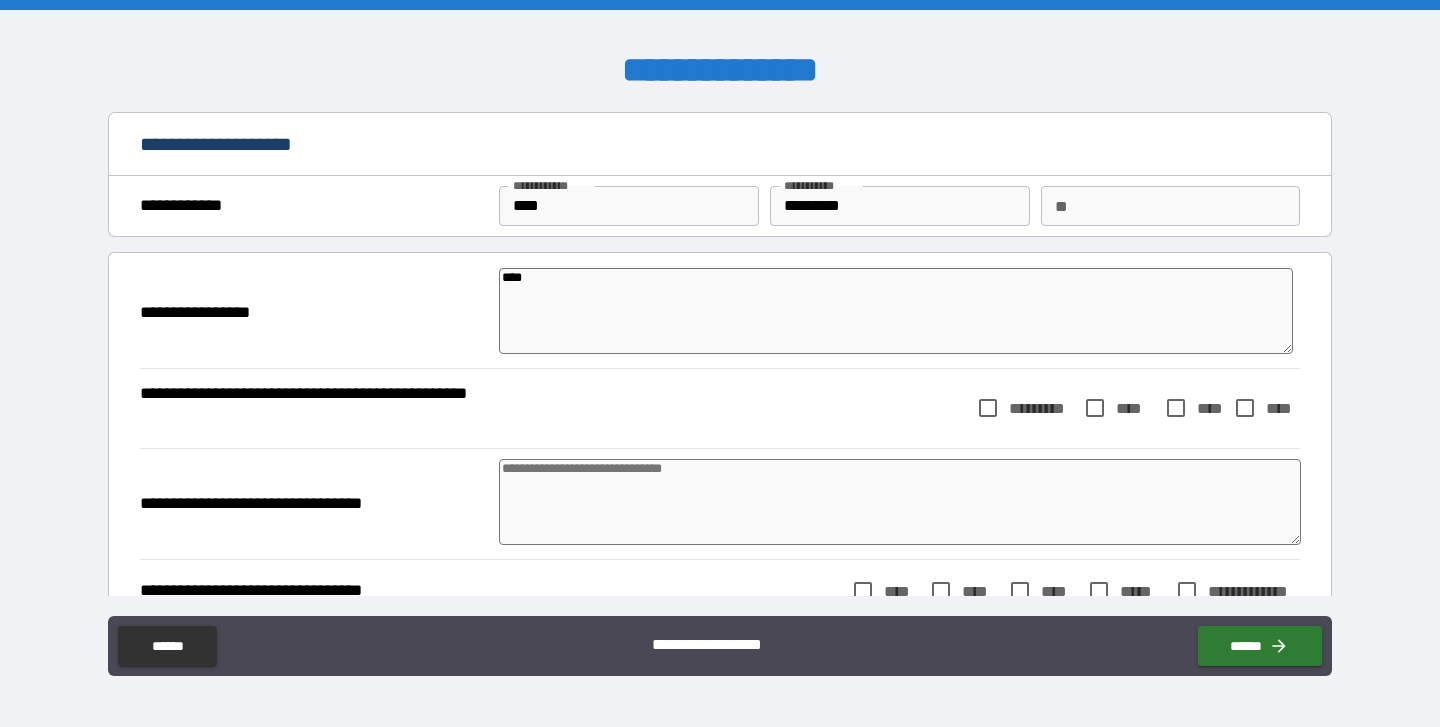 type on "*****" 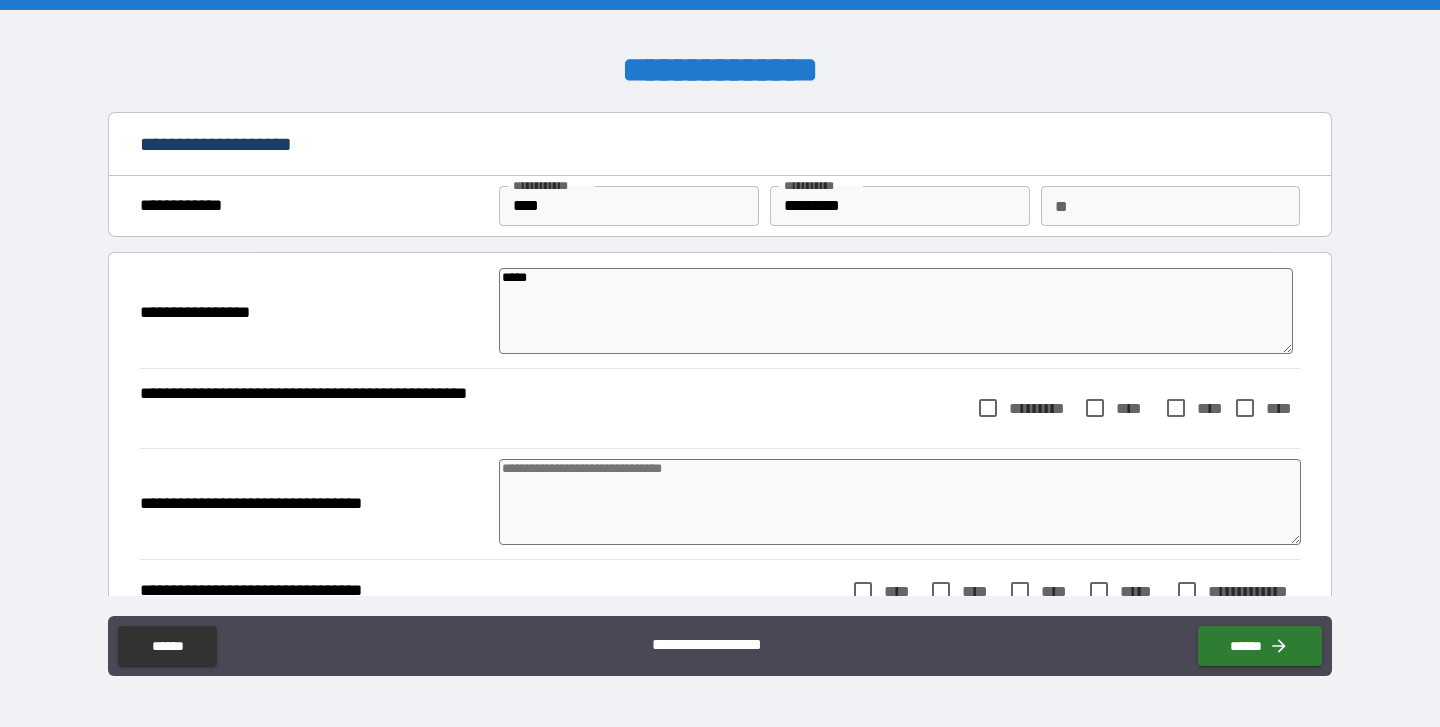 type on "*" 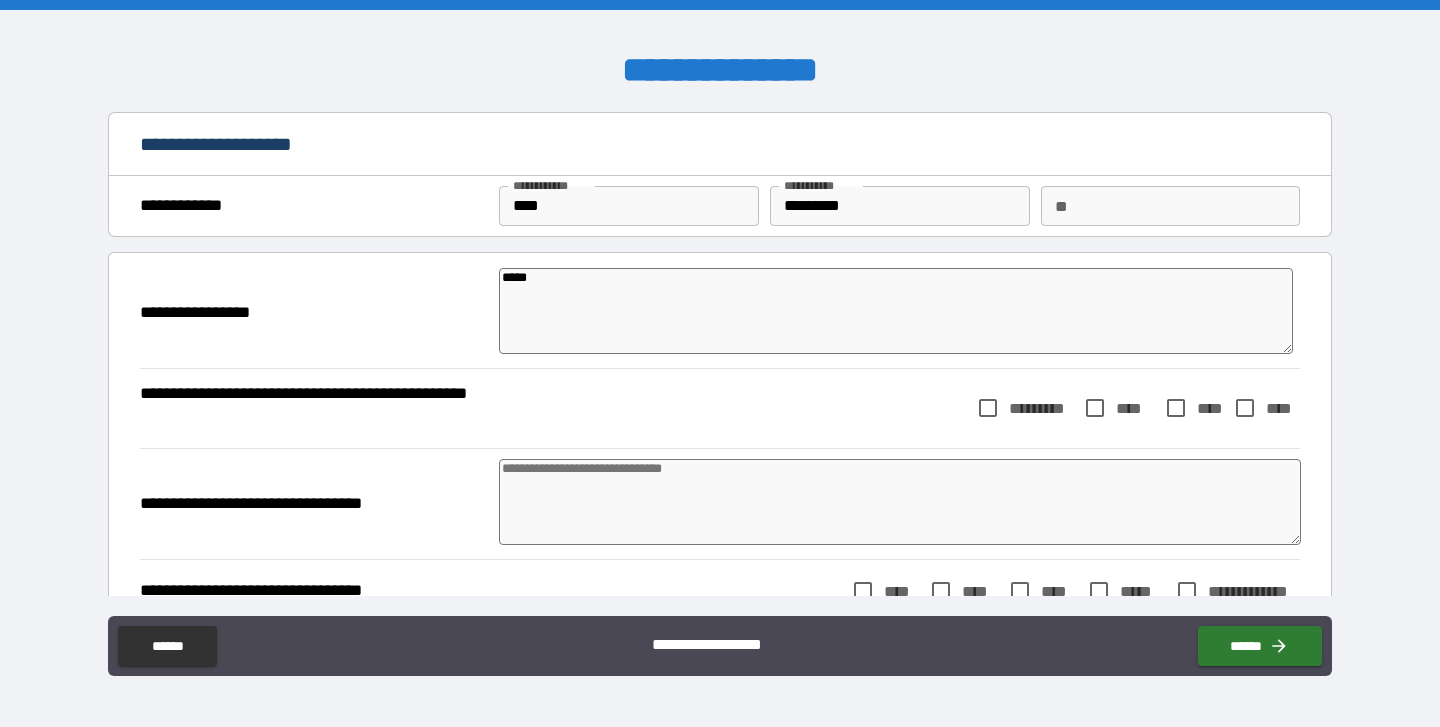 type on "*****" 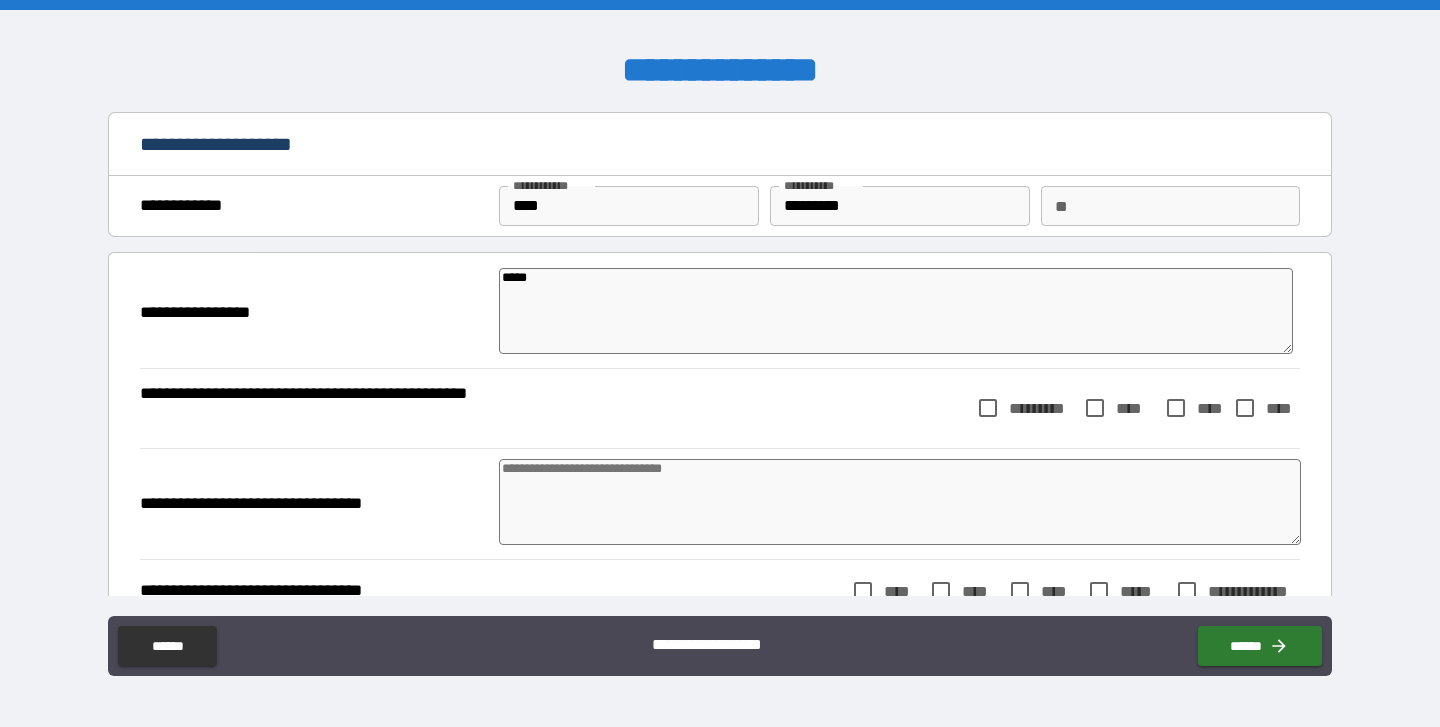 type on "*" 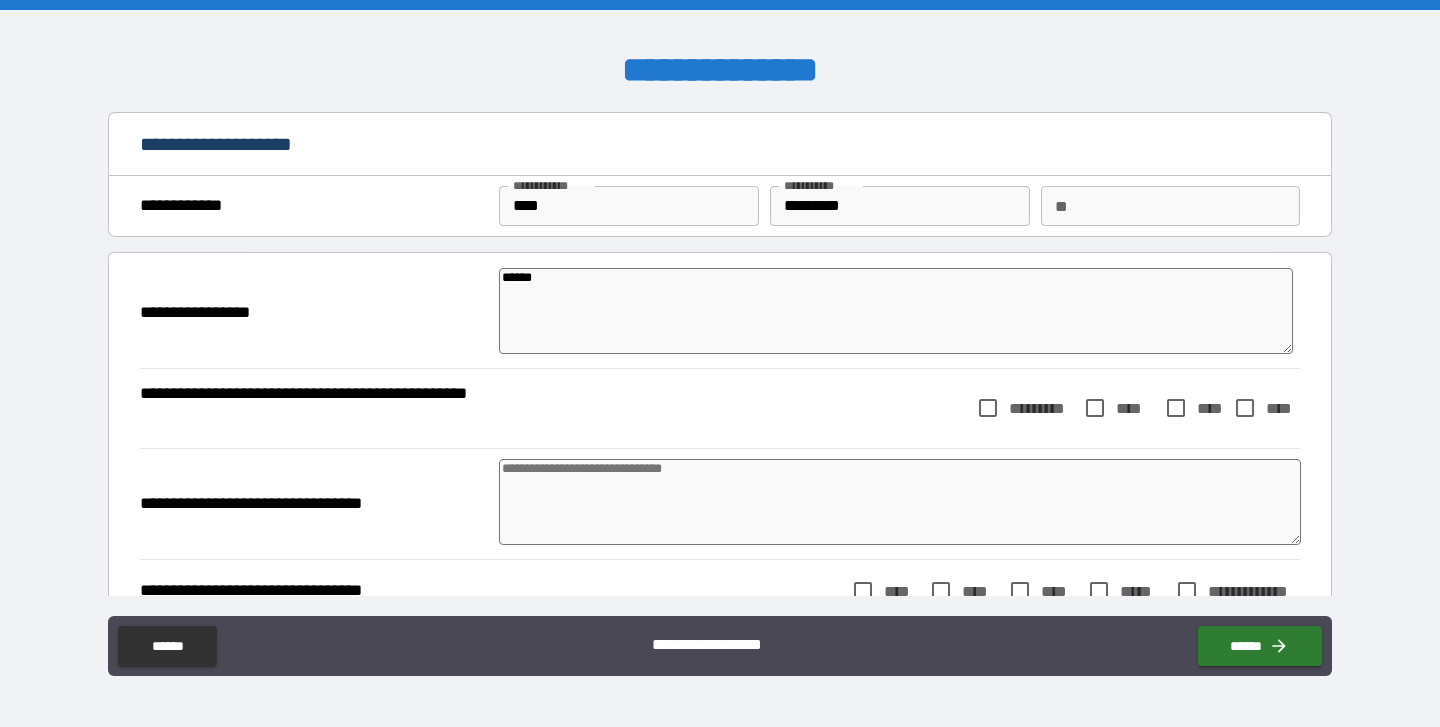type on "*" 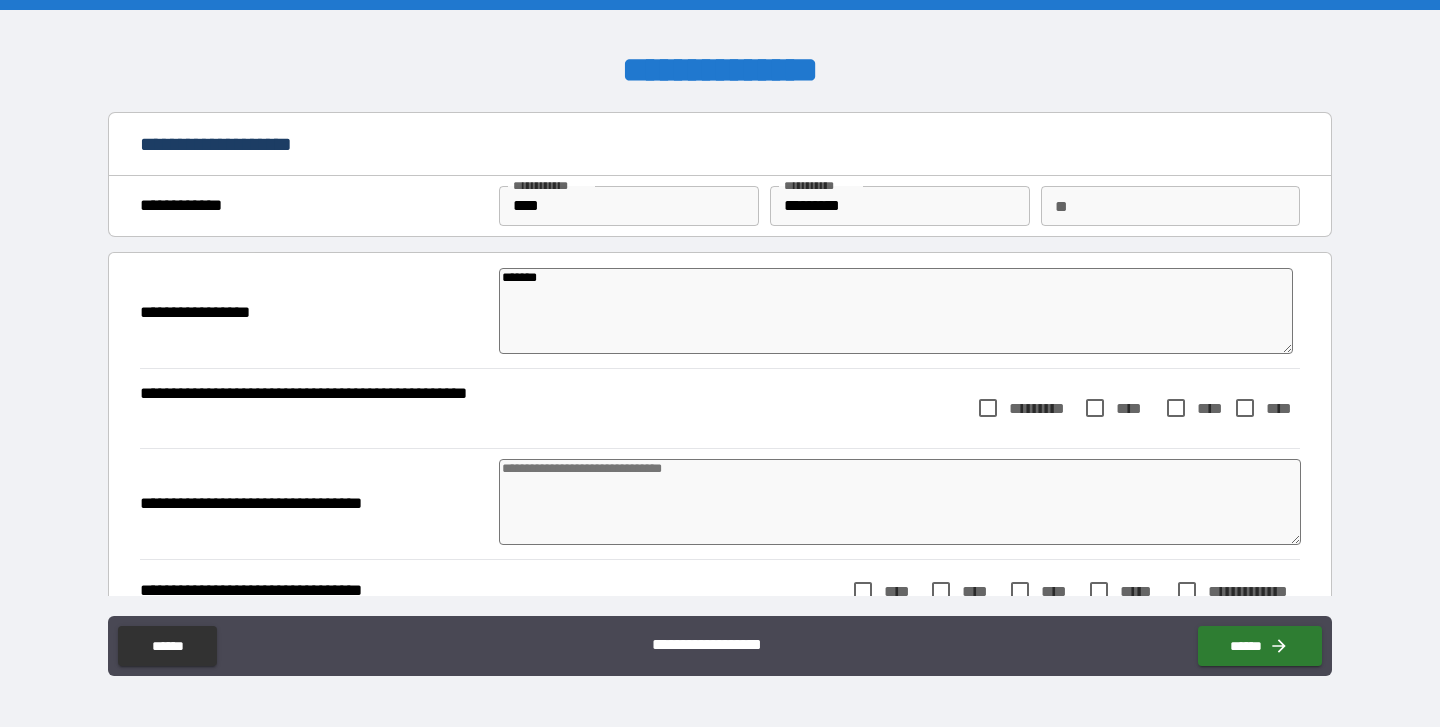 type on "*" 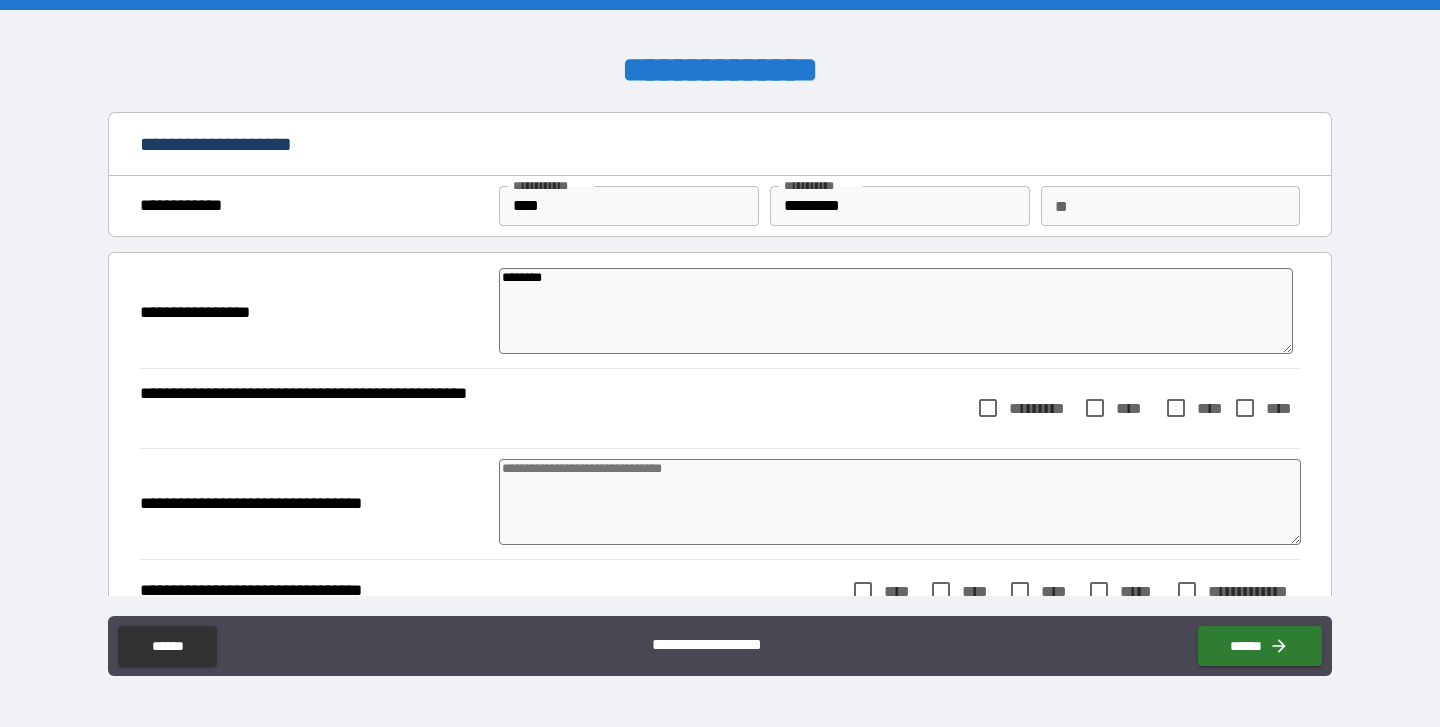 type on "*" 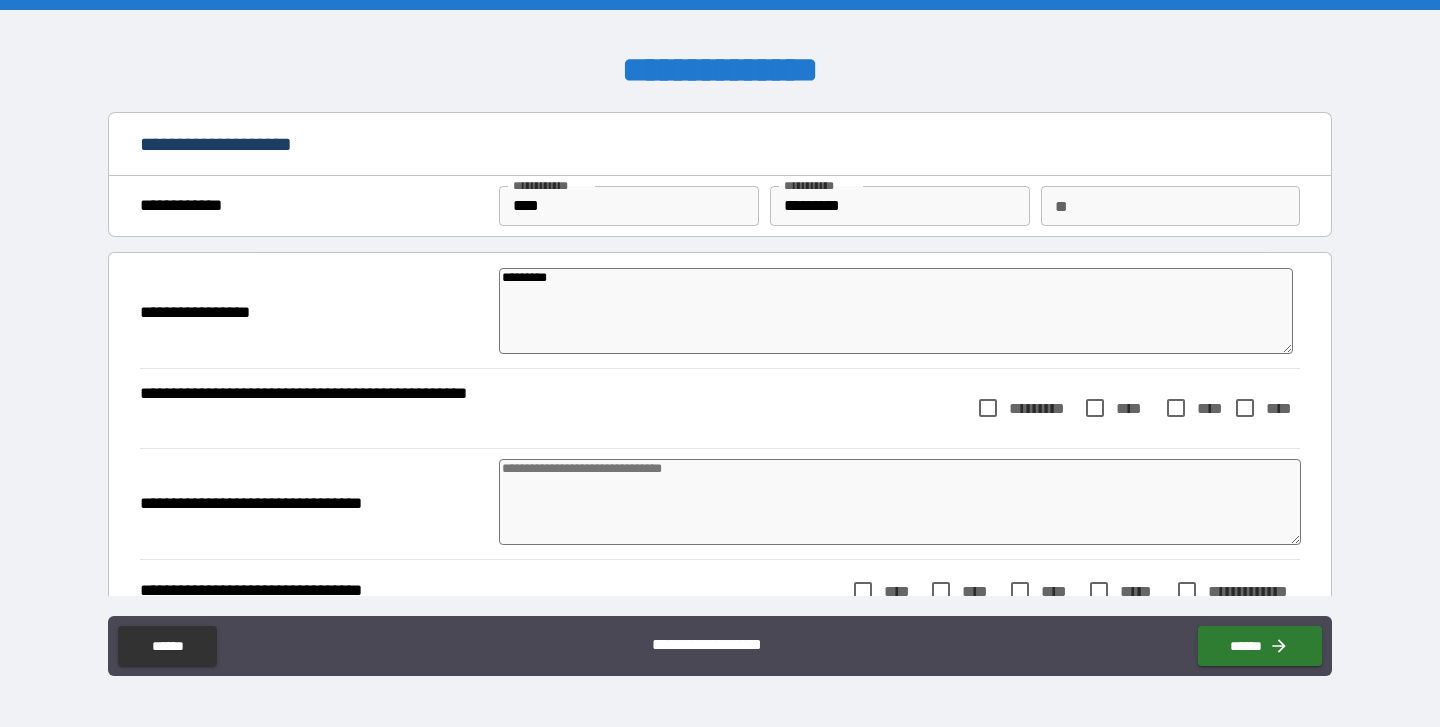 type on "*" 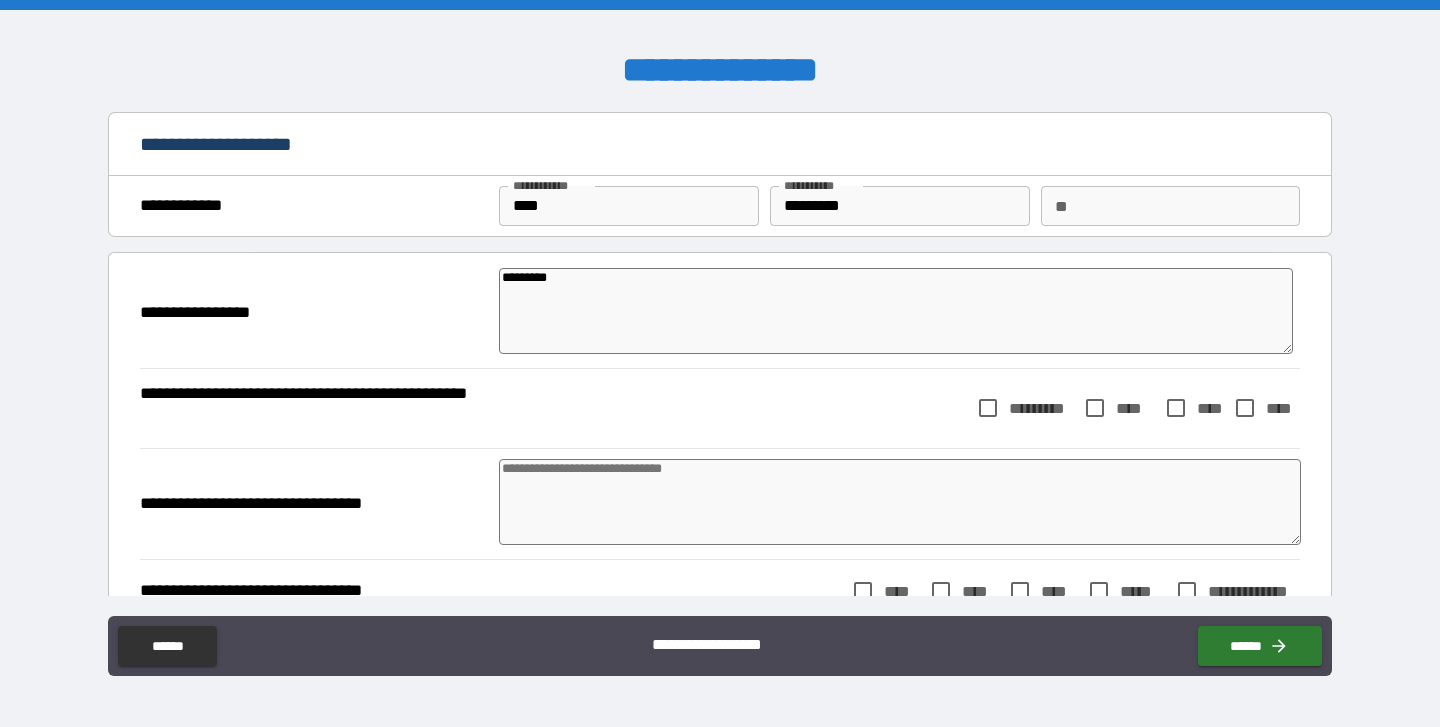 type on "**********" 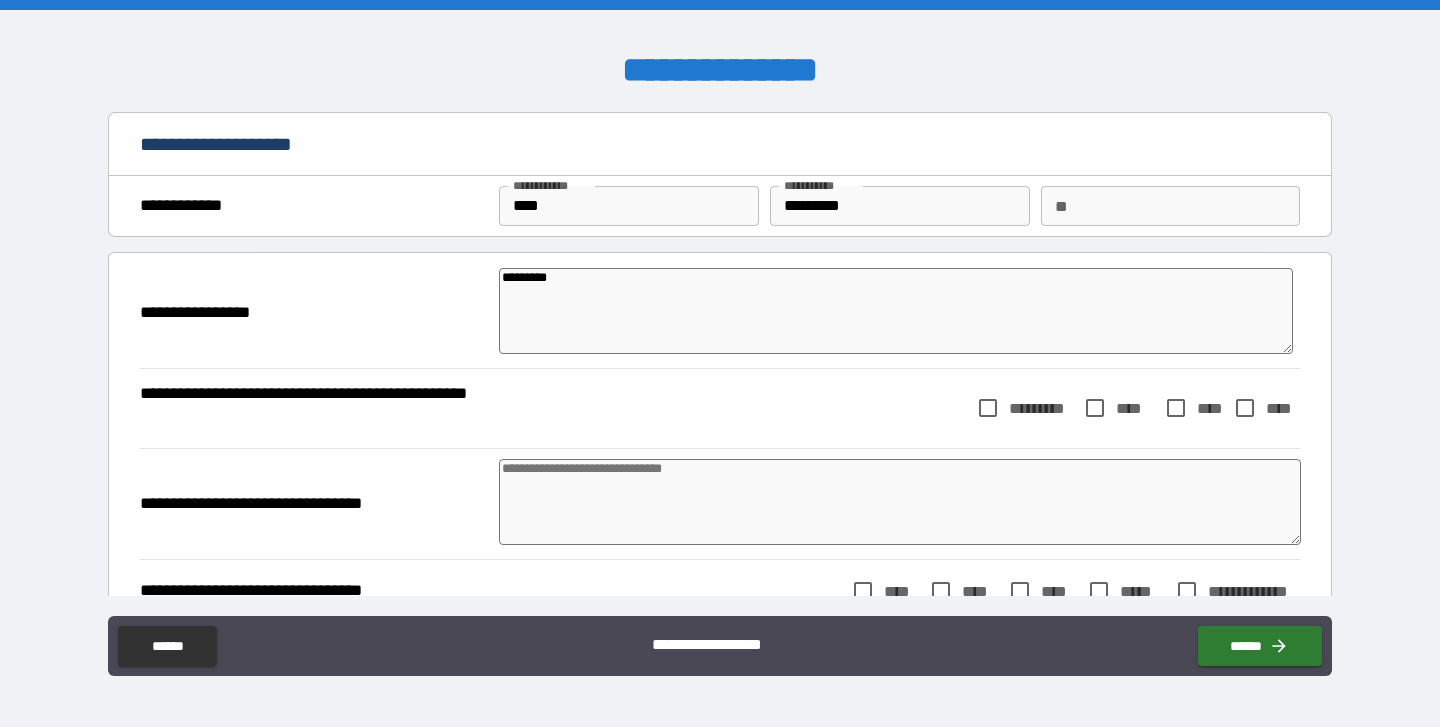 type on "*" 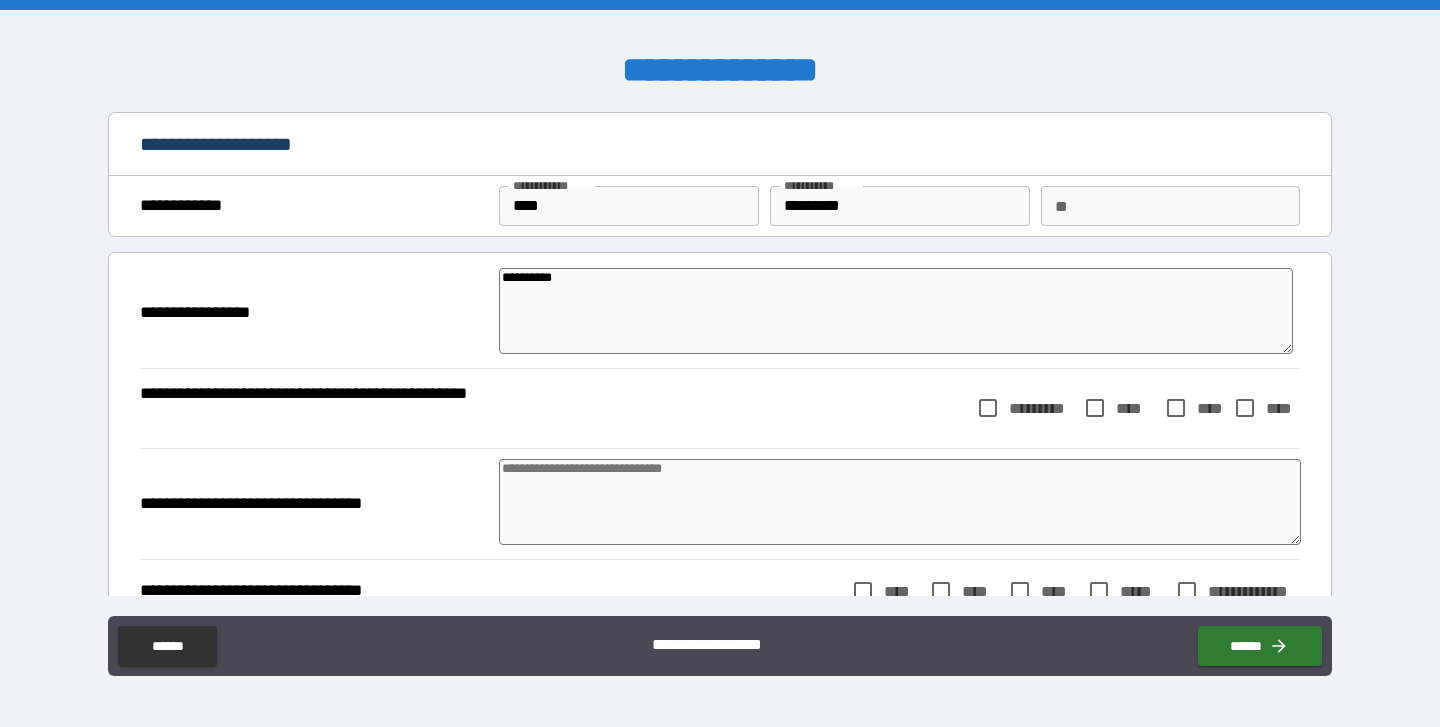 type on "**********" 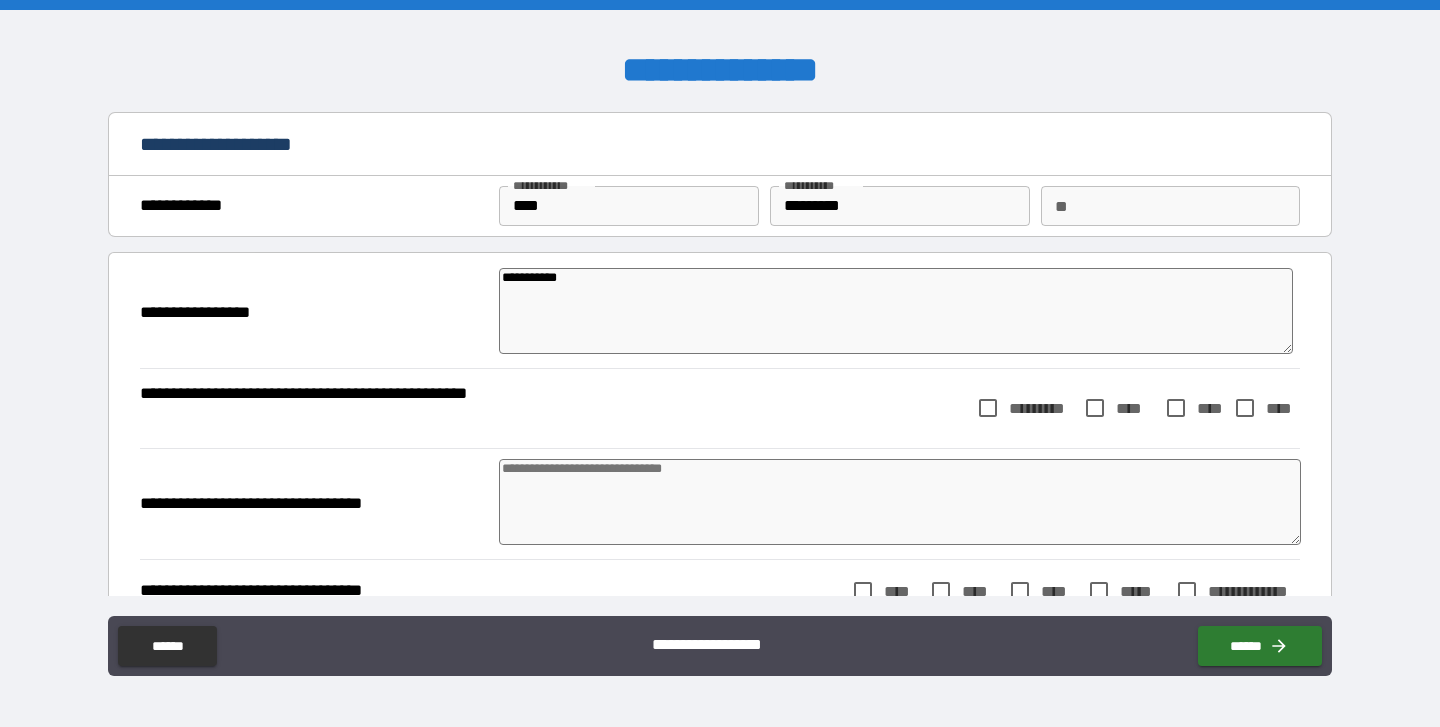 type on "*" 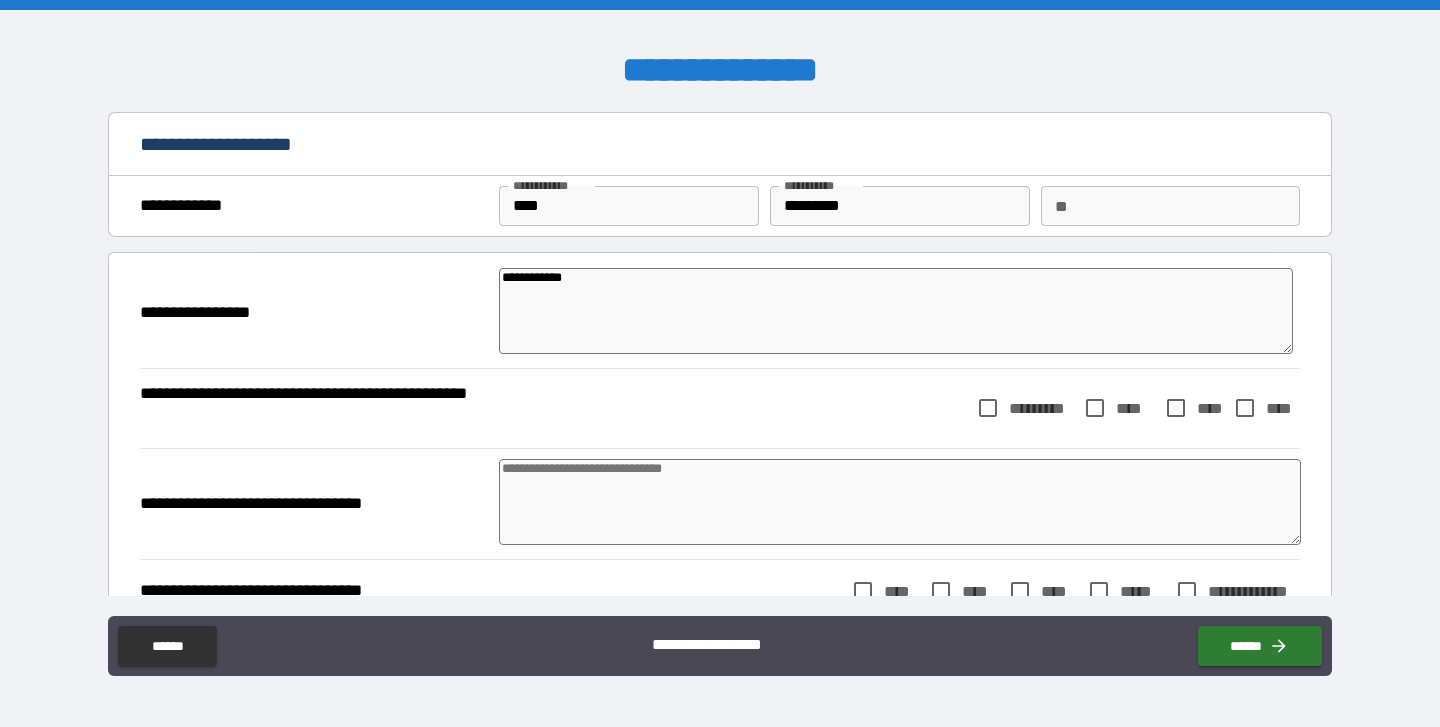 type on "*" 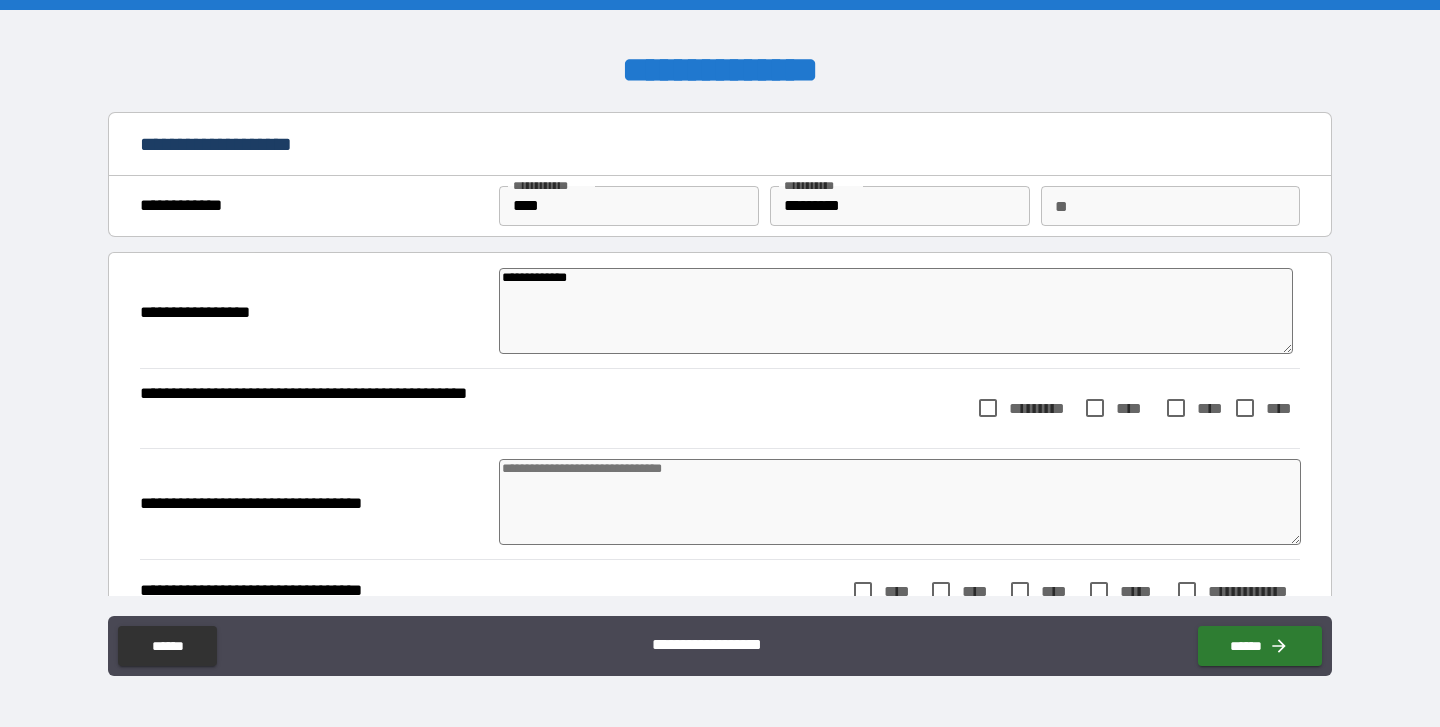 type on "*" 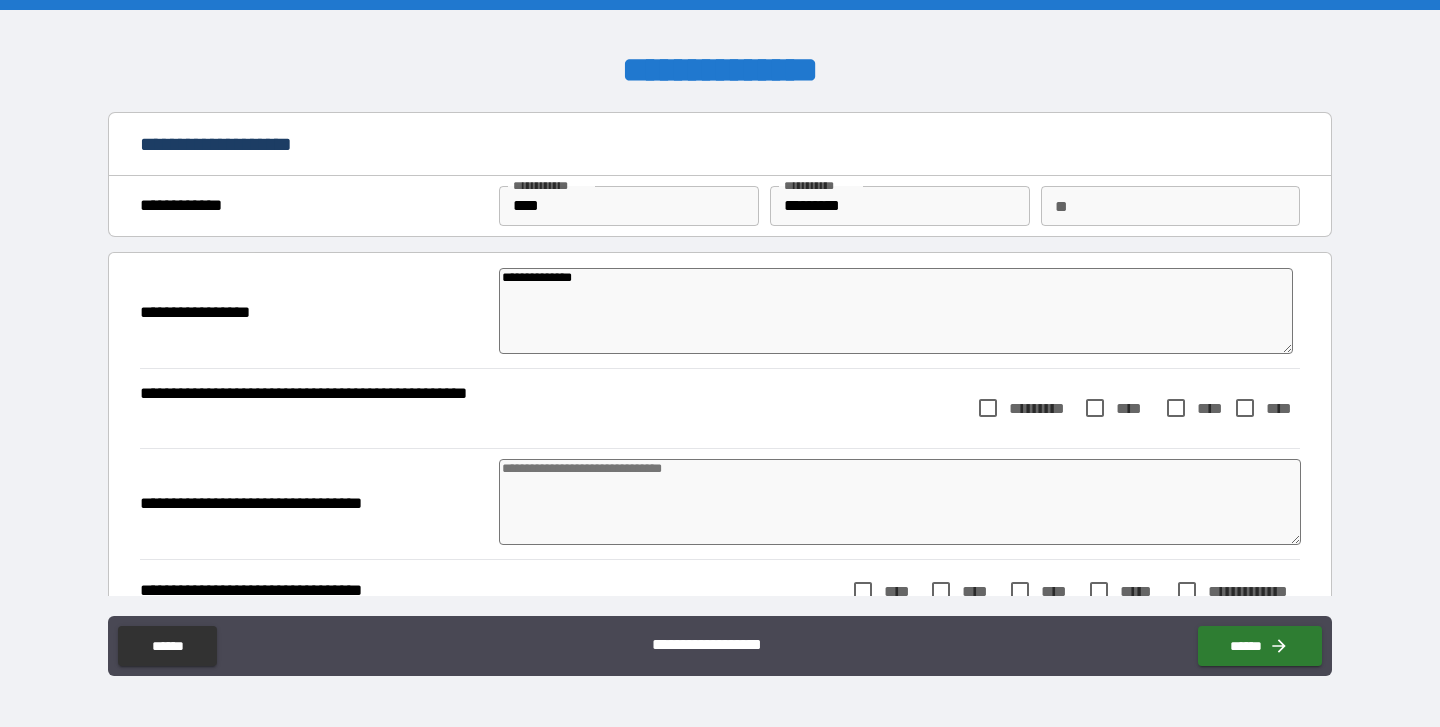 type on "**********" 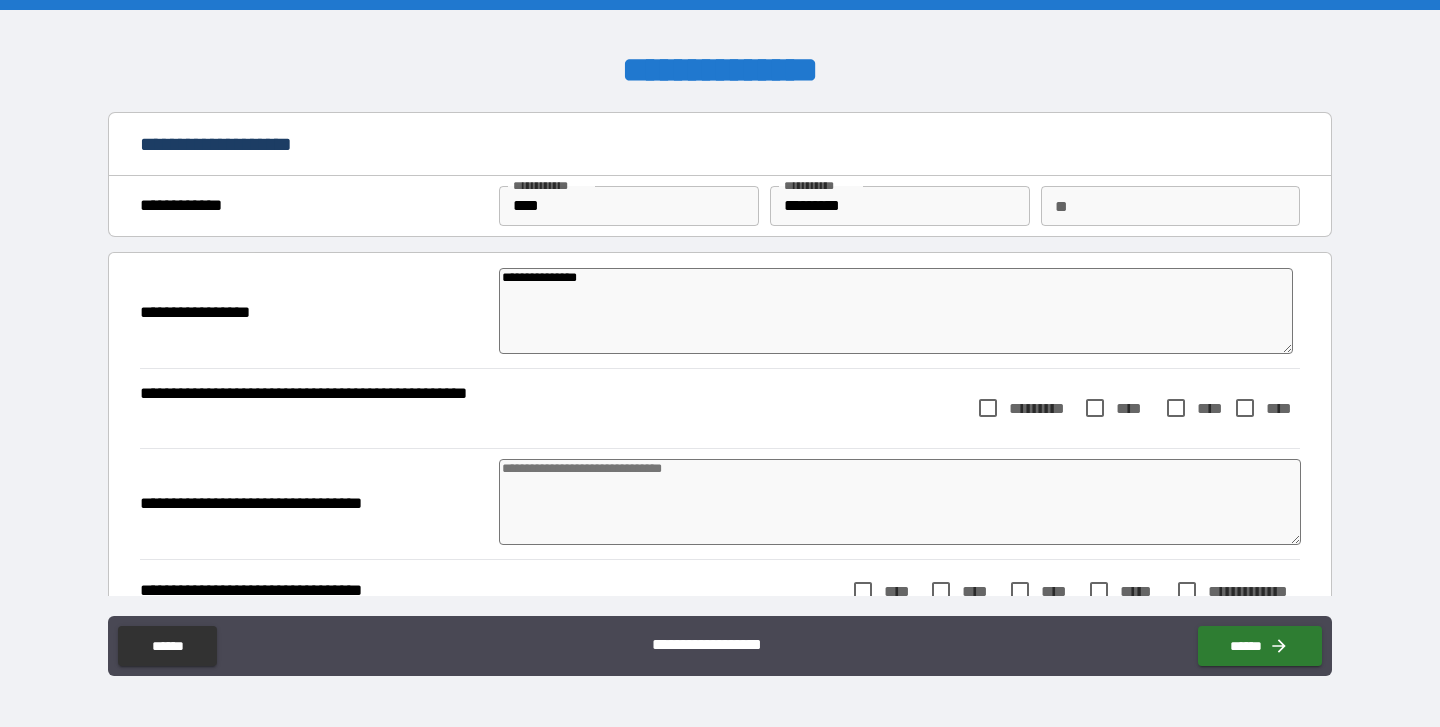 type on "*" 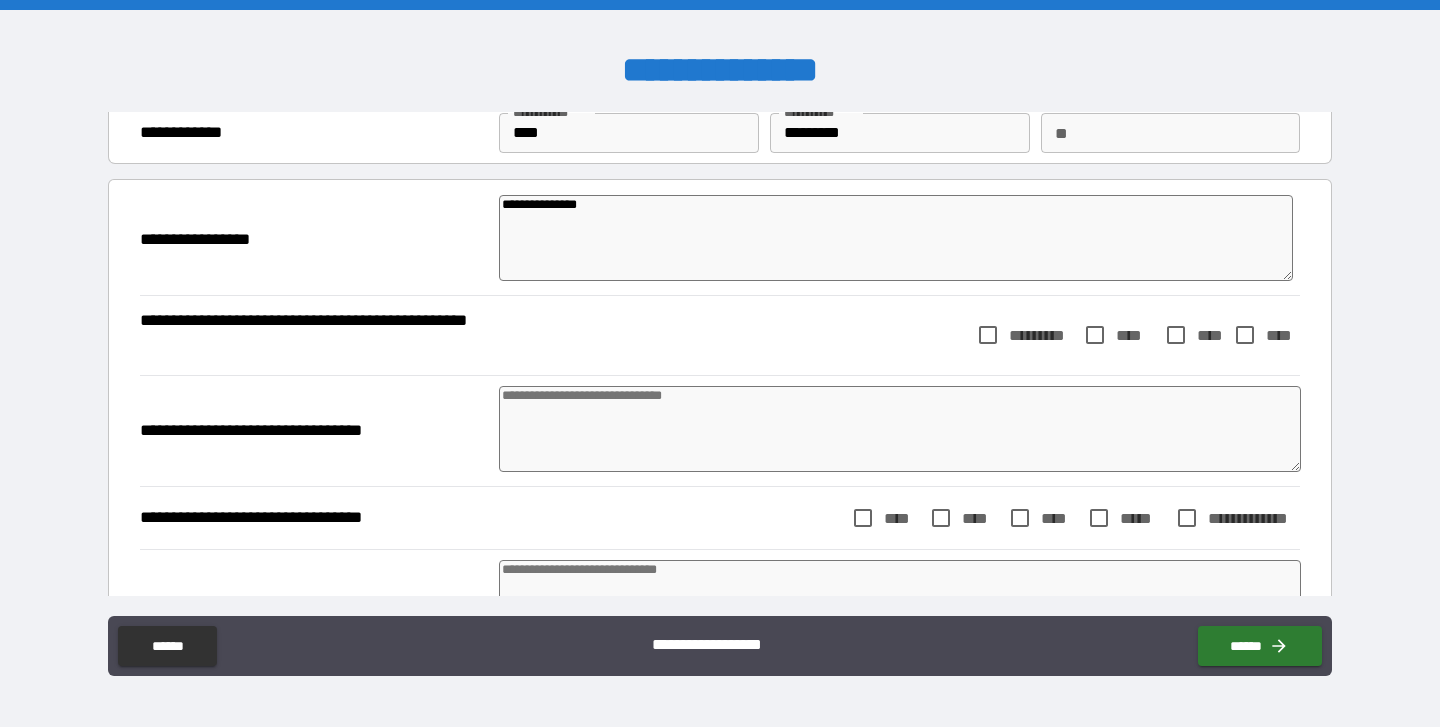 scroll, scrollTop: 78, scrollLeft: 0, axis: vertical 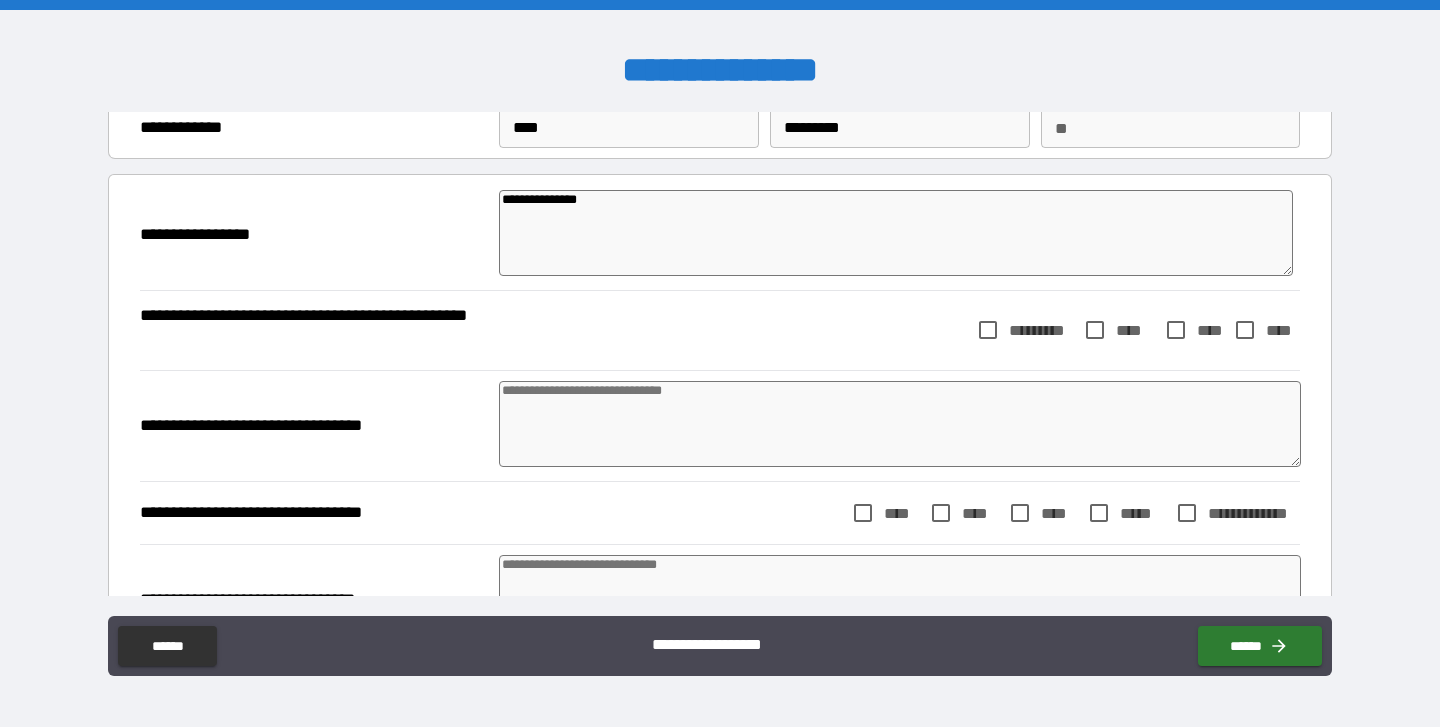 type on "**********" 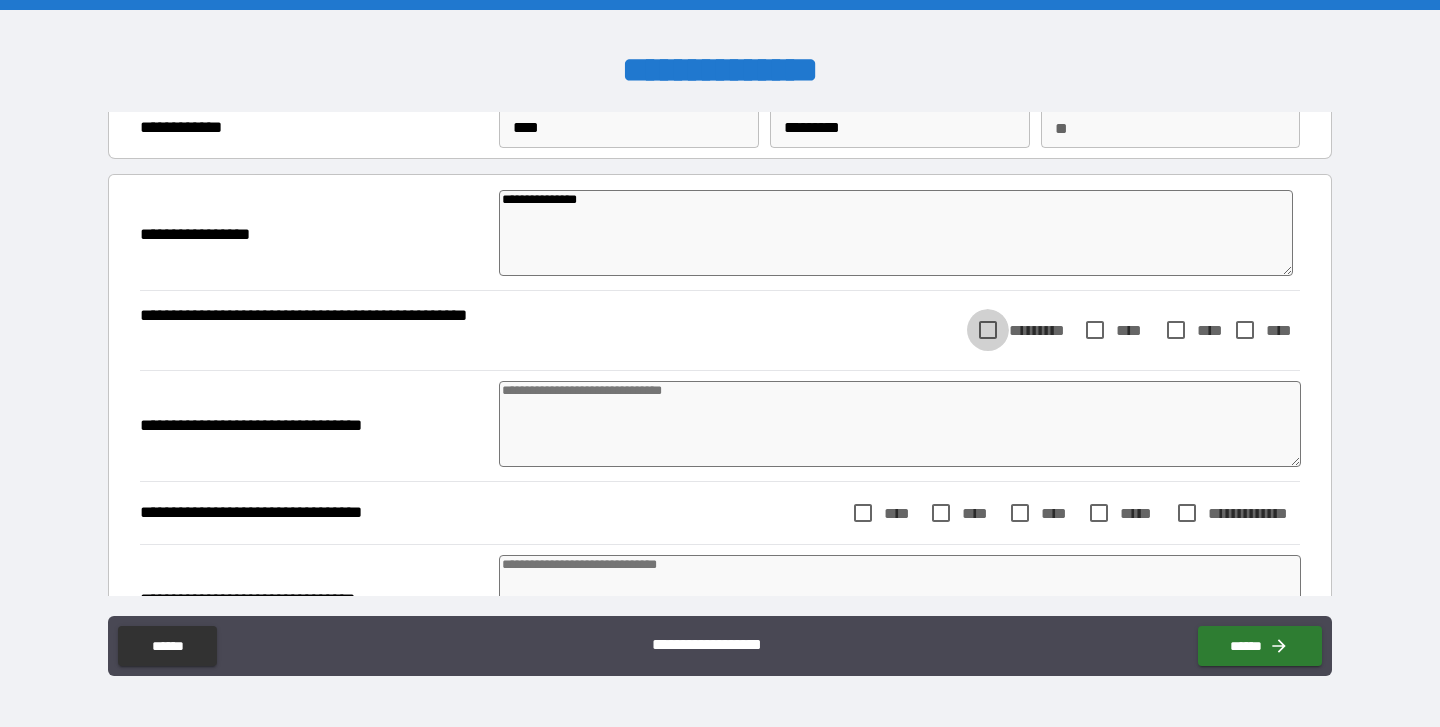 type on "*" 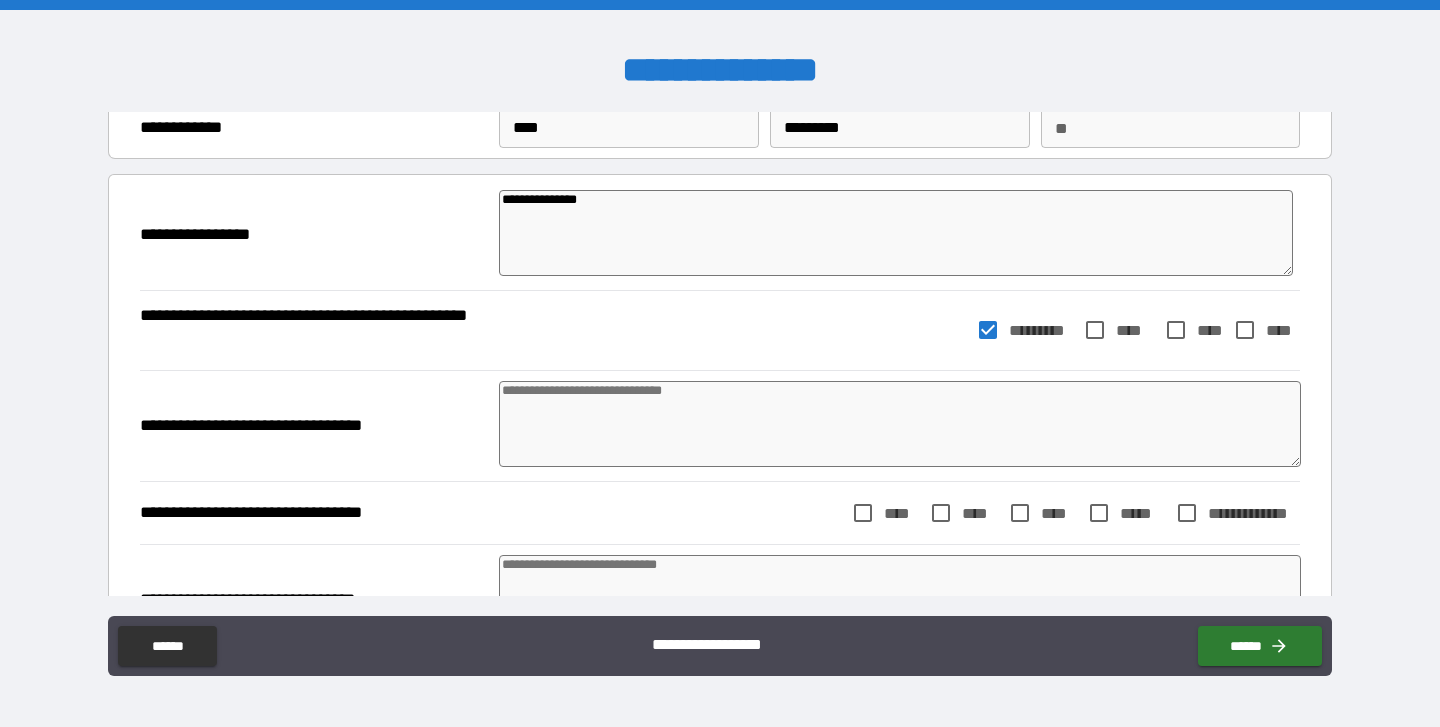 type on "*" 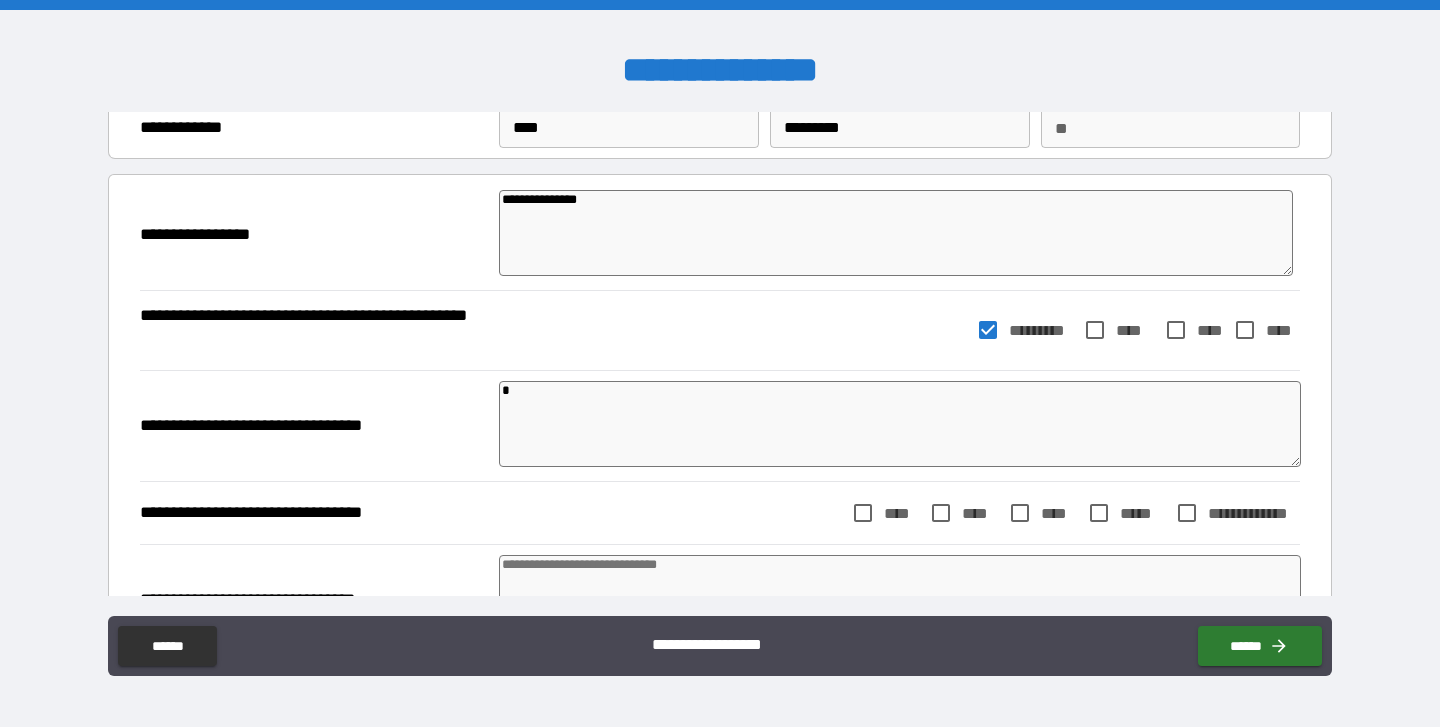type on "*" 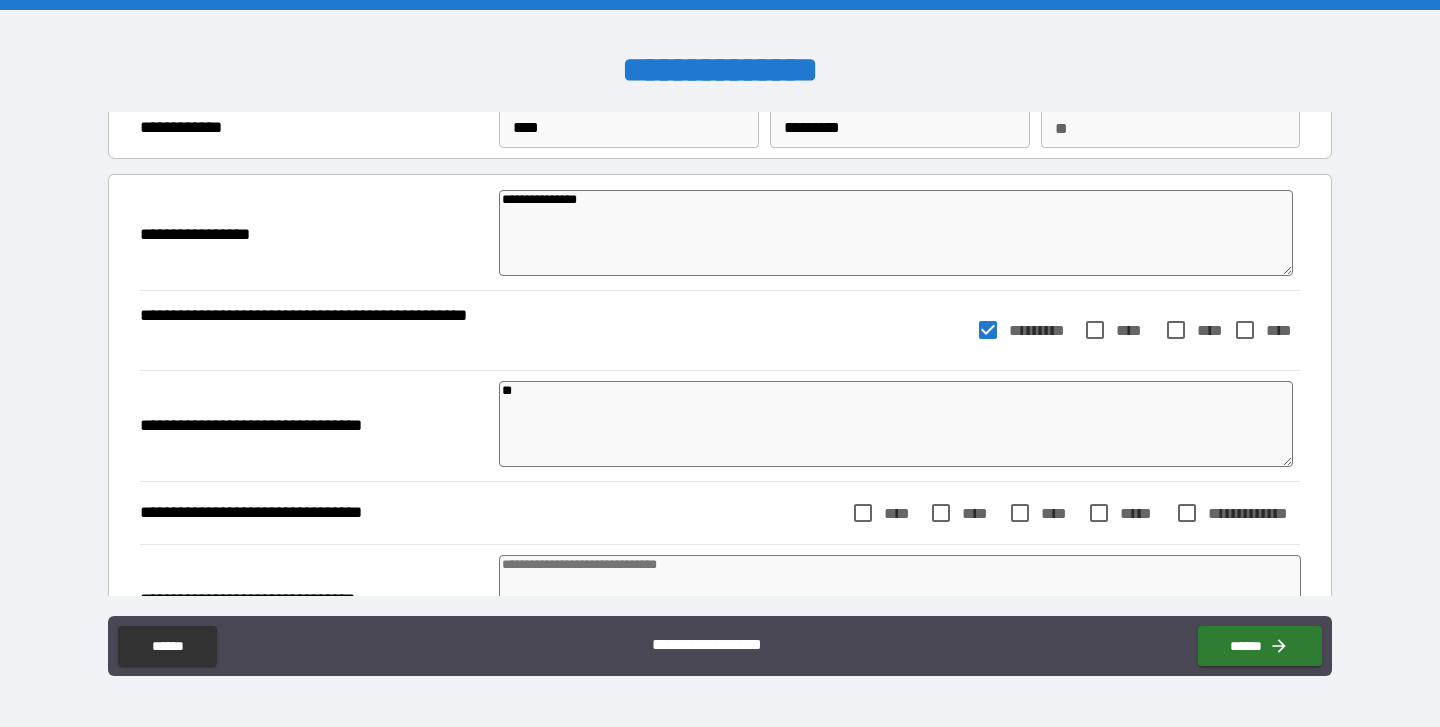 type on "*" 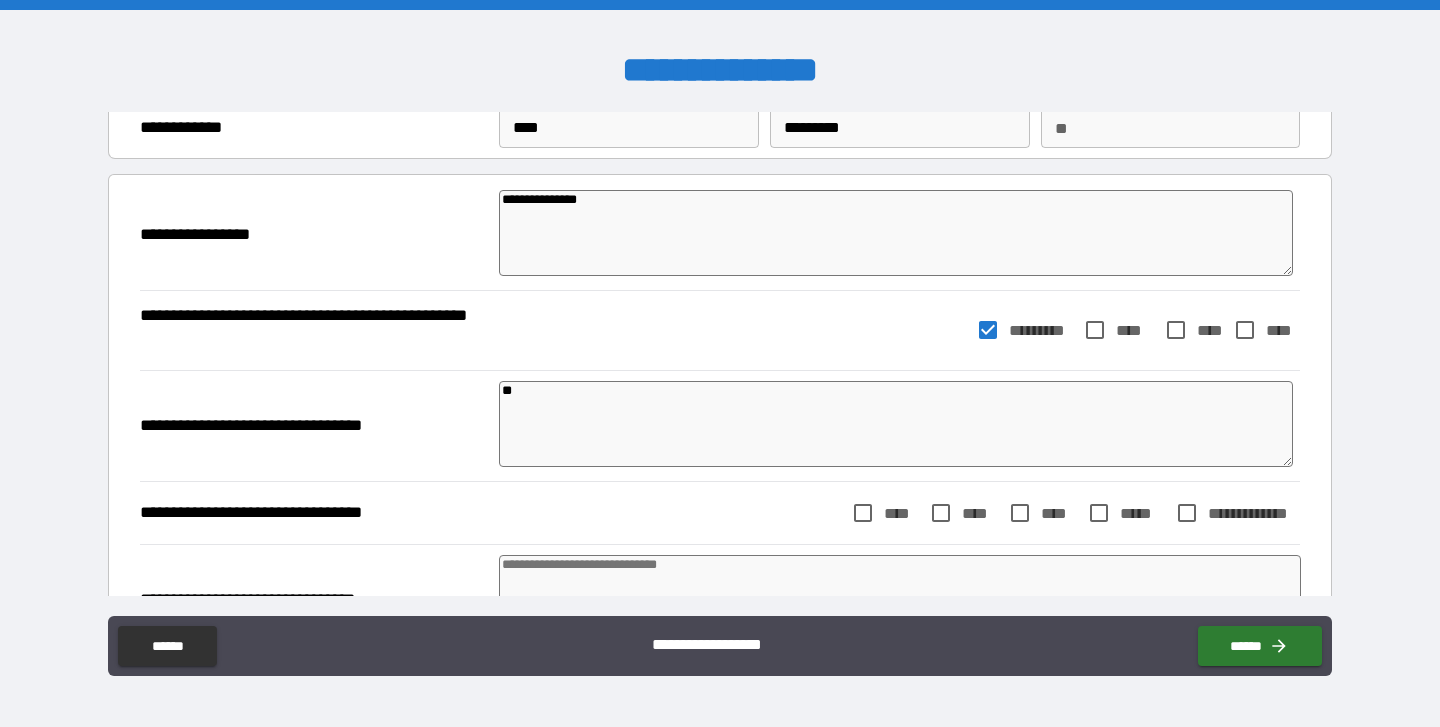 type on "*" 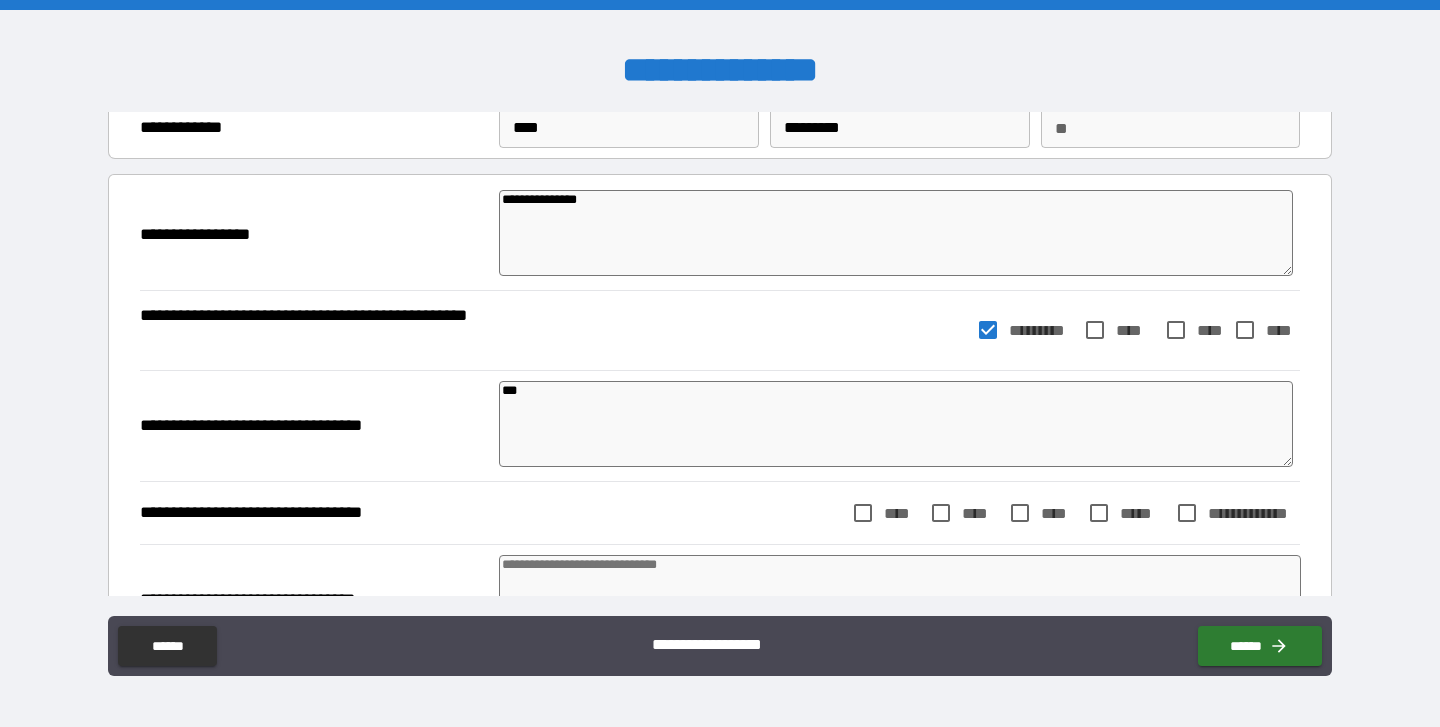 type on "*" 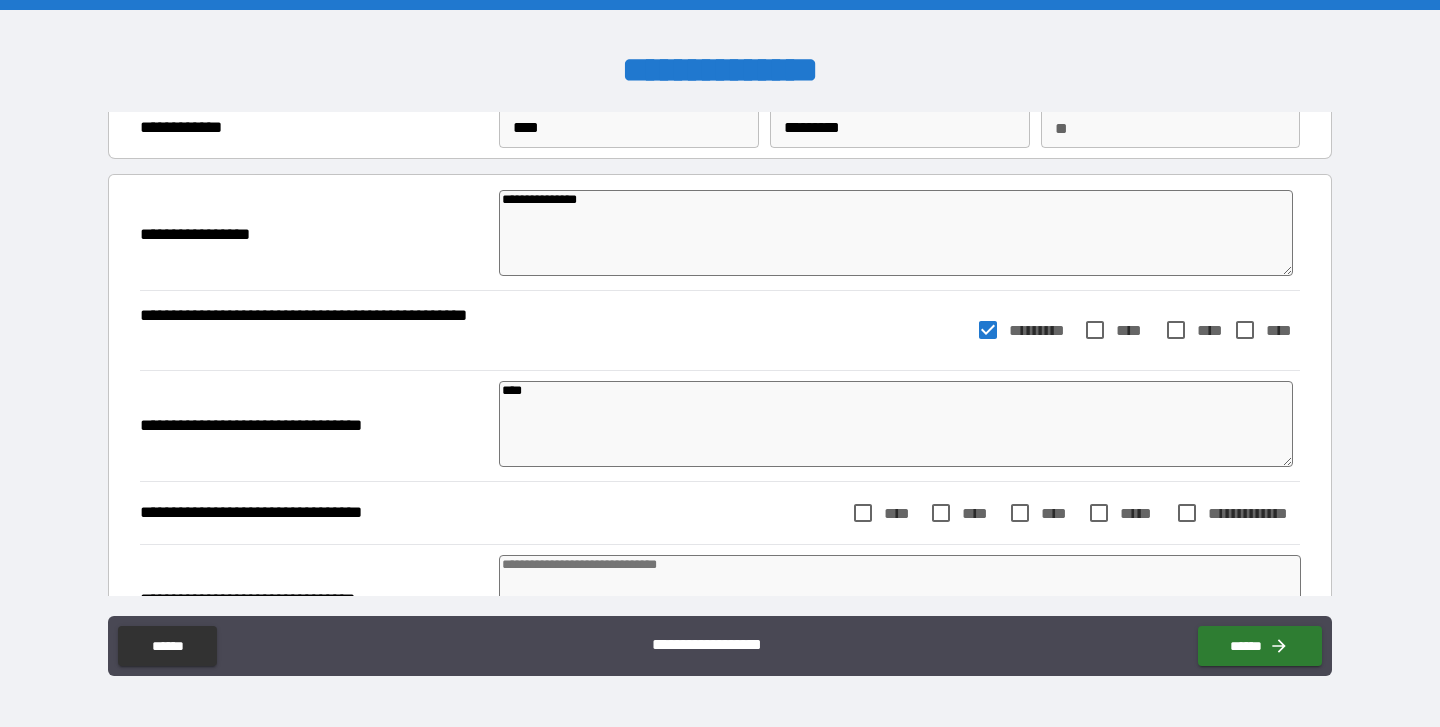 type on "*" 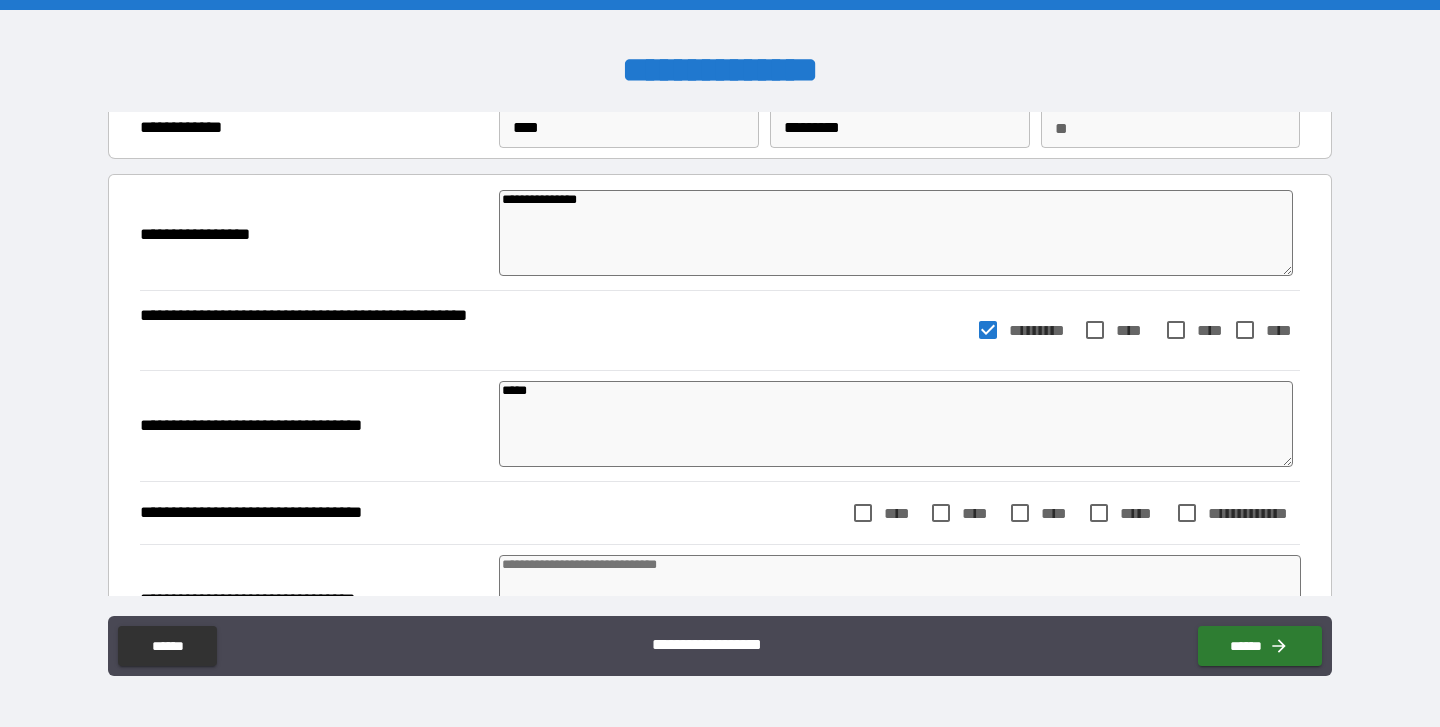 type on "*" 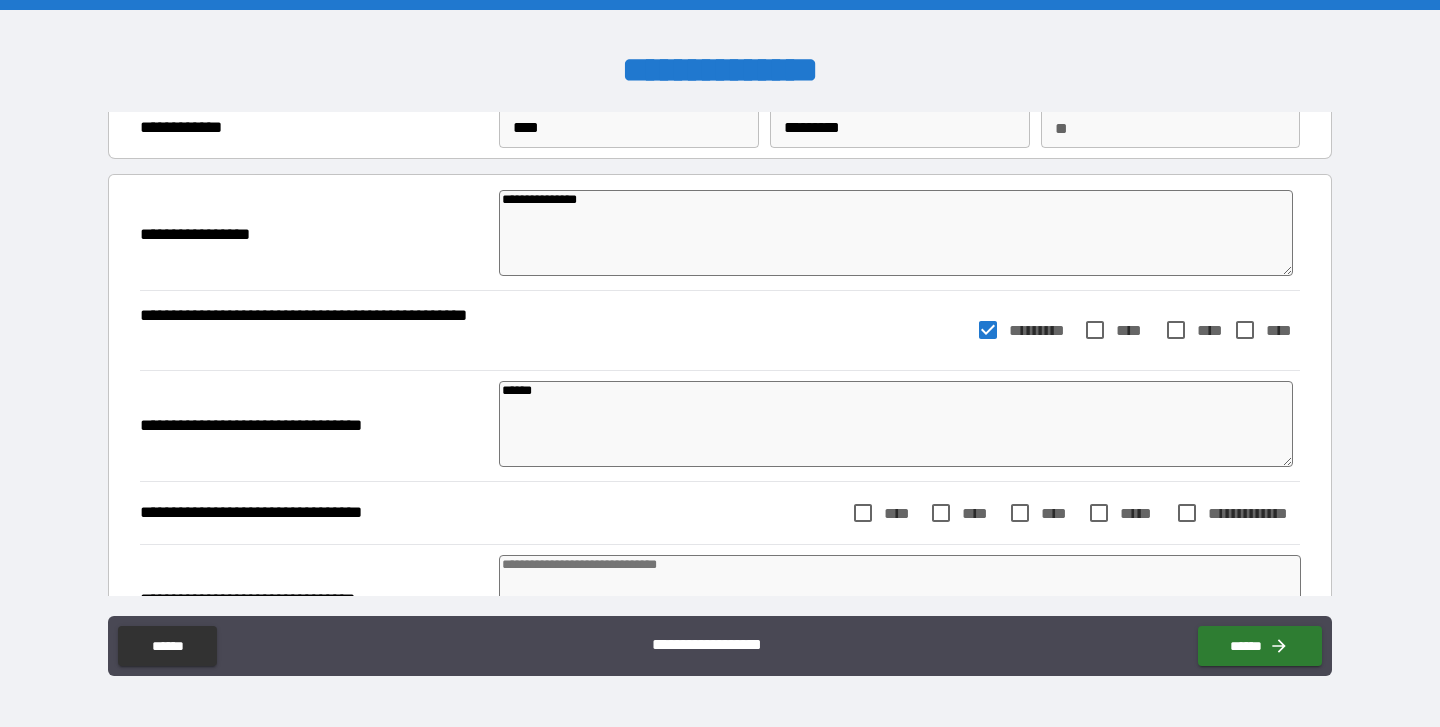 type on "*" 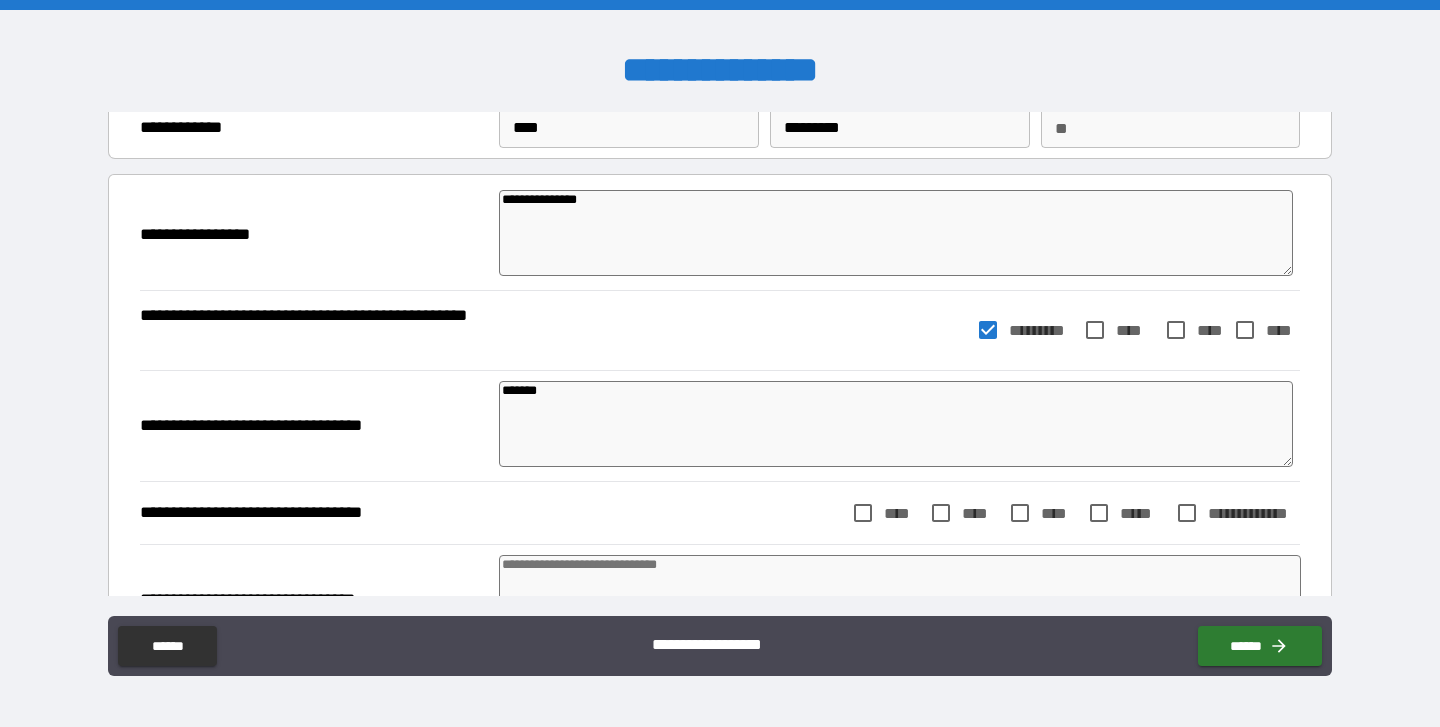 type on "*" 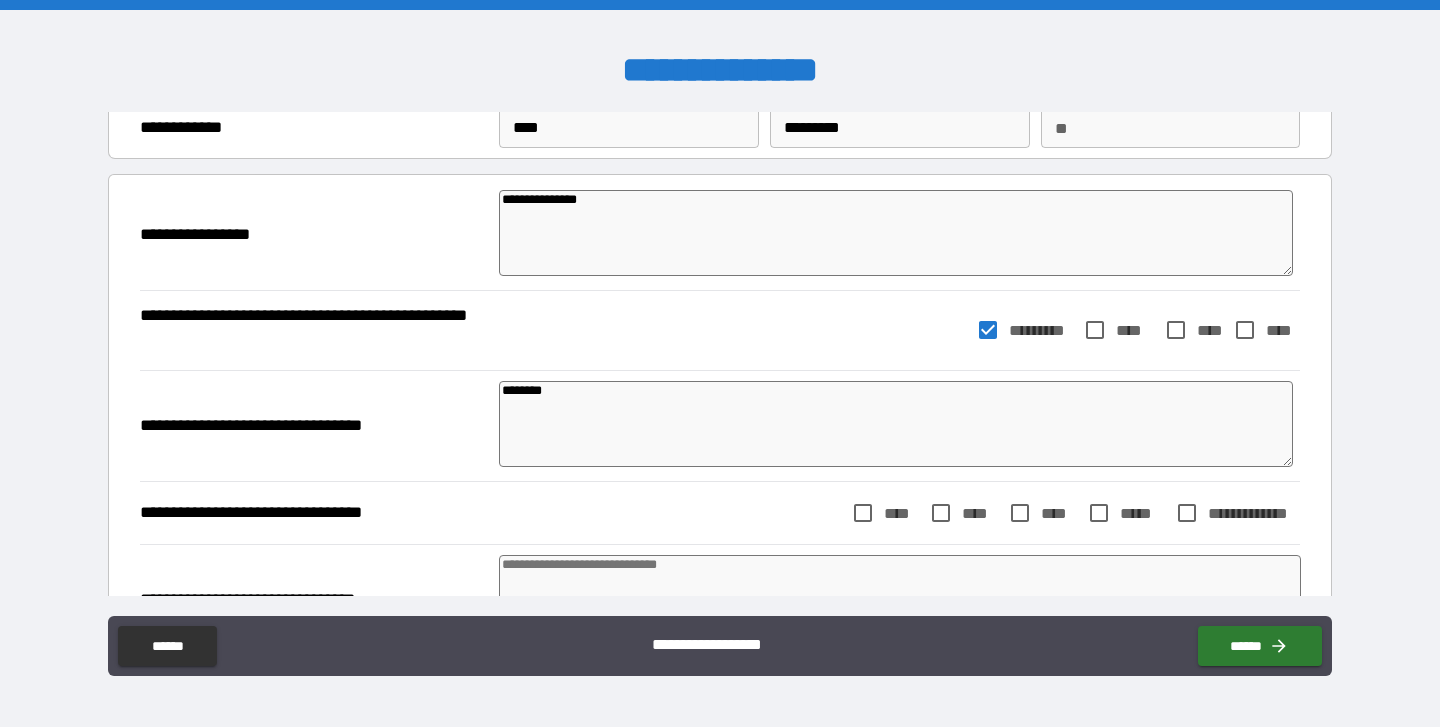 type on "*" 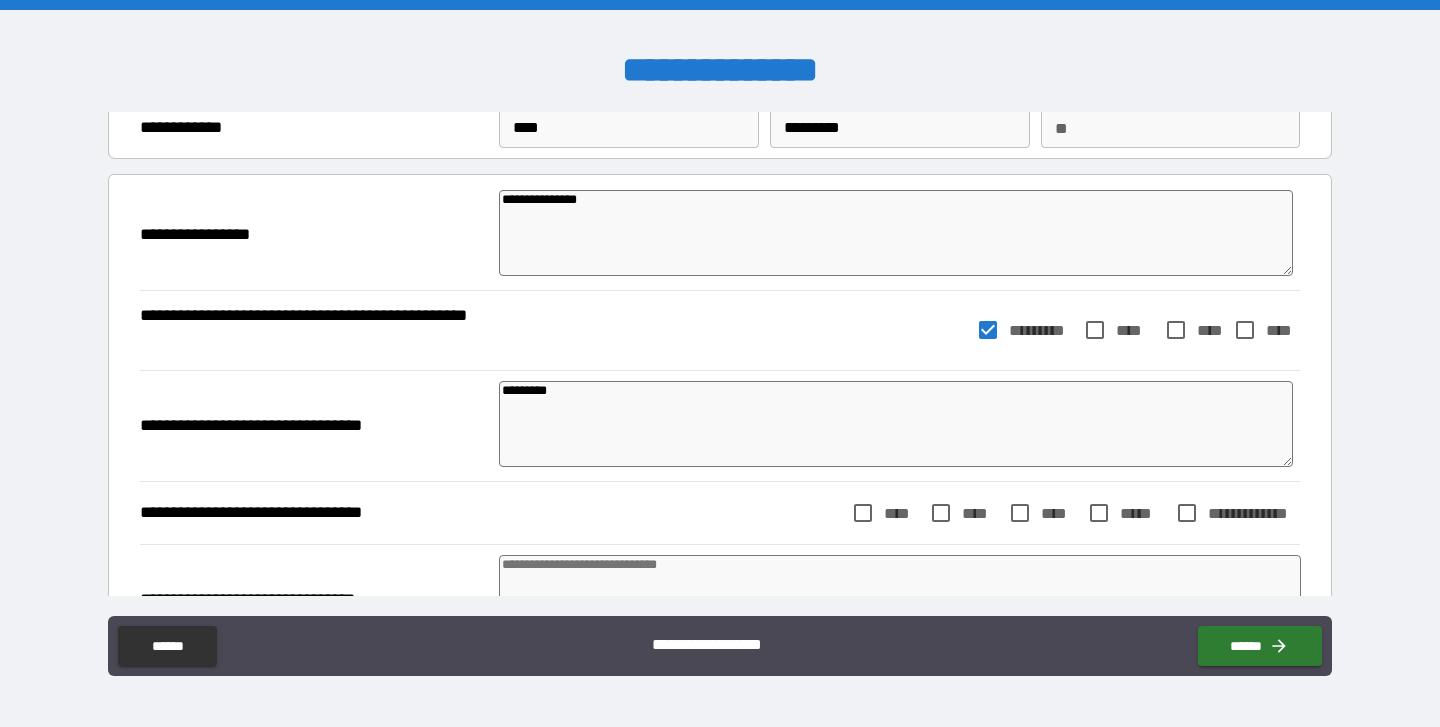 type on "*" 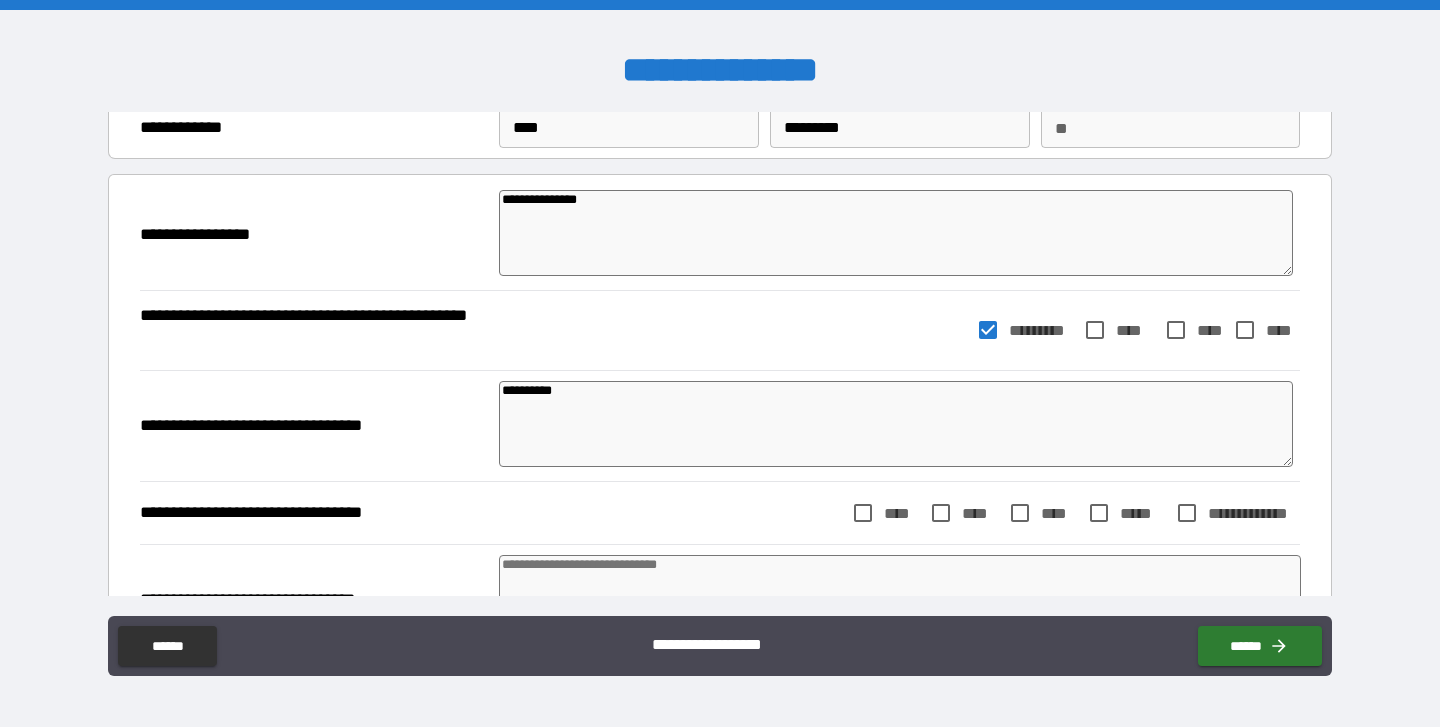type on "*" 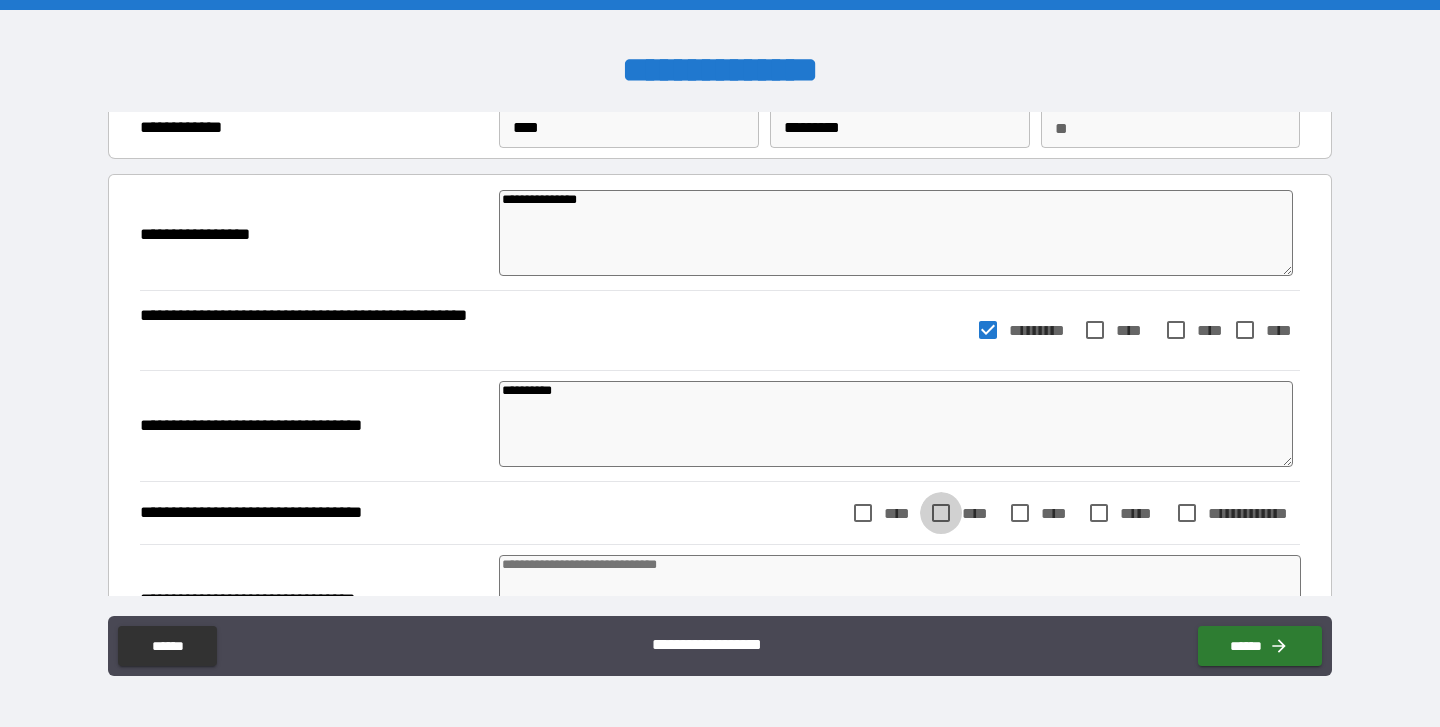 type on "*" 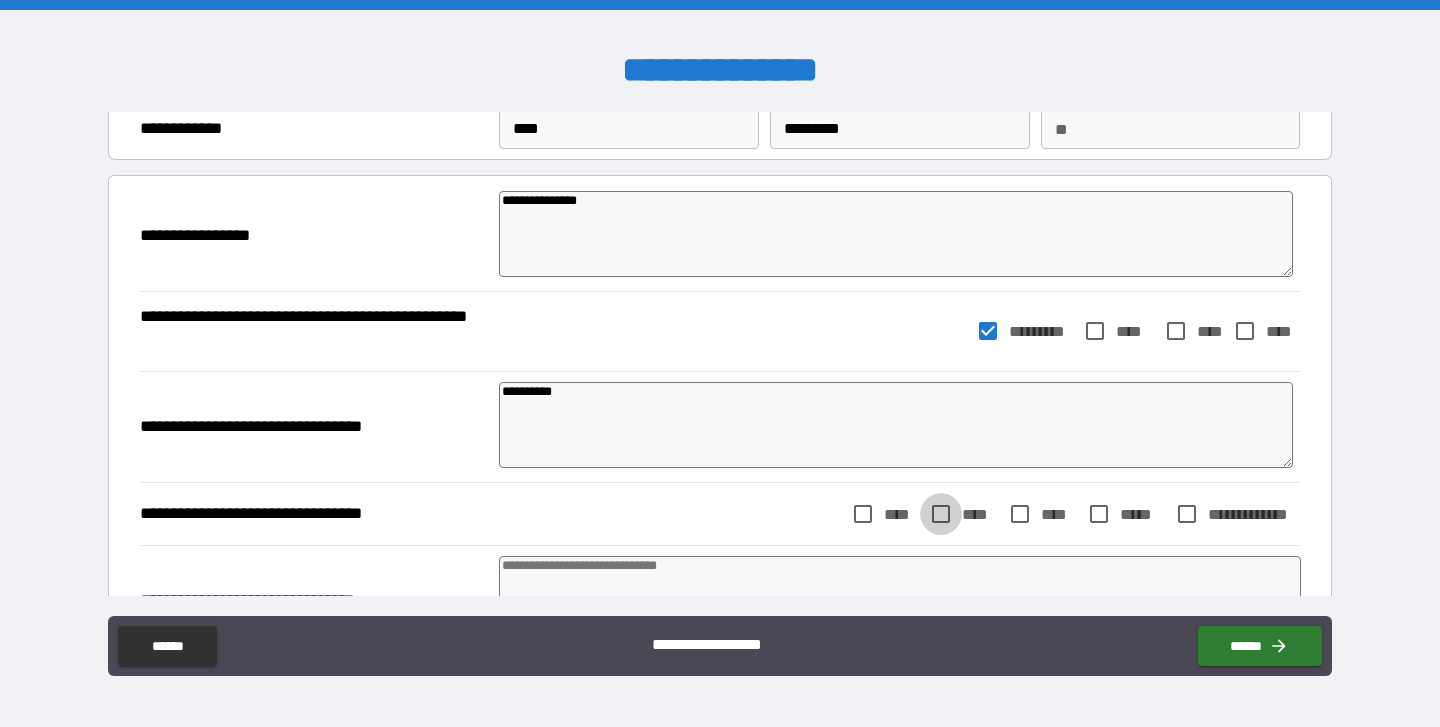 type on "*" 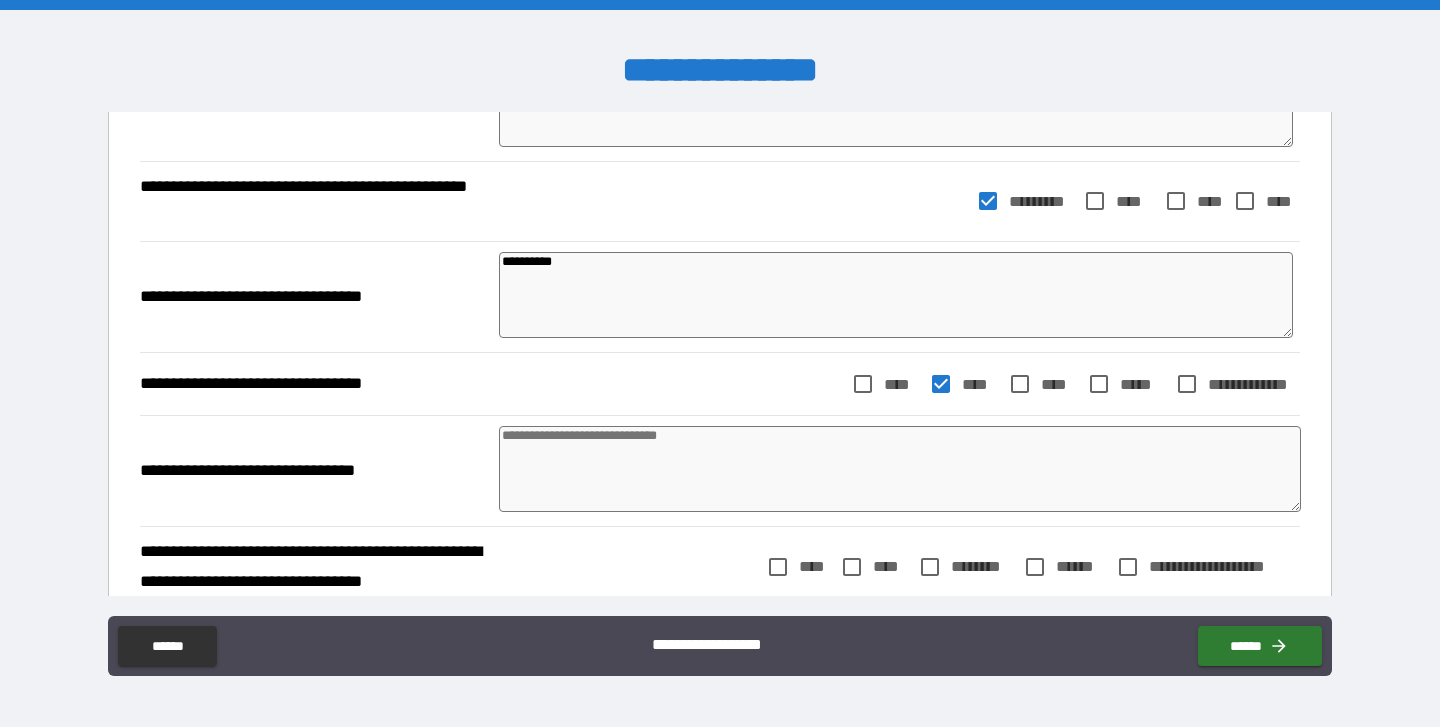 scroll, scrollTop: 218, scrollLeft: 0, axis: vertical 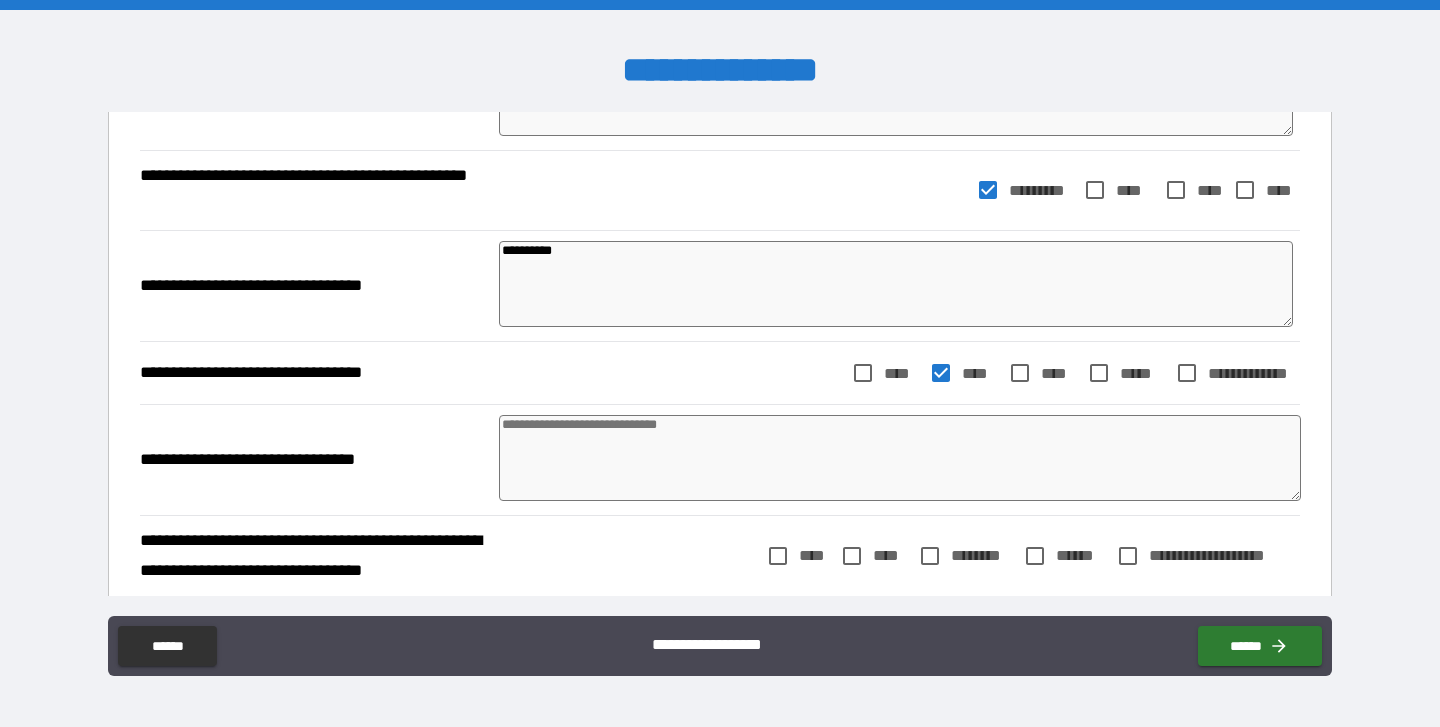 click at bounding box center (900, 458) 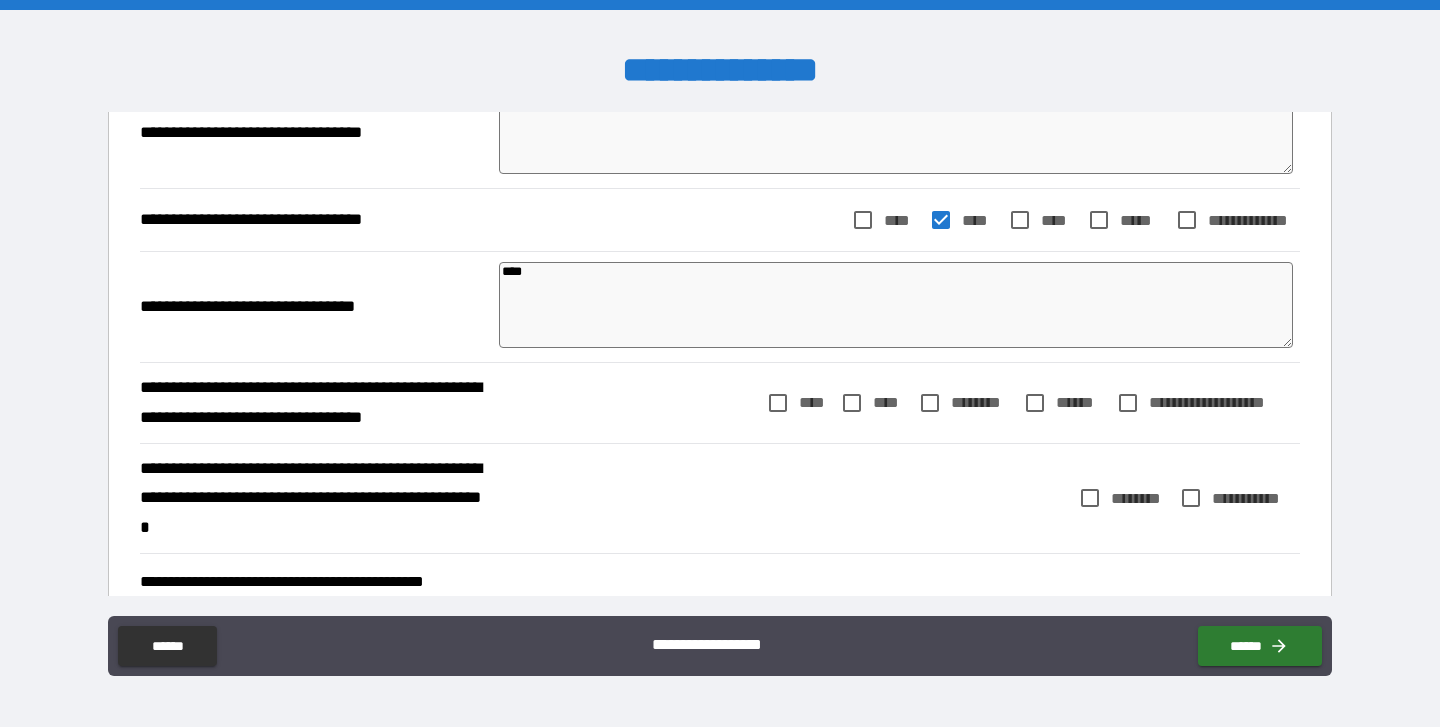 scroll, scrollTop: 372, scrollLeft: 0, axis: vertical 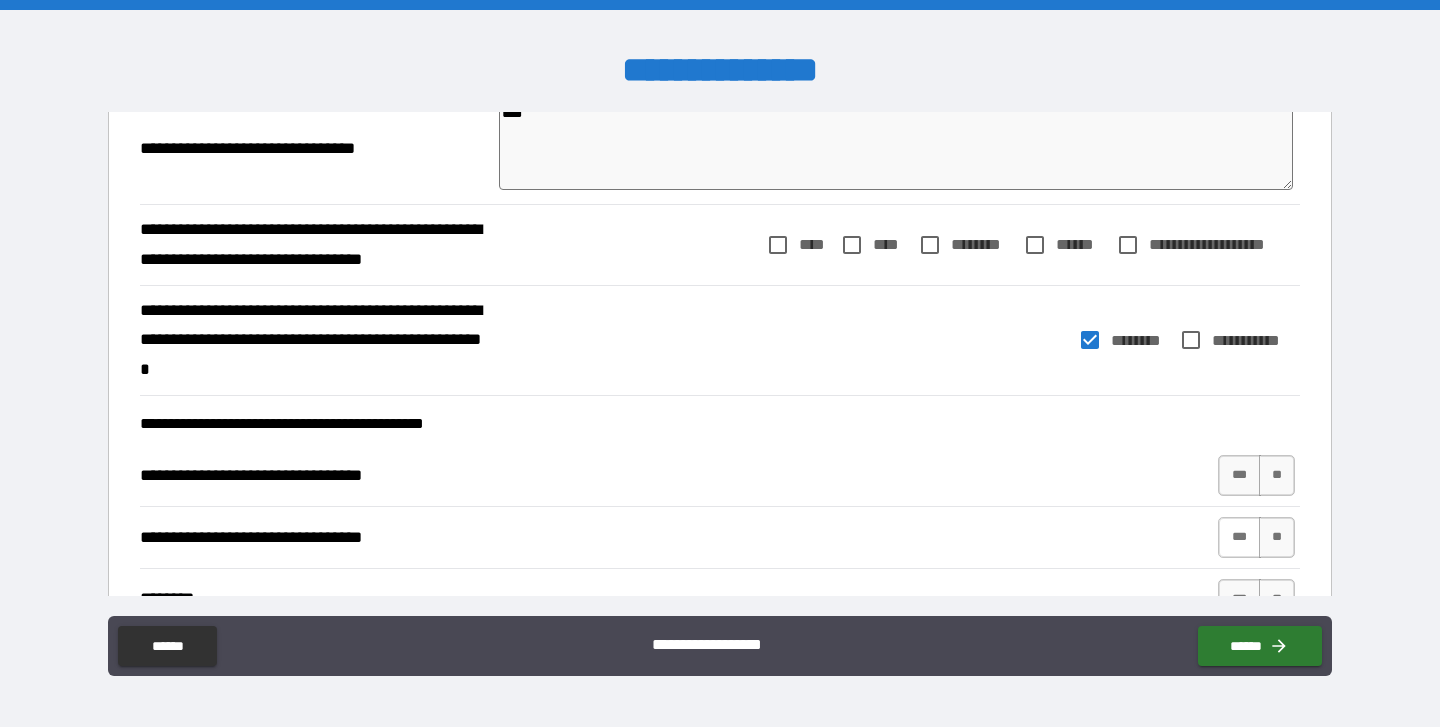 click on "***" at bounding box center [1239, 537] 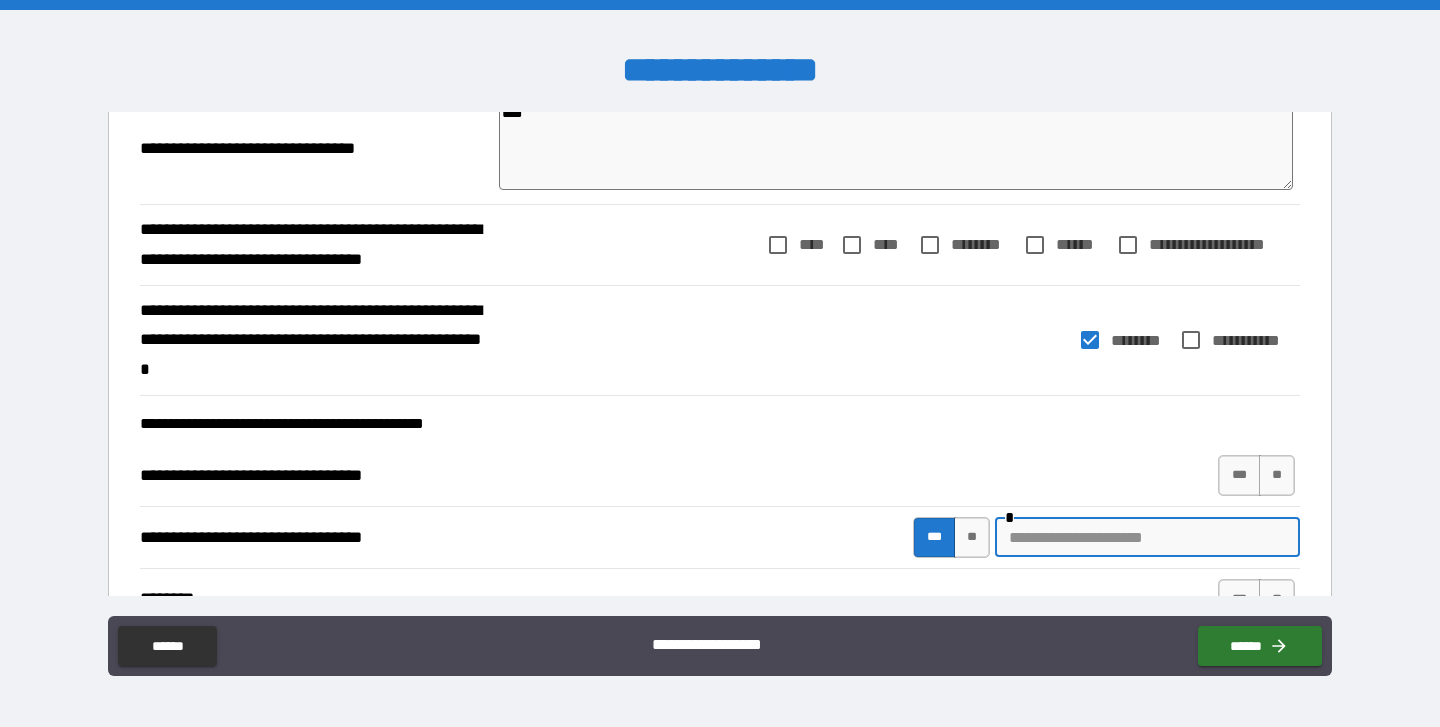 click at bounding box center [1147, 537] 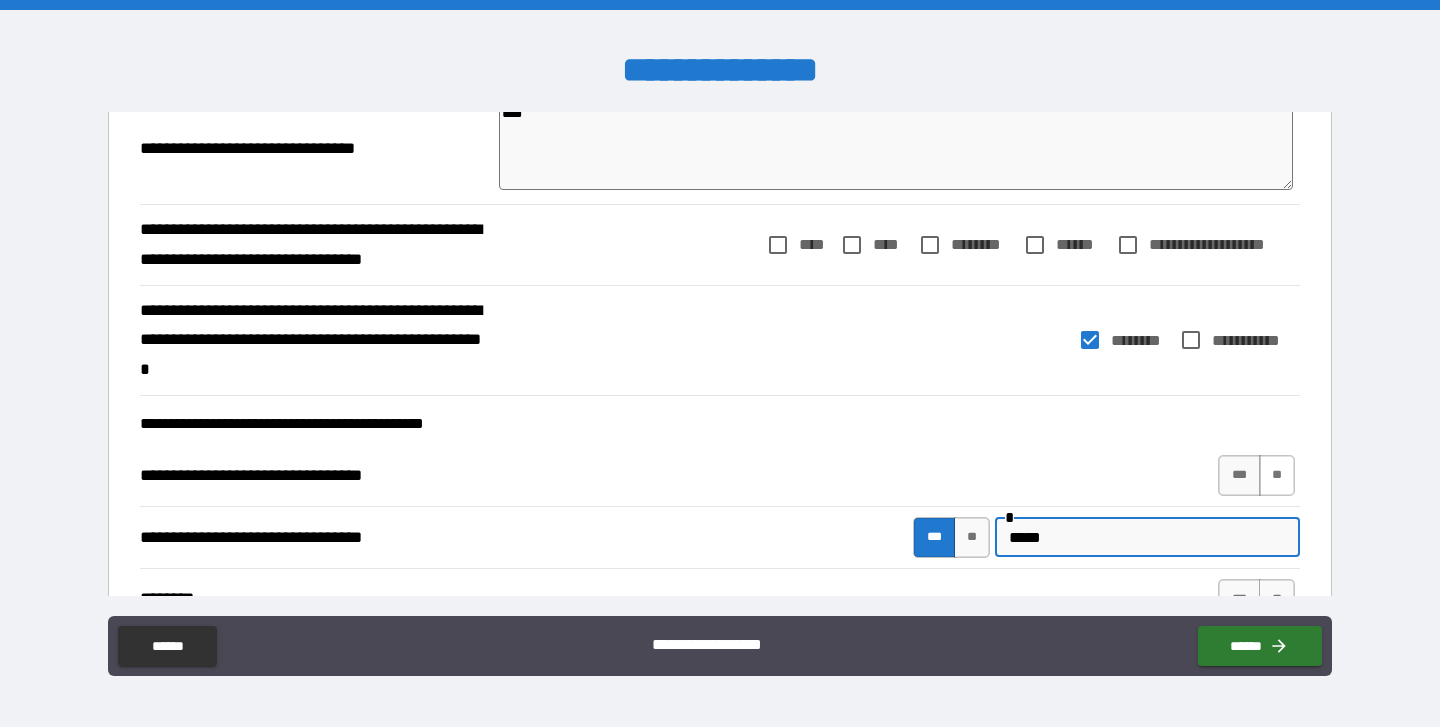 click on "**" at bounding box center [1277, 475] 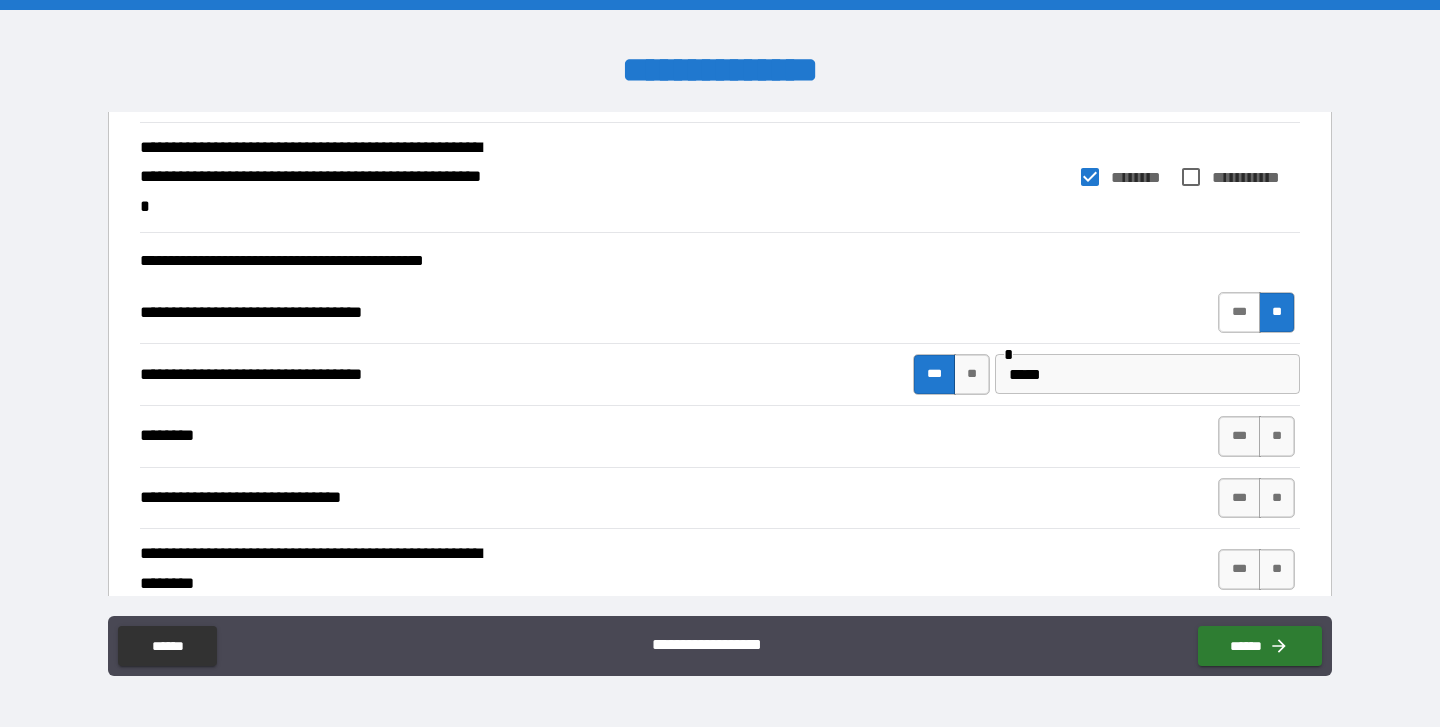 scroll, scrollTop: 710, scrollLeft: 0, axis: vertical 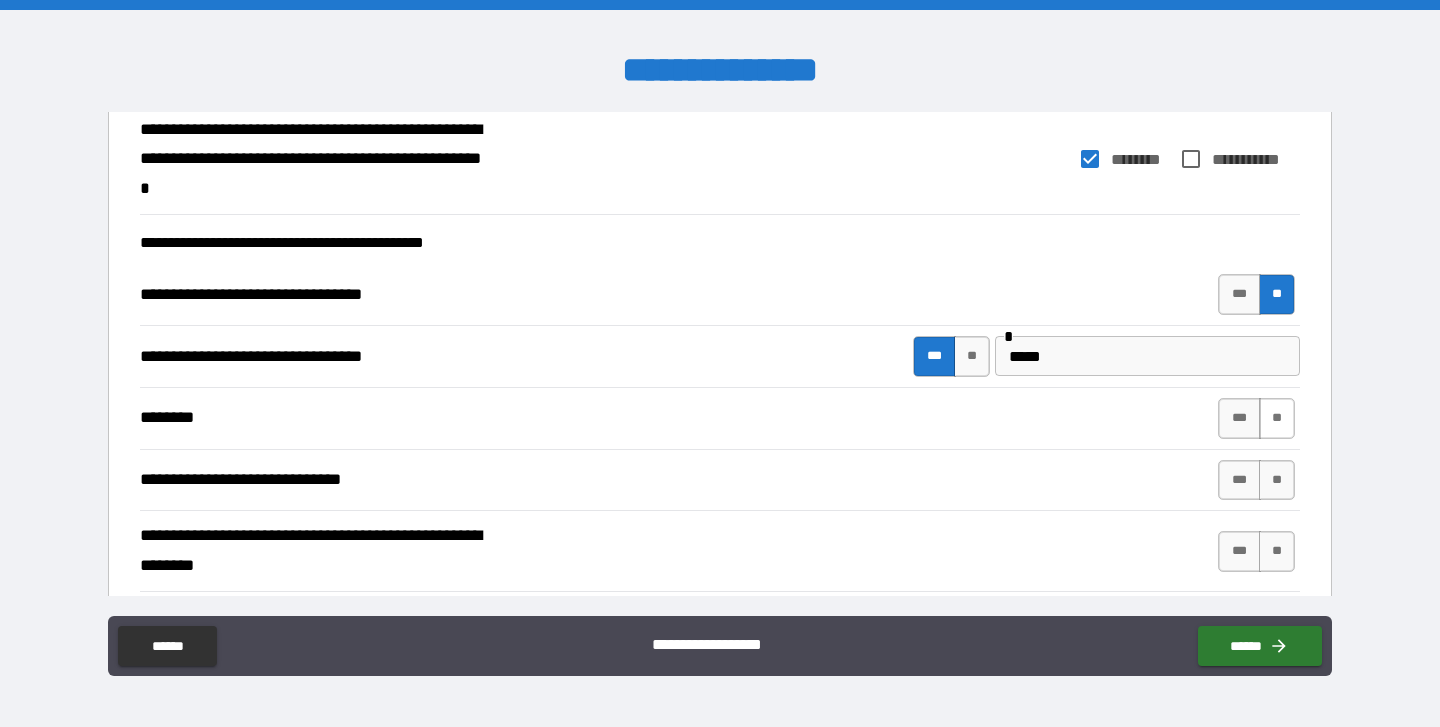 click on "**" at bounding box center [1277, 418] 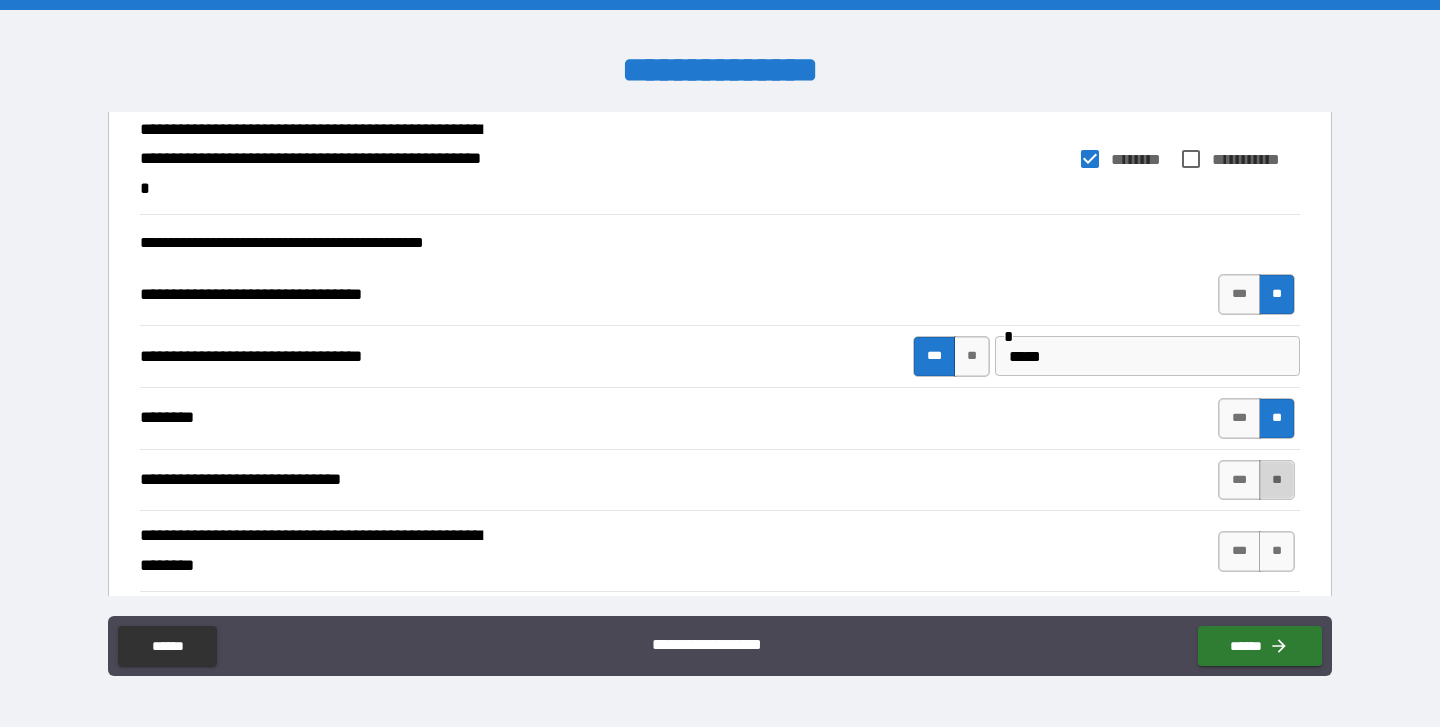 click on "**" at bounding box center [1277, 480] 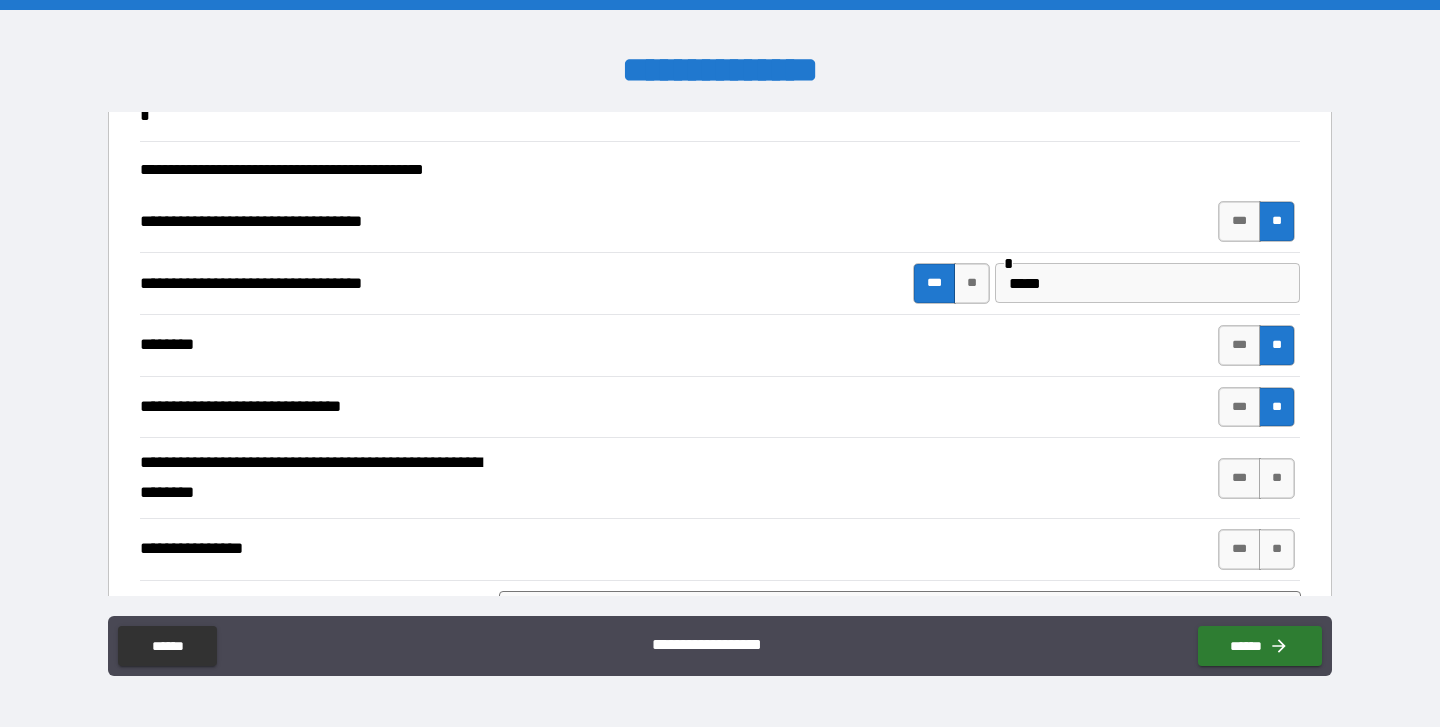 scroll, scrollTop: 784, scrollLeft: 0, axis: vertical 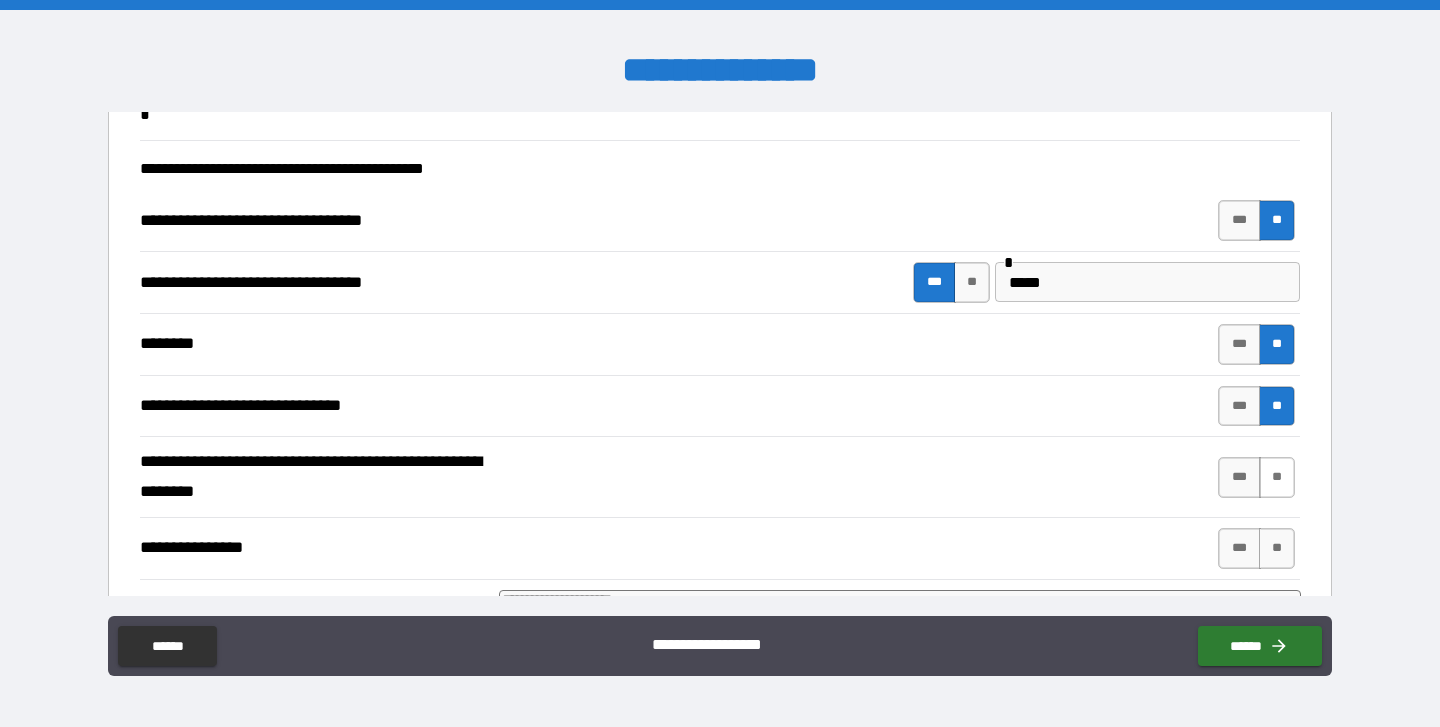 click on "**" at bounding box center [1277, 477] 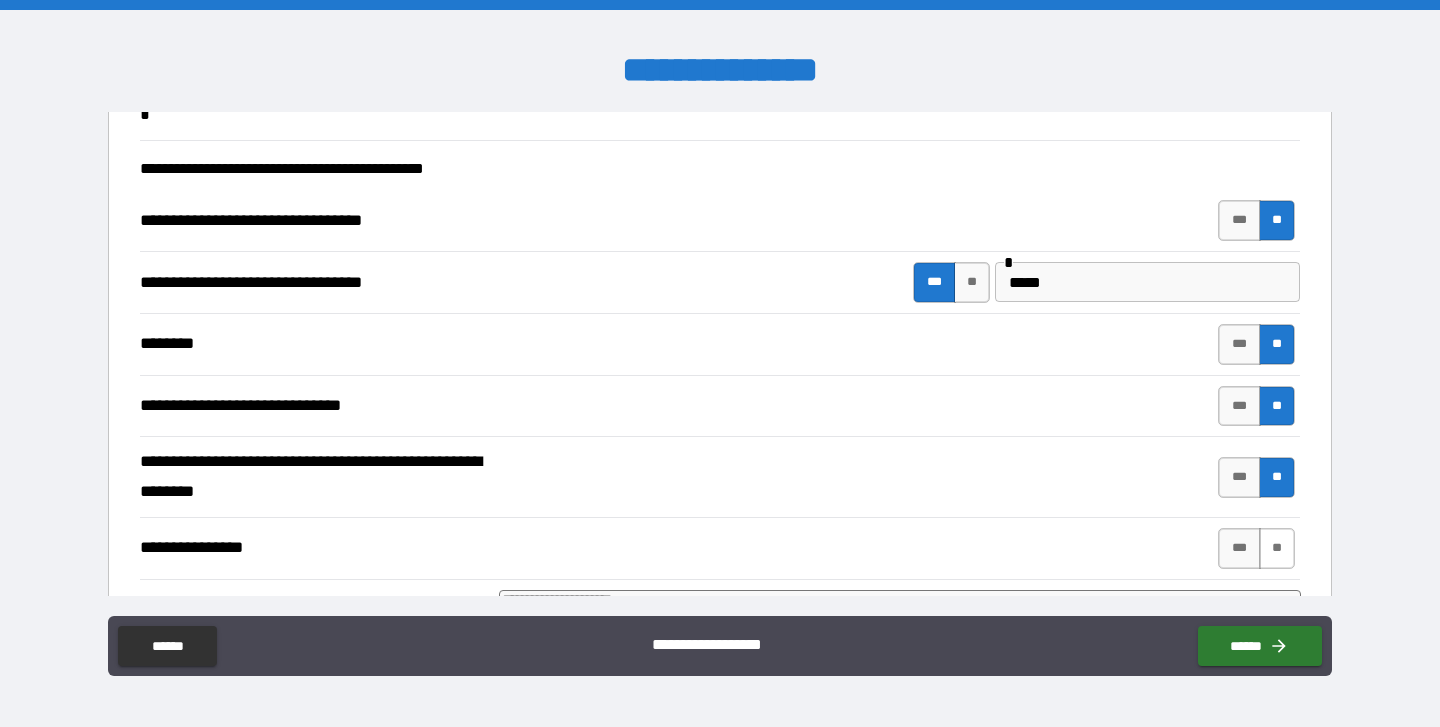 click on "**" at bounding box center (1277, 548) 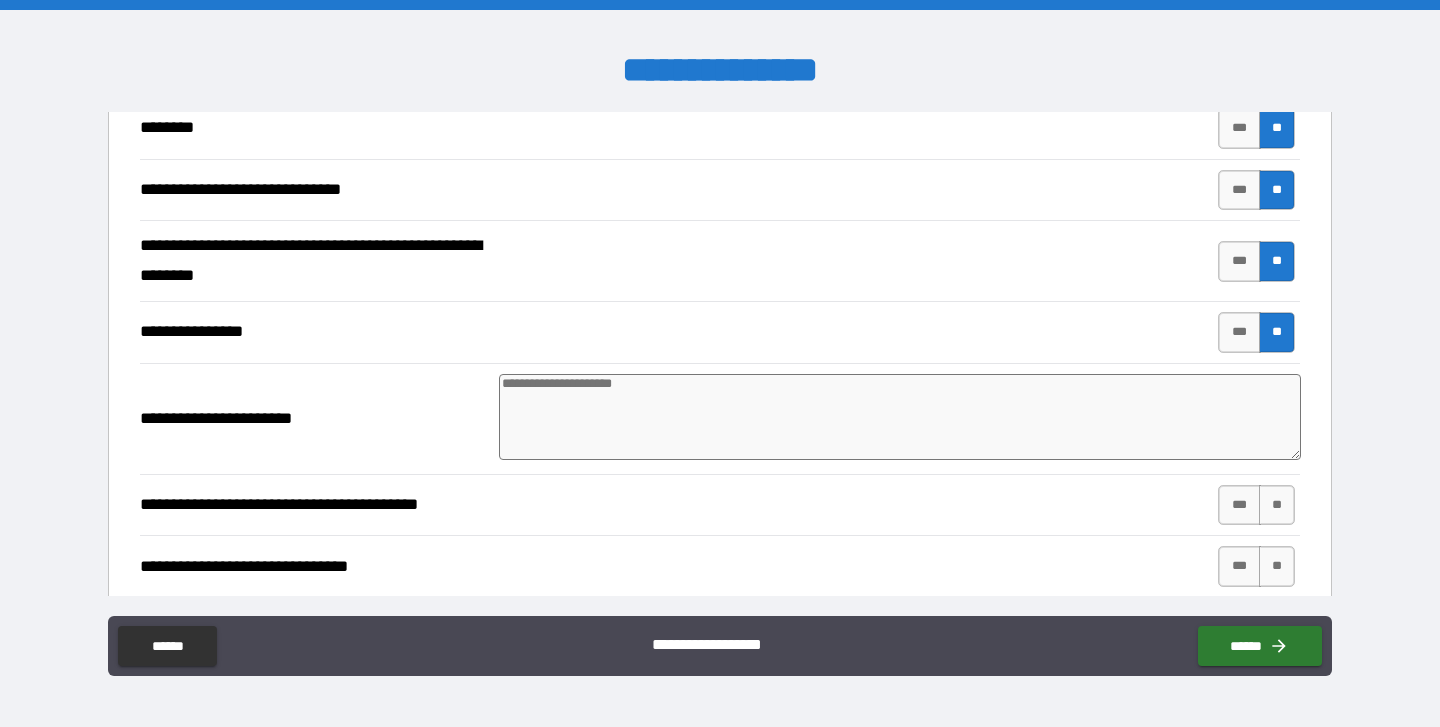 scroll, scrollTop: 1001, scrollLeft: 0, axis: vertical 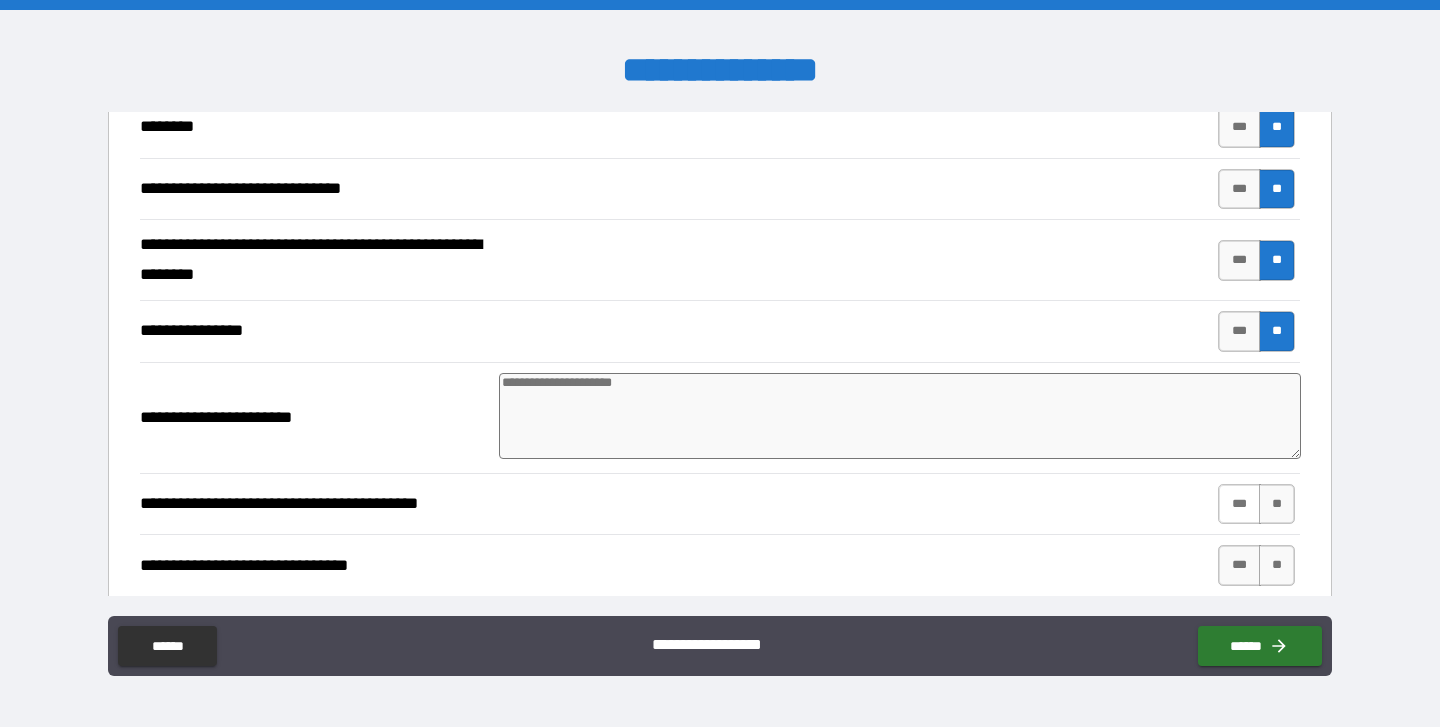 click on "***" at bounding box center (1239, 504) 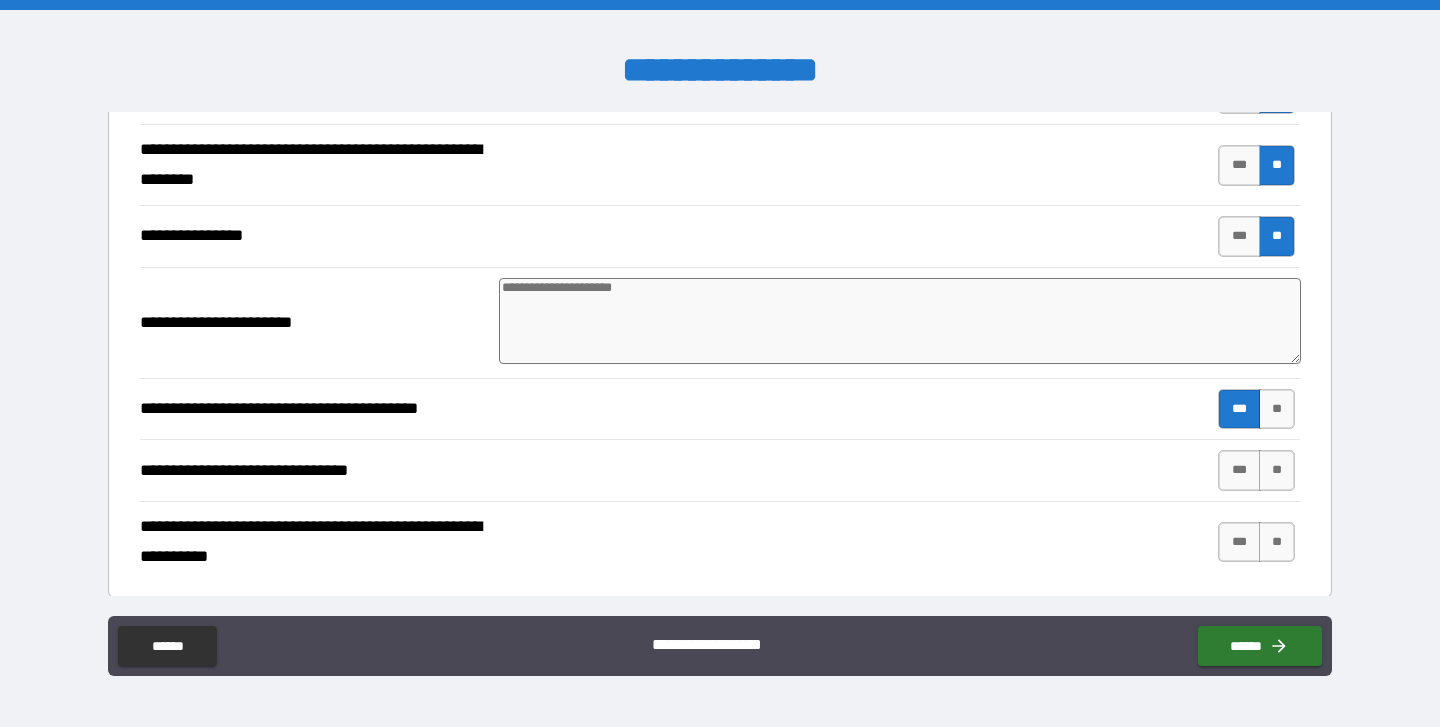 scroll, scrollTop: 1100, scrollLeft: 0, axis: vertical 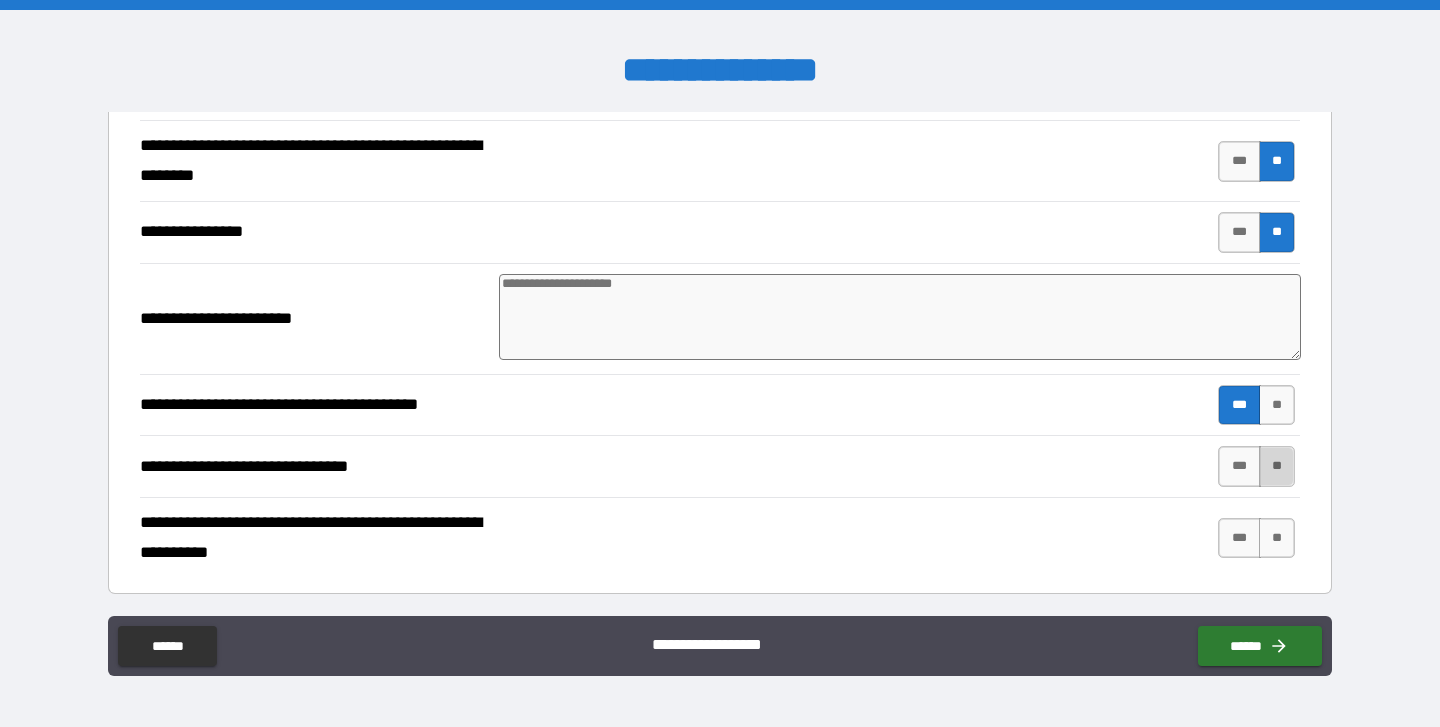 click on "**" at bounding box center [1277, 466] 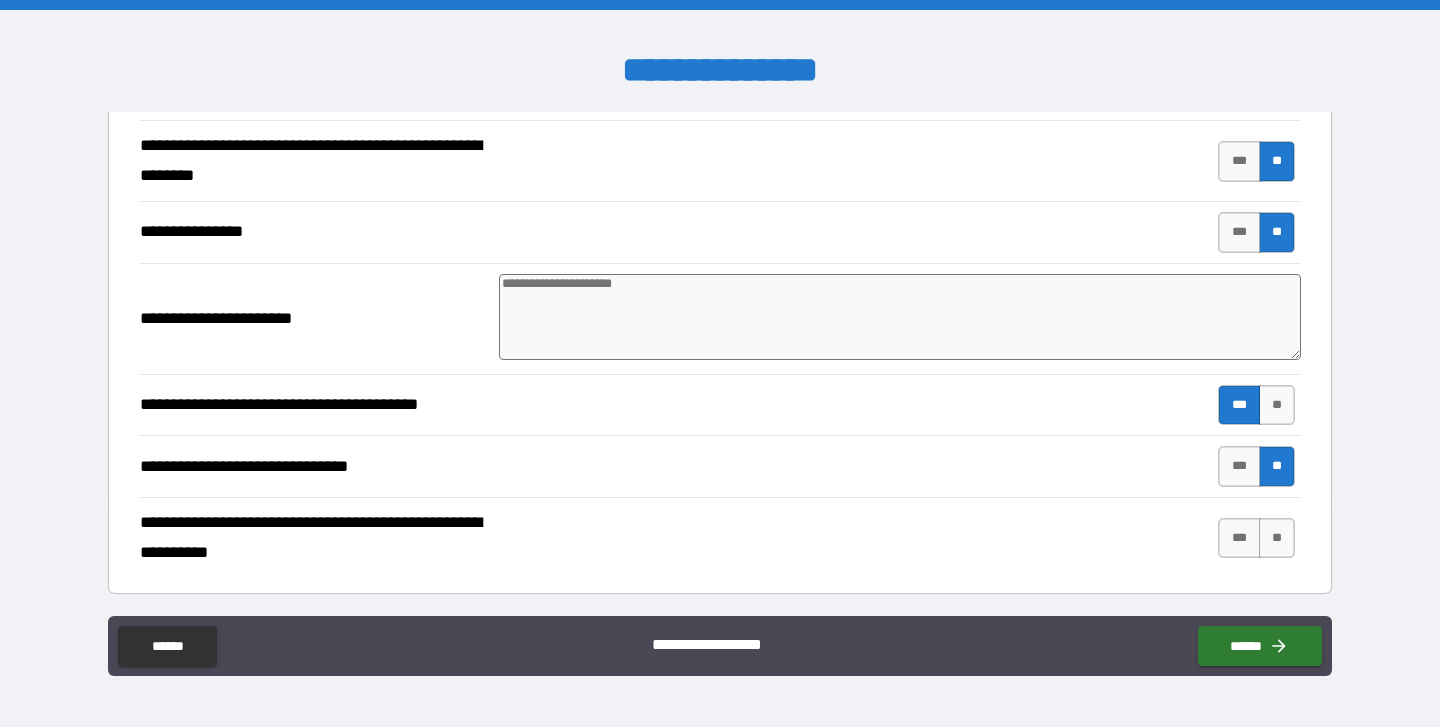 scroll, scrollTop: 1103, scrollLeft: 0, axis: vertical 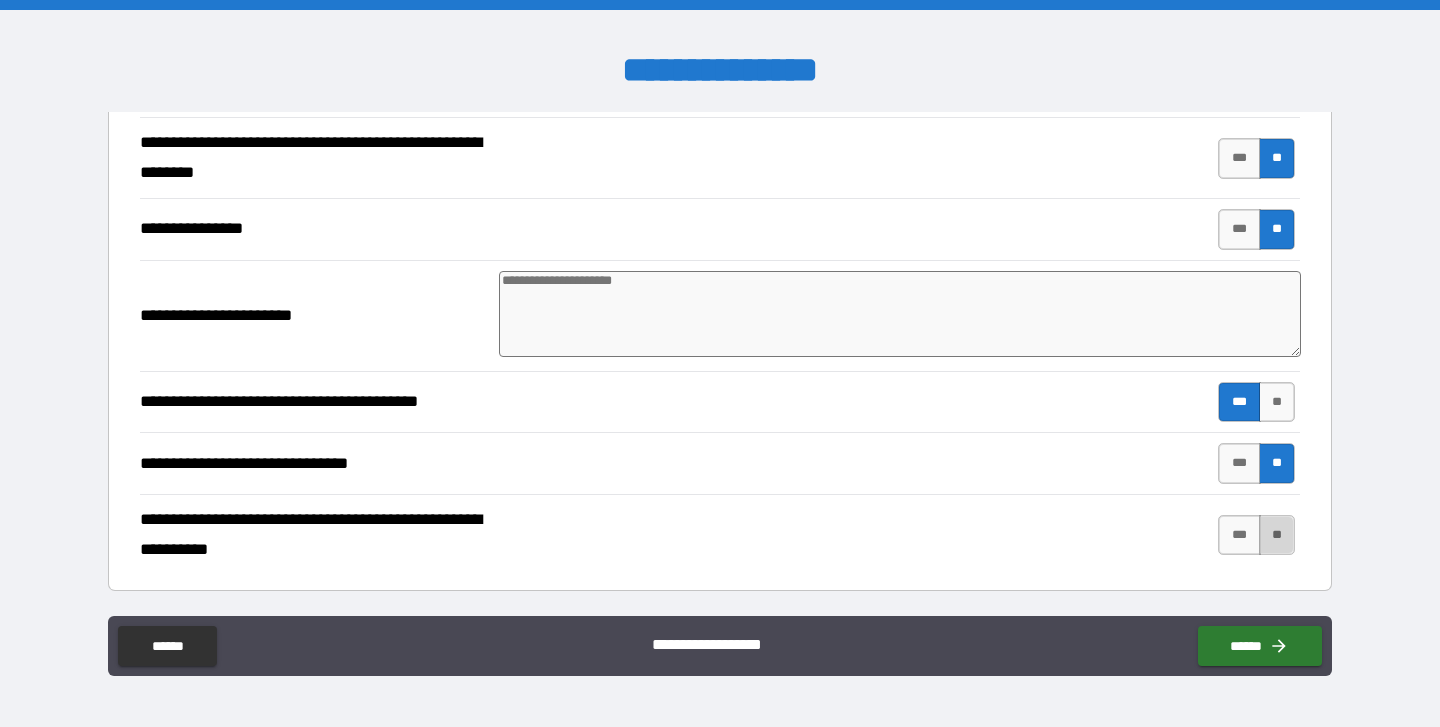 click on "**" at bounding box center (1277, 535) 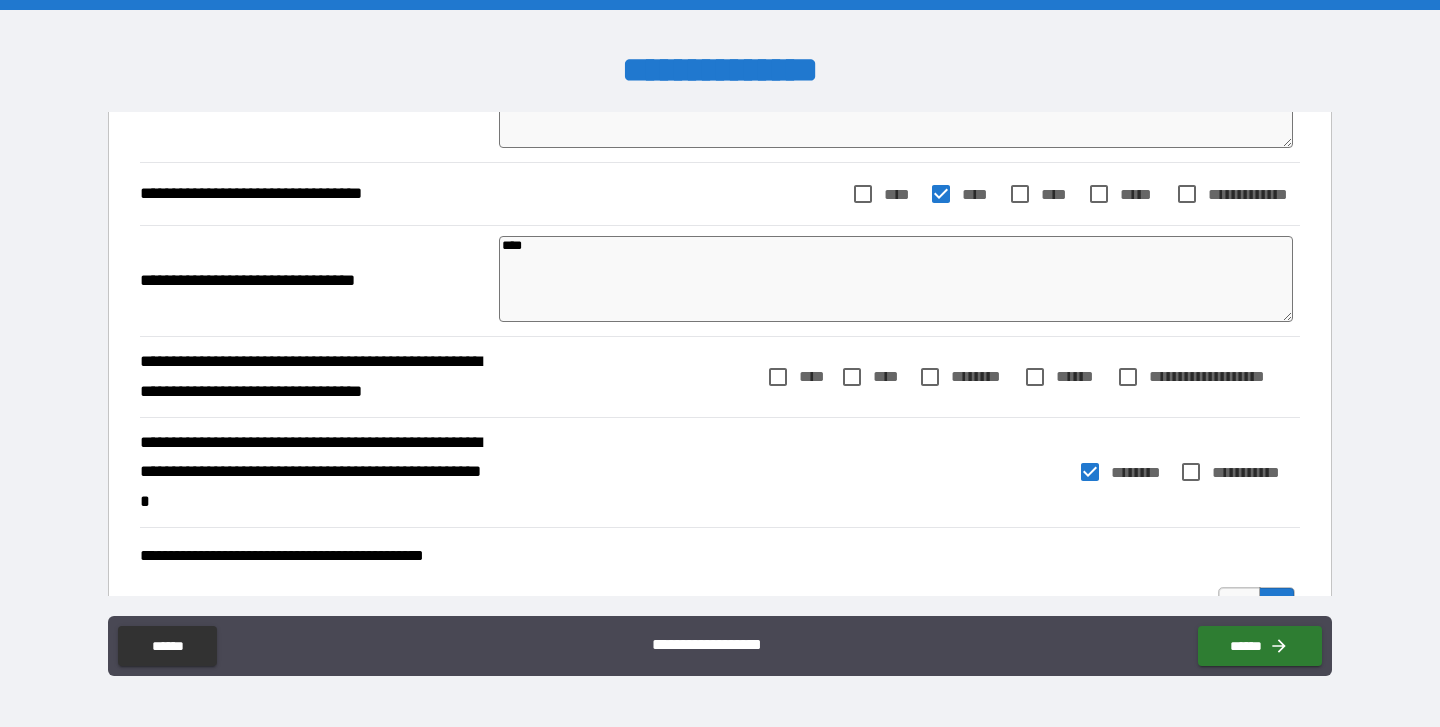 scroll, scrollTop: 0, scrollLeft: 0, axis: both 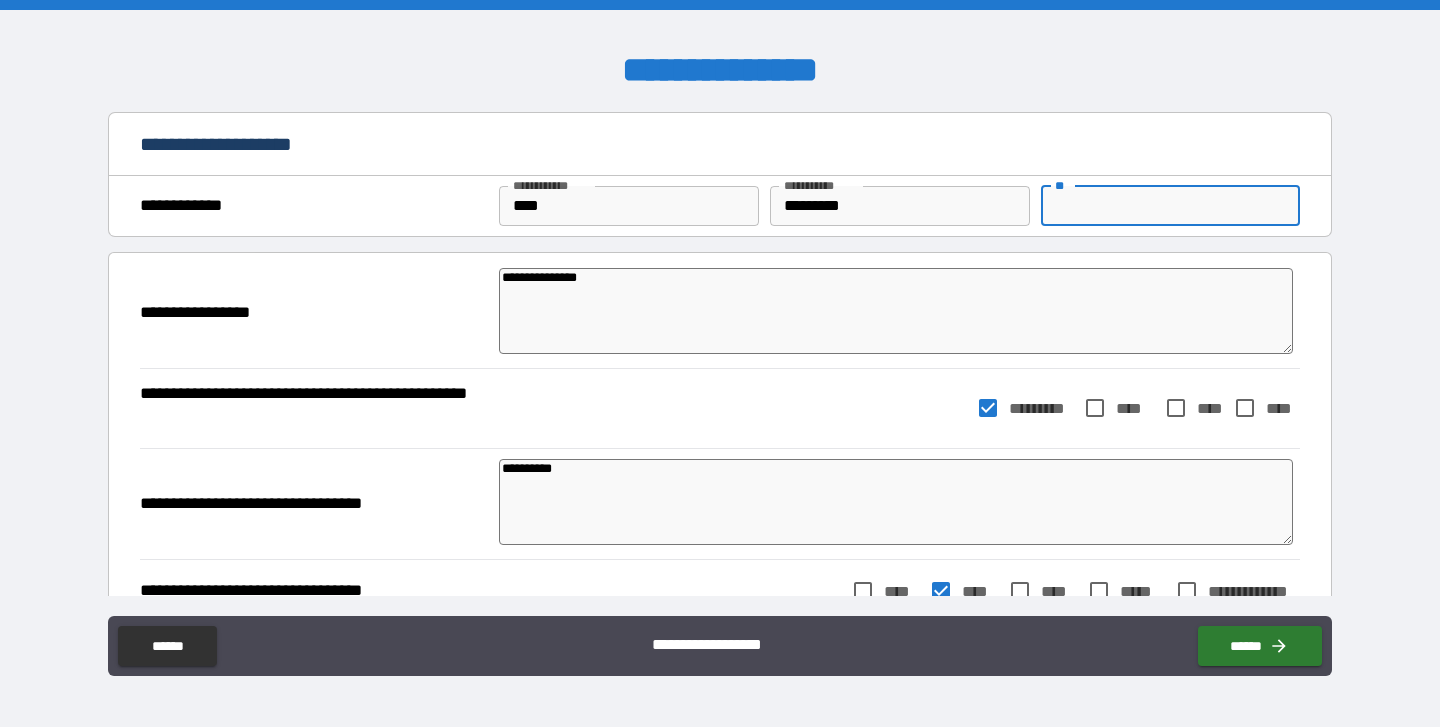 click on "**" at bounding box center (1170, 206) 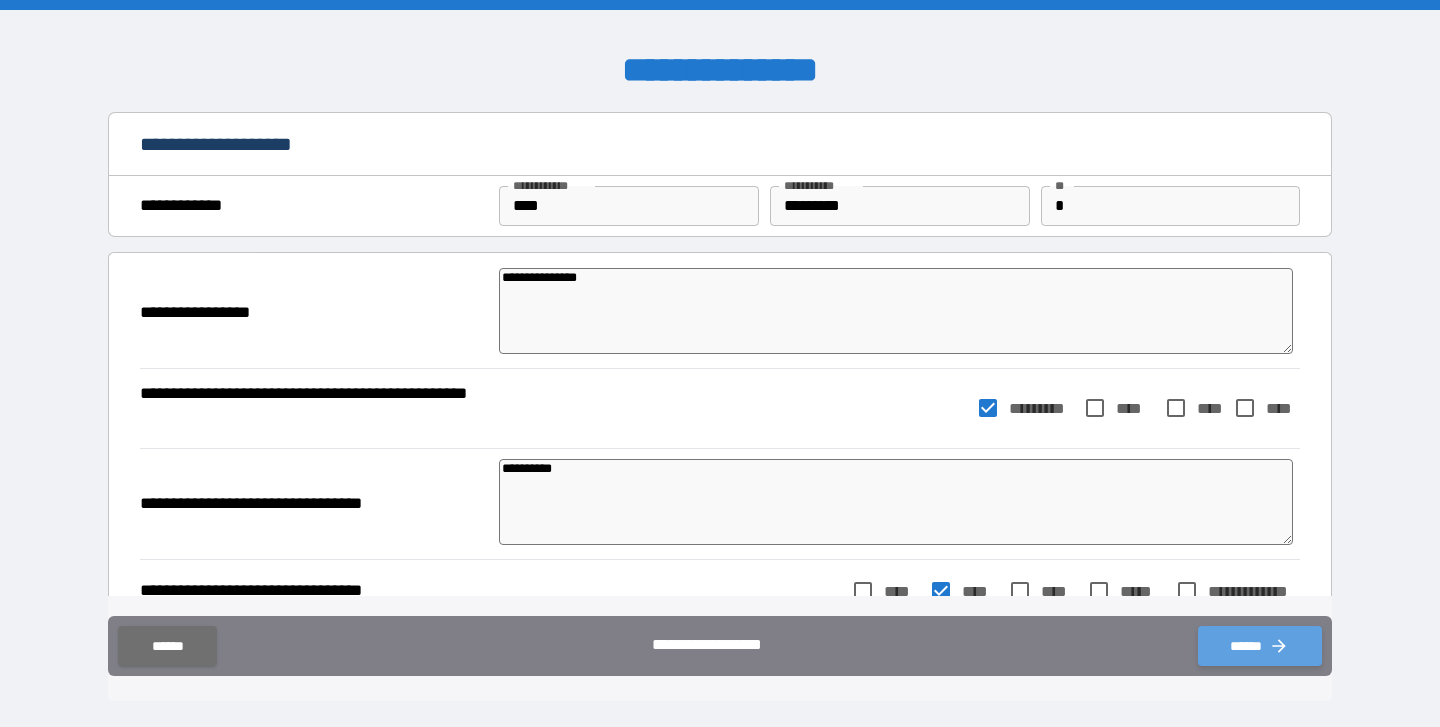 click on "******" at bounding box center (1260, 646) 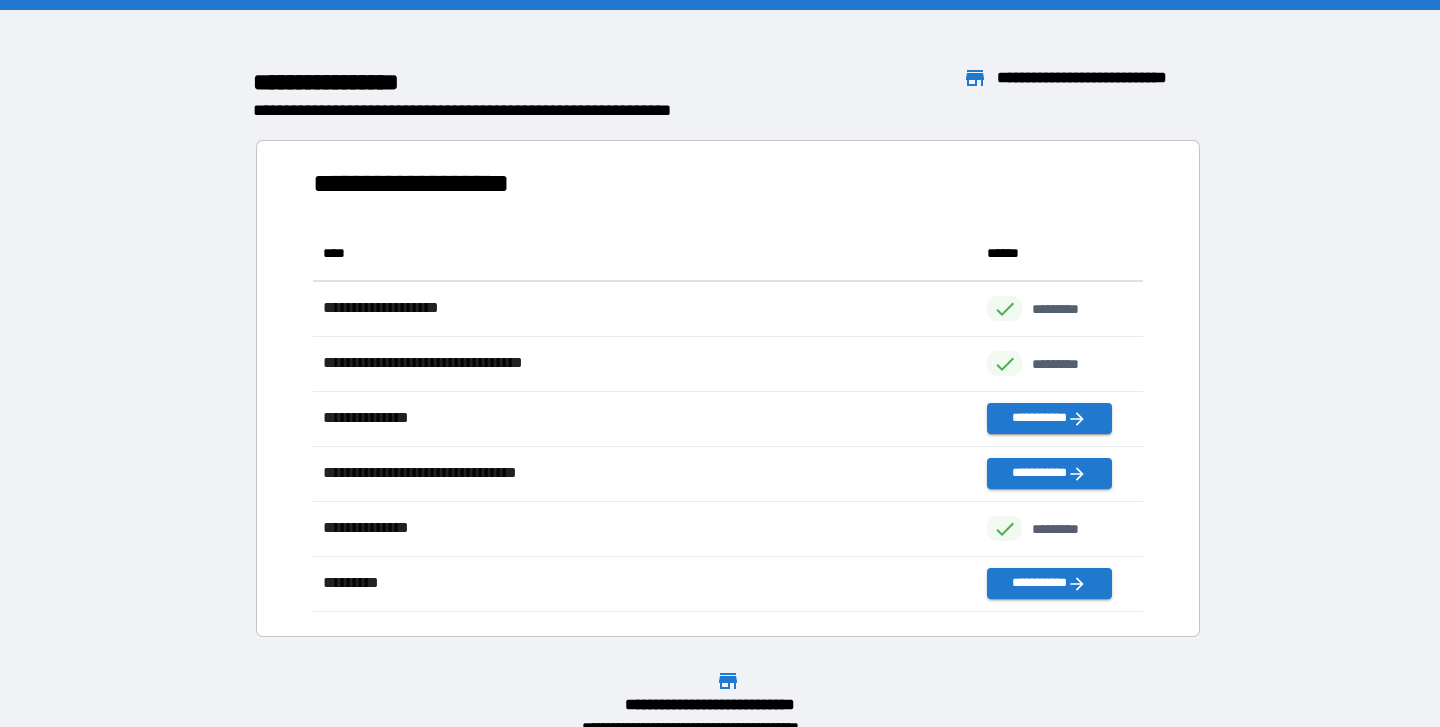 scroll, scrollTop: 1, scrollLeft: 1, axis: both 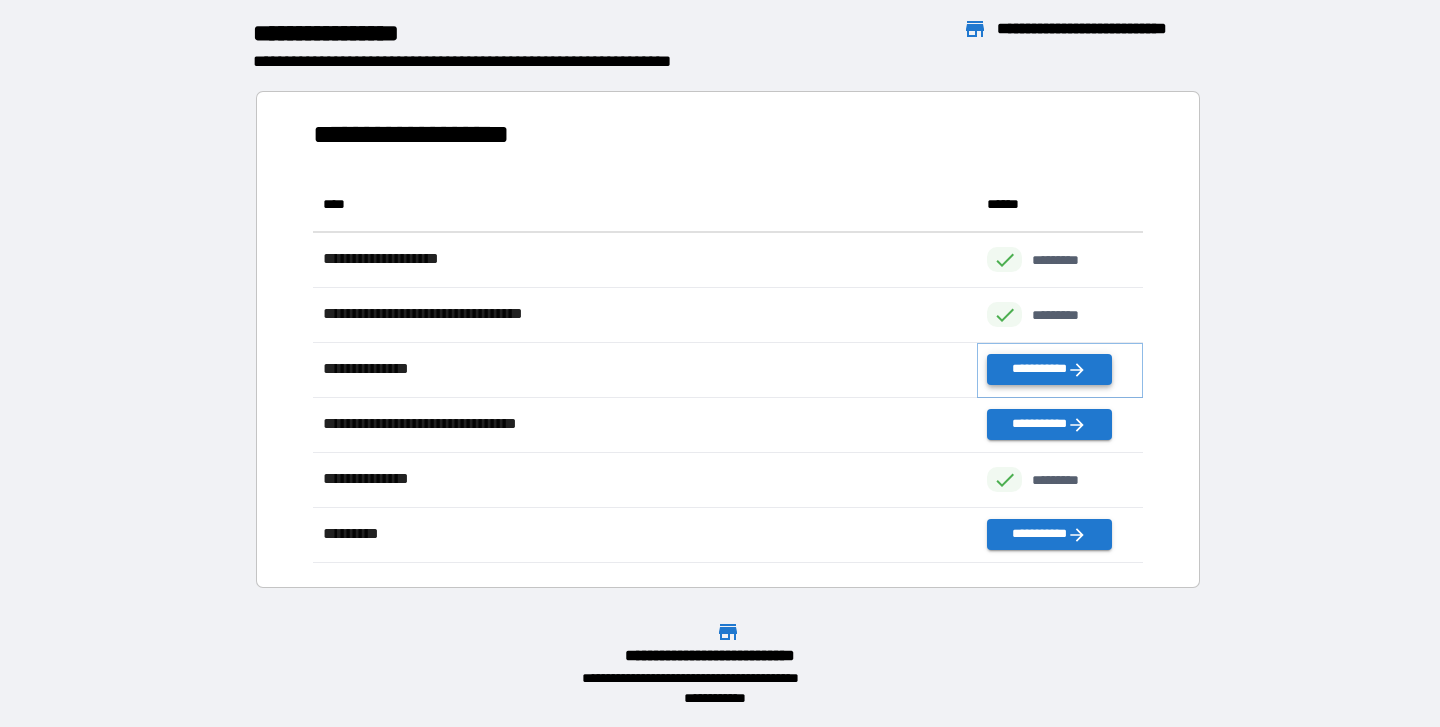 click on "**********" at bounding box center [1049, 369] 